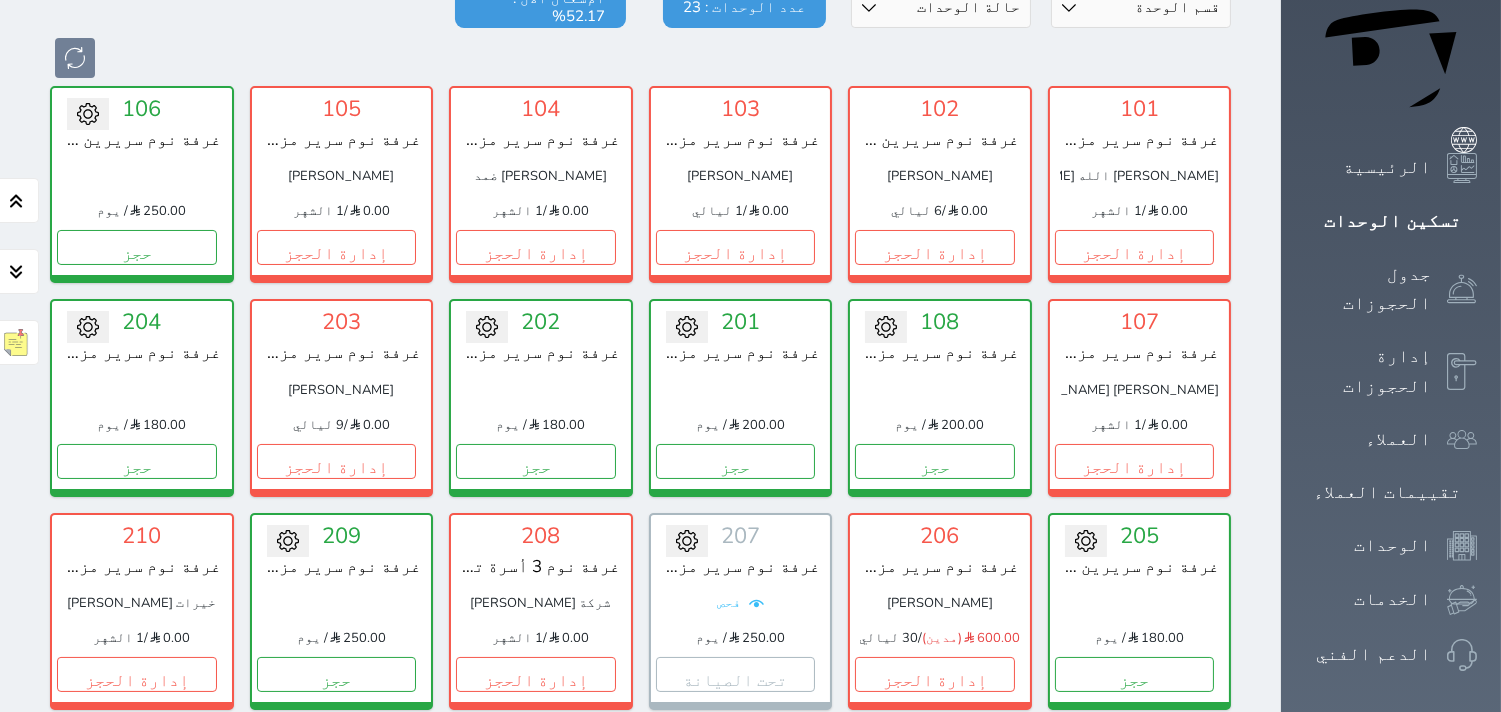 scroll, scrollTop: 222, scrollLeft: 0, axis: vertical 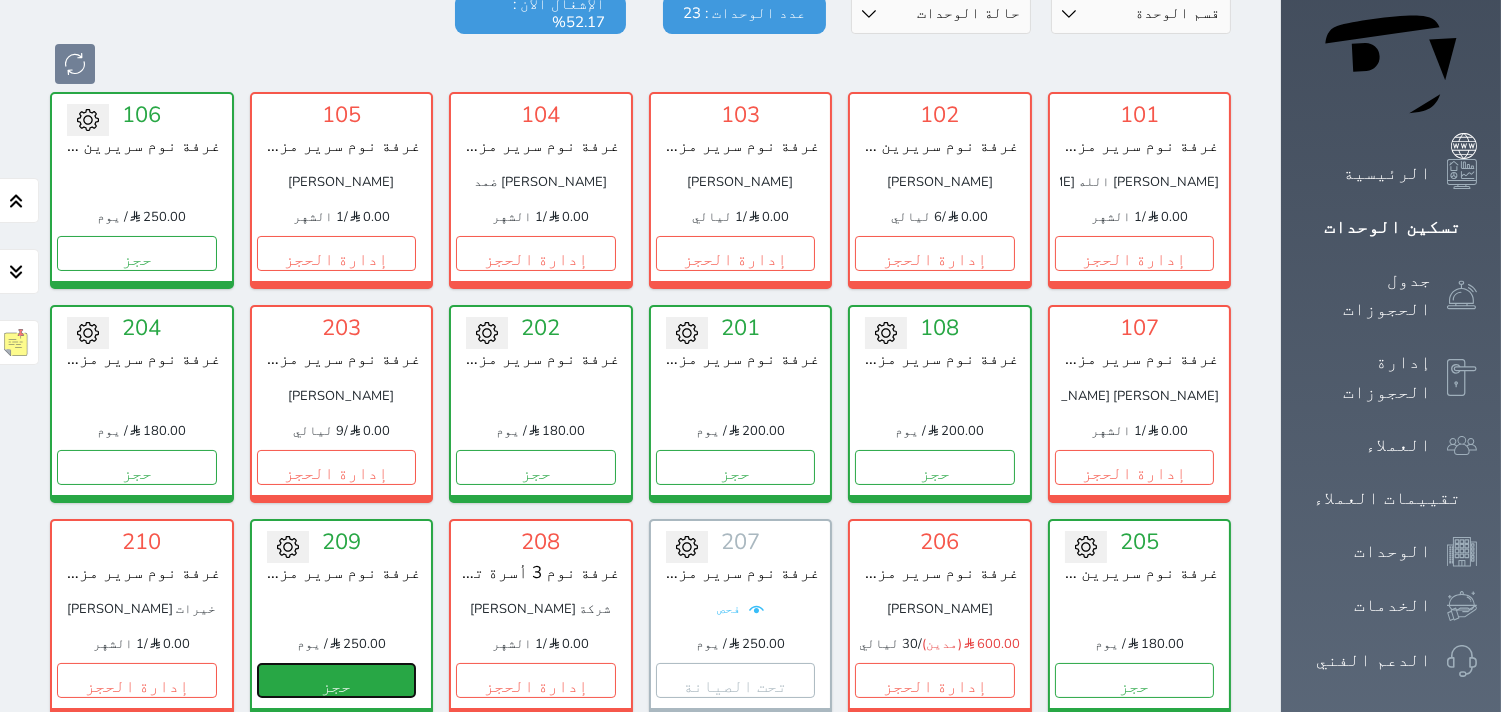 click on "حجز" at bounding box center [337, 680] 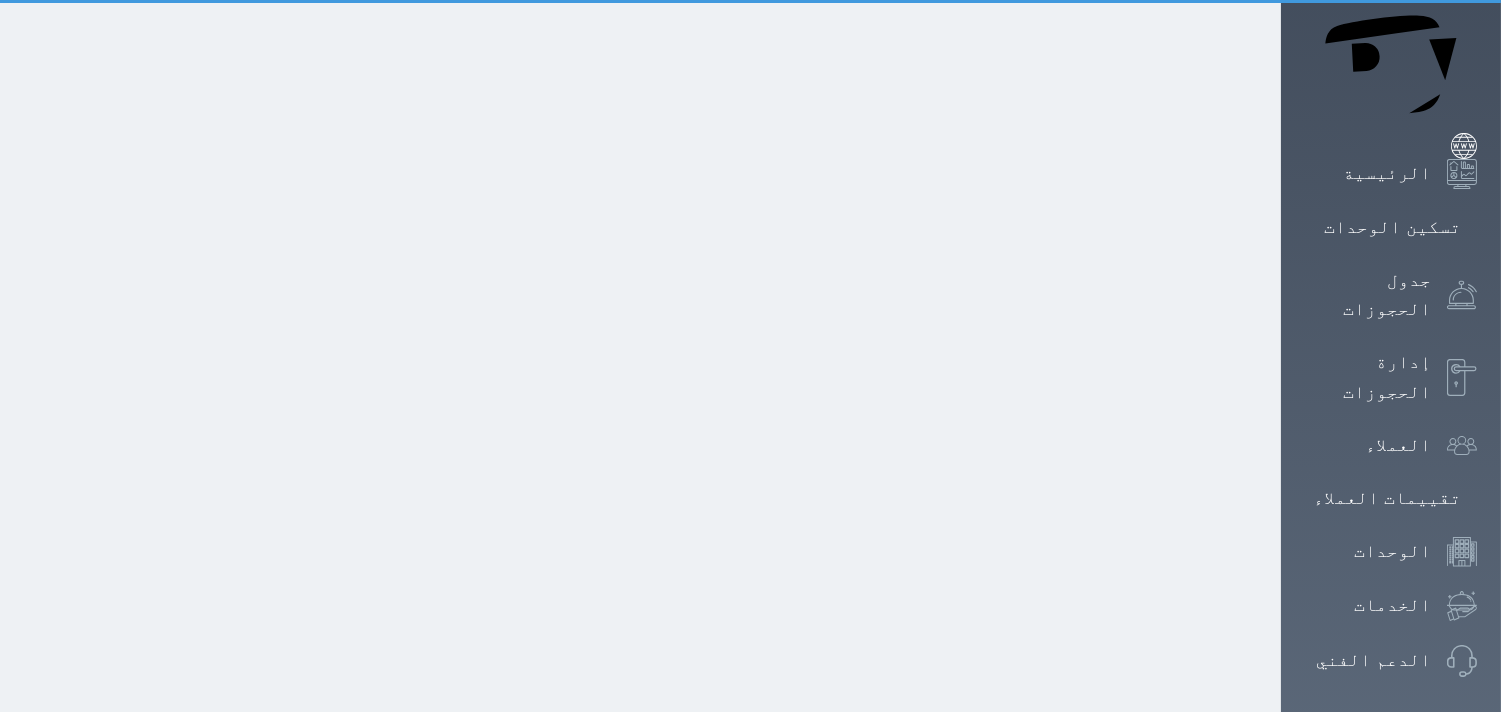 scroll, scrollTop: 0, scrollLeft: 0, axis: both 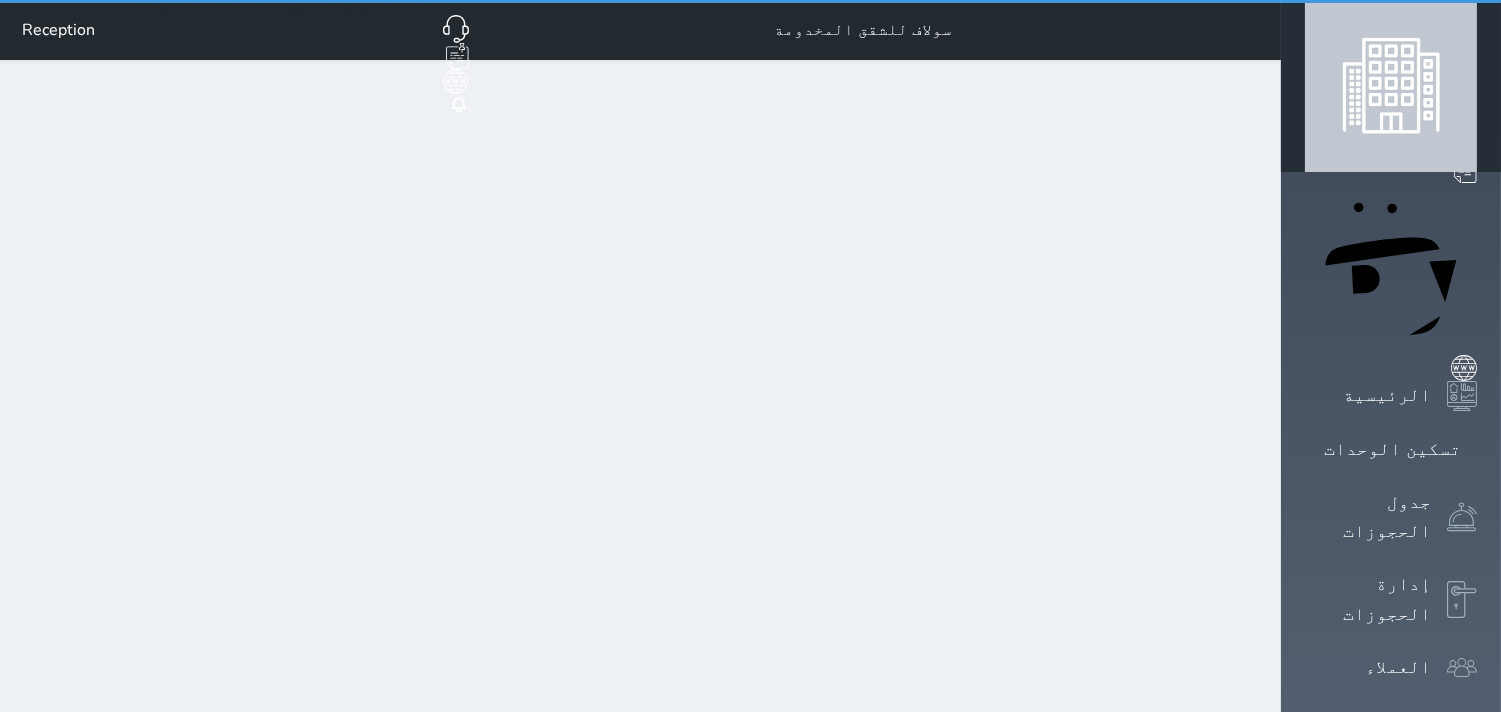 select on "1" 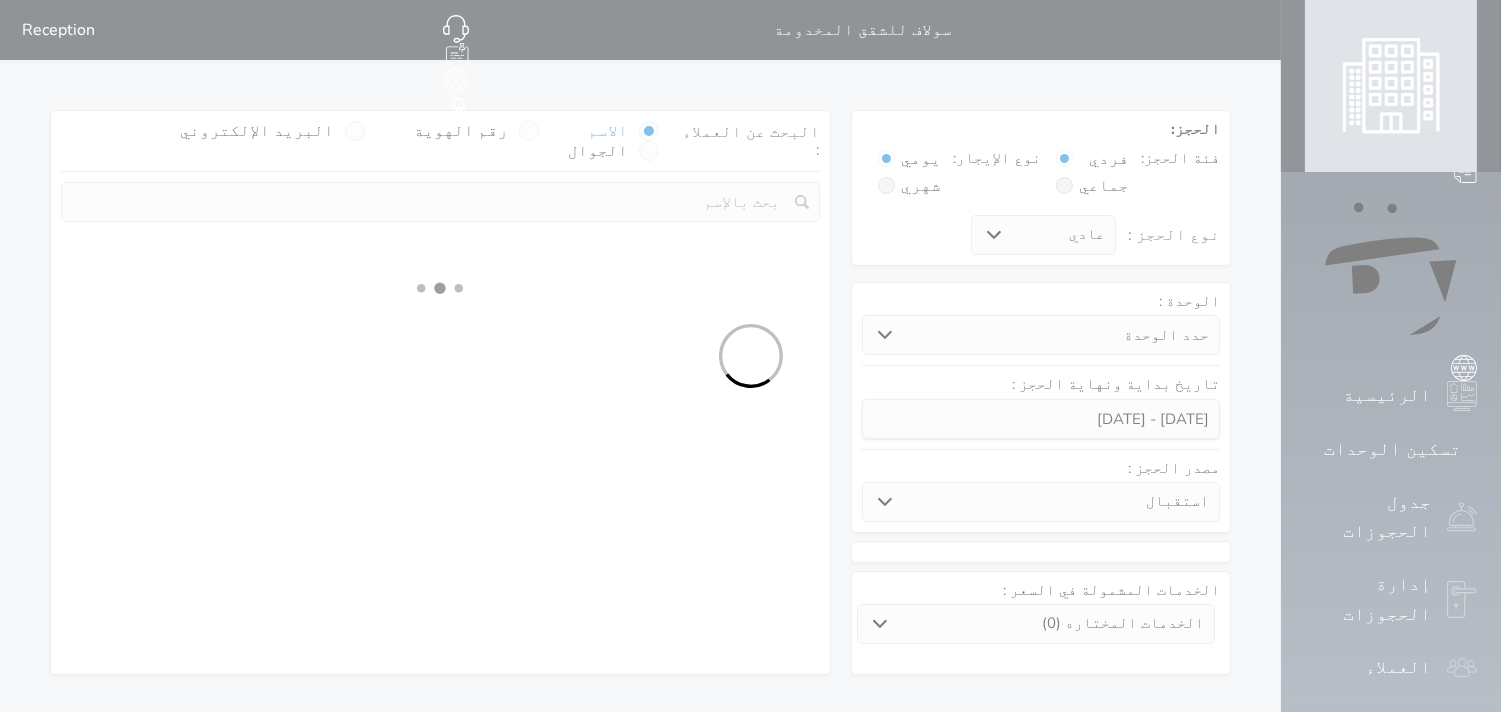 select 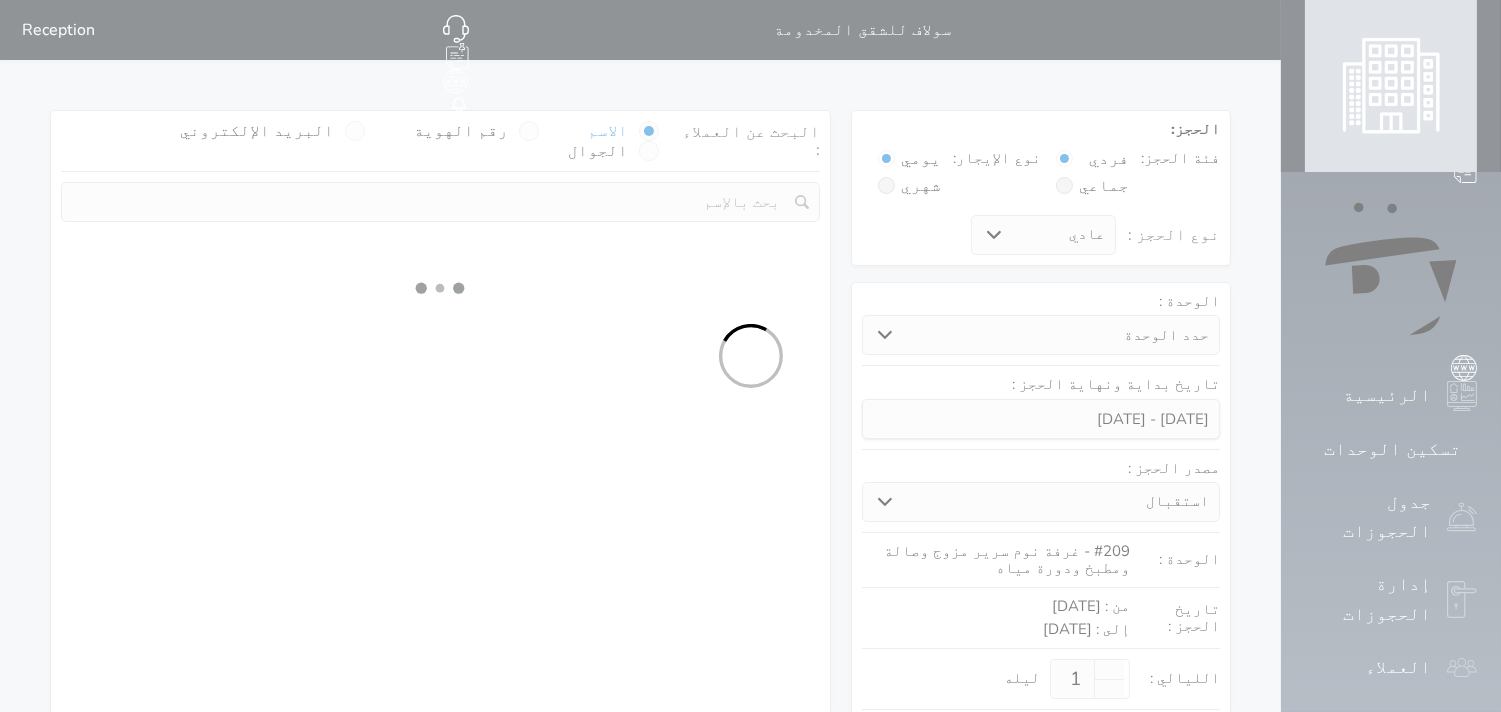 select on "1" 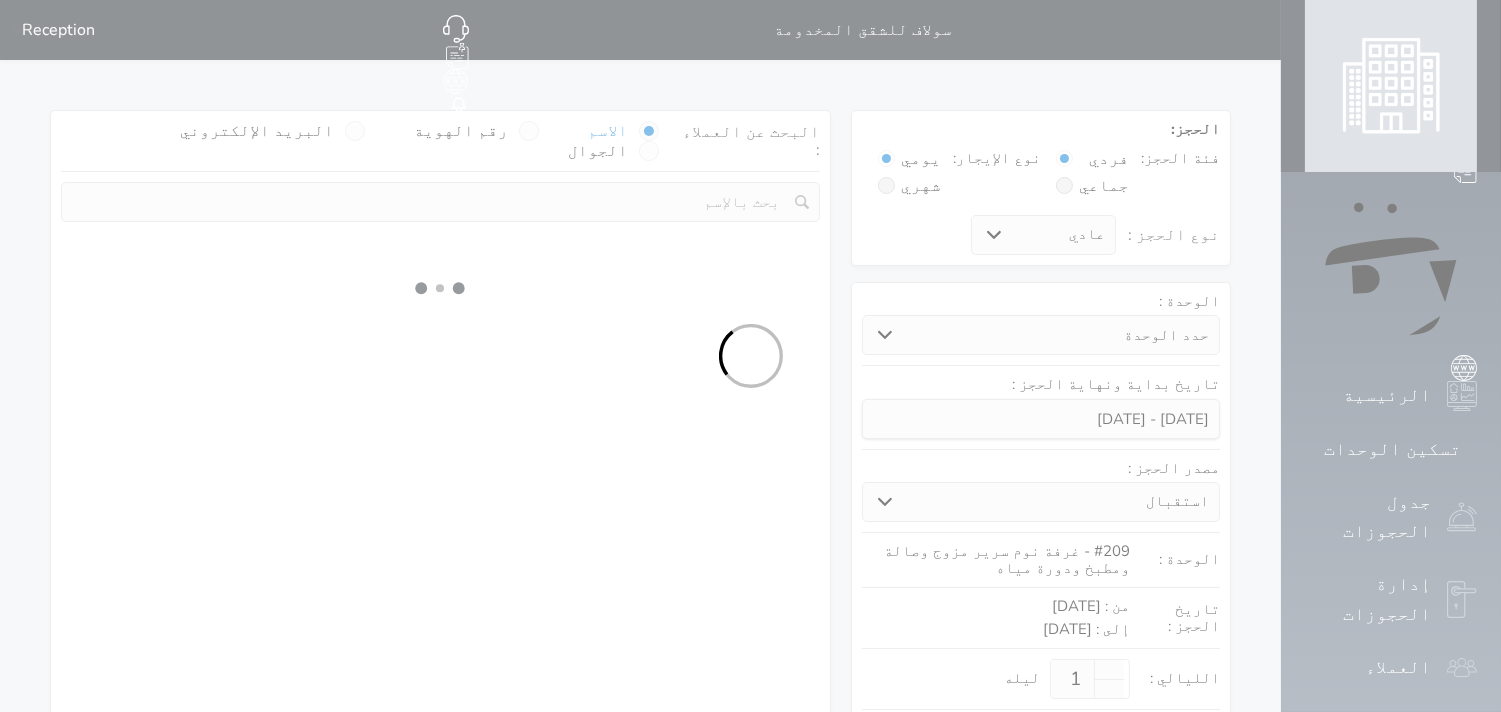 select on "113" 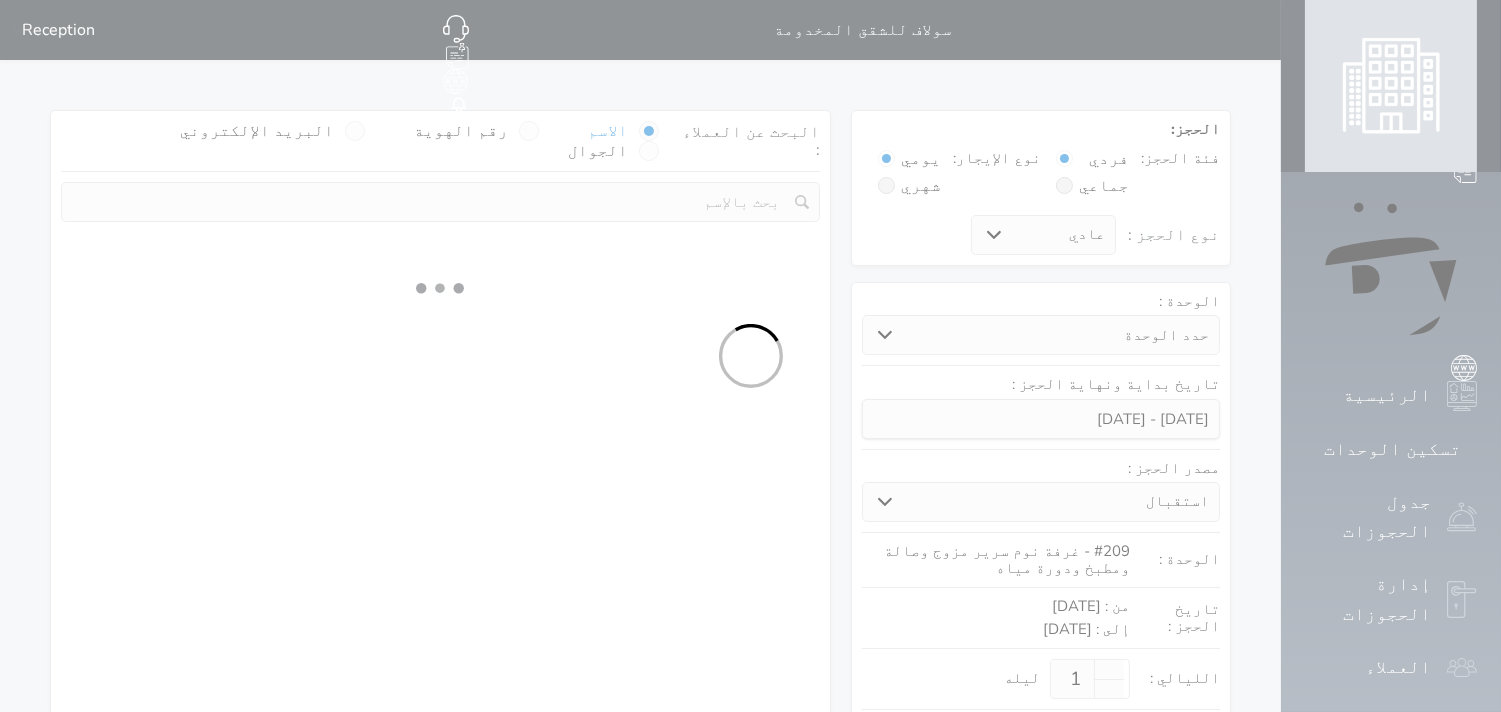 select on "1" 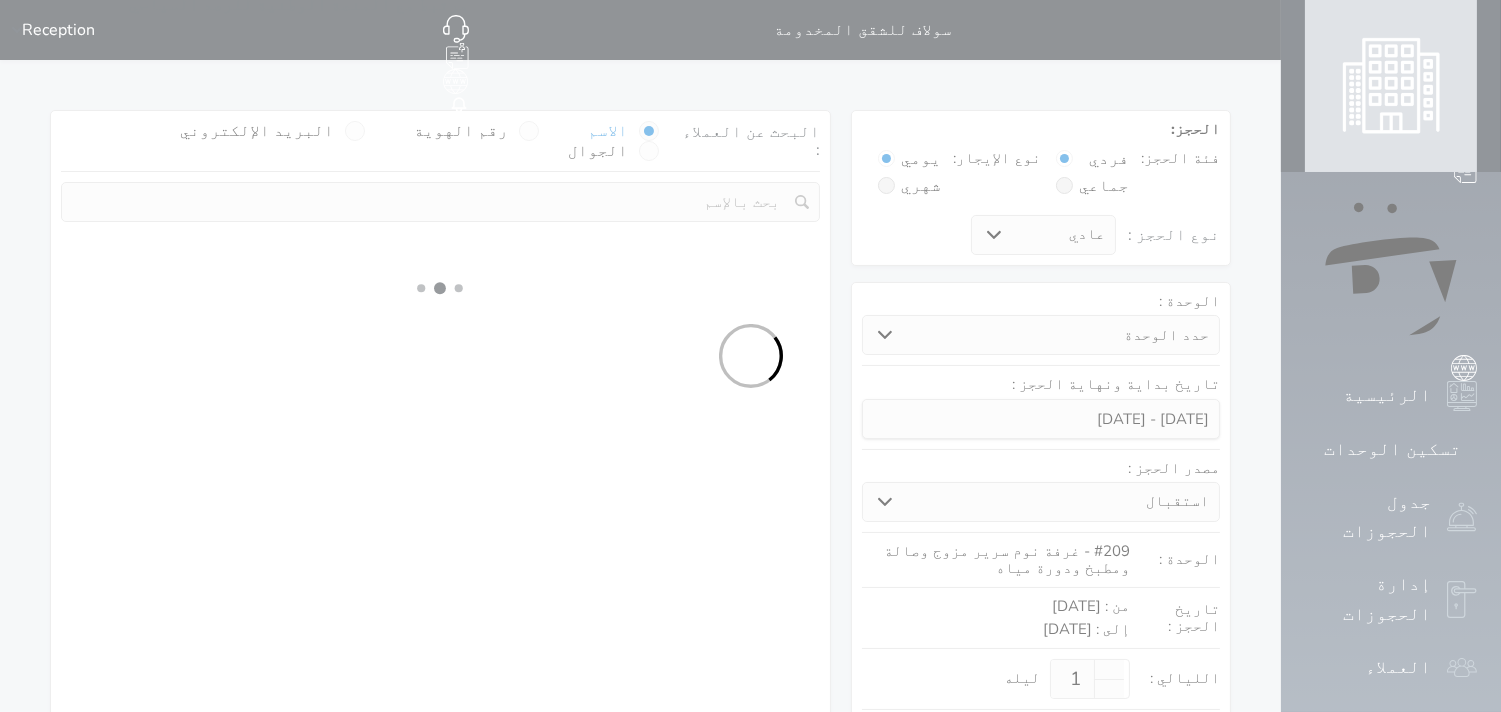 select 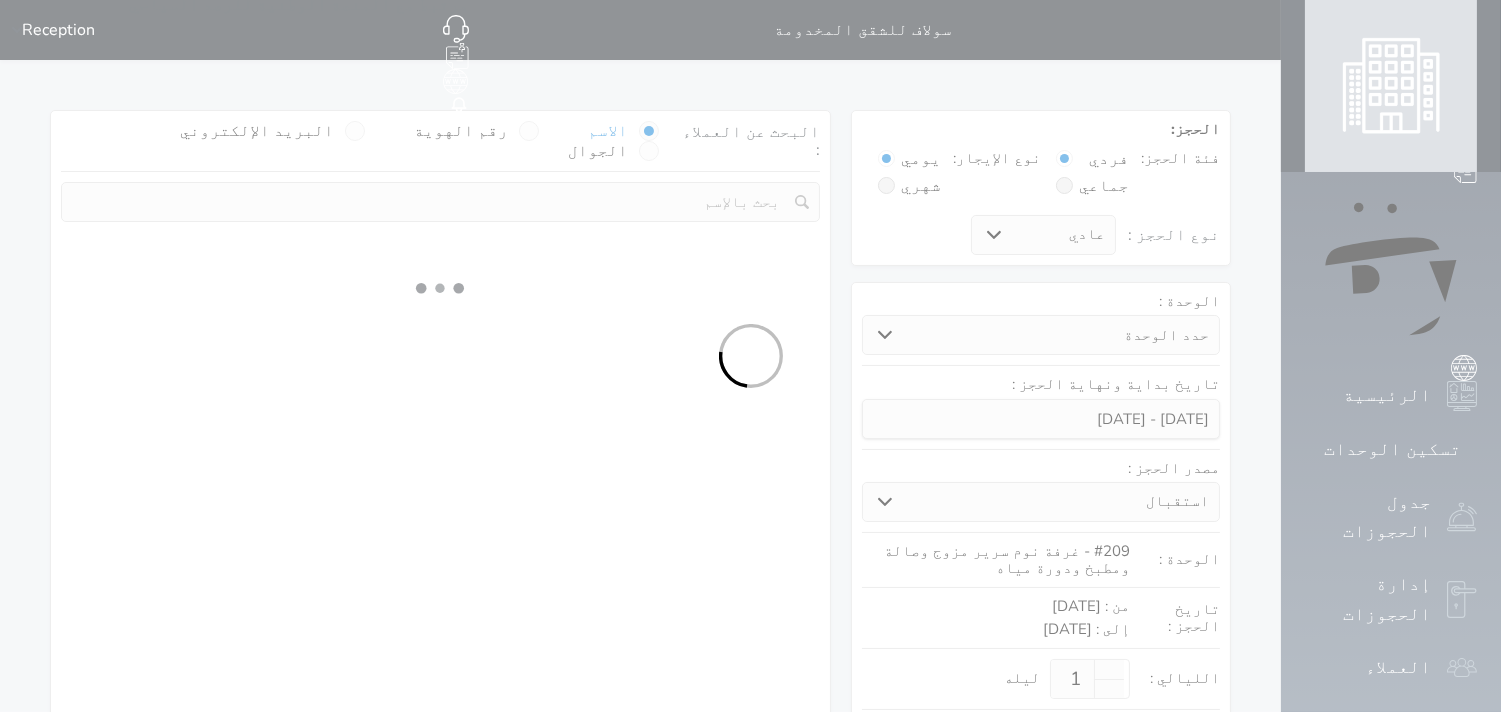 select on "7" 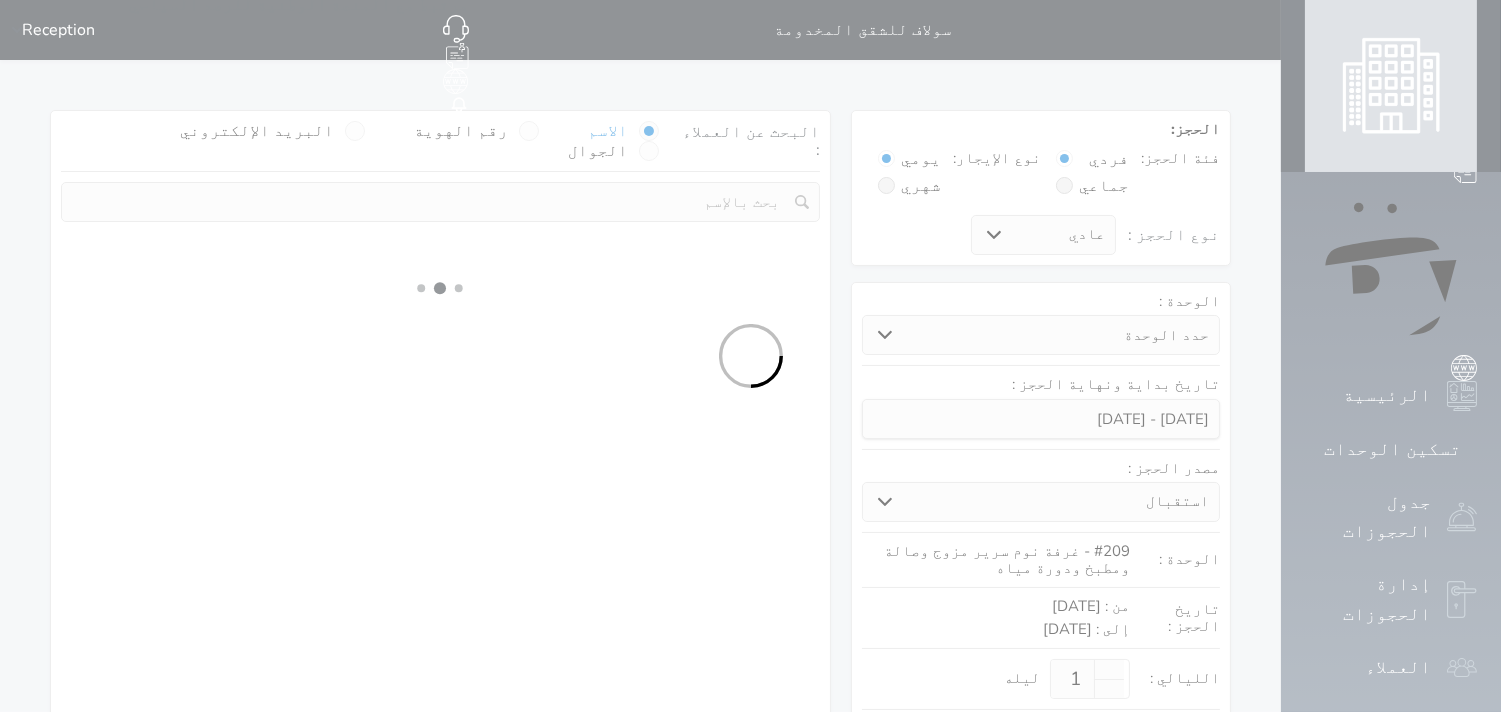 select 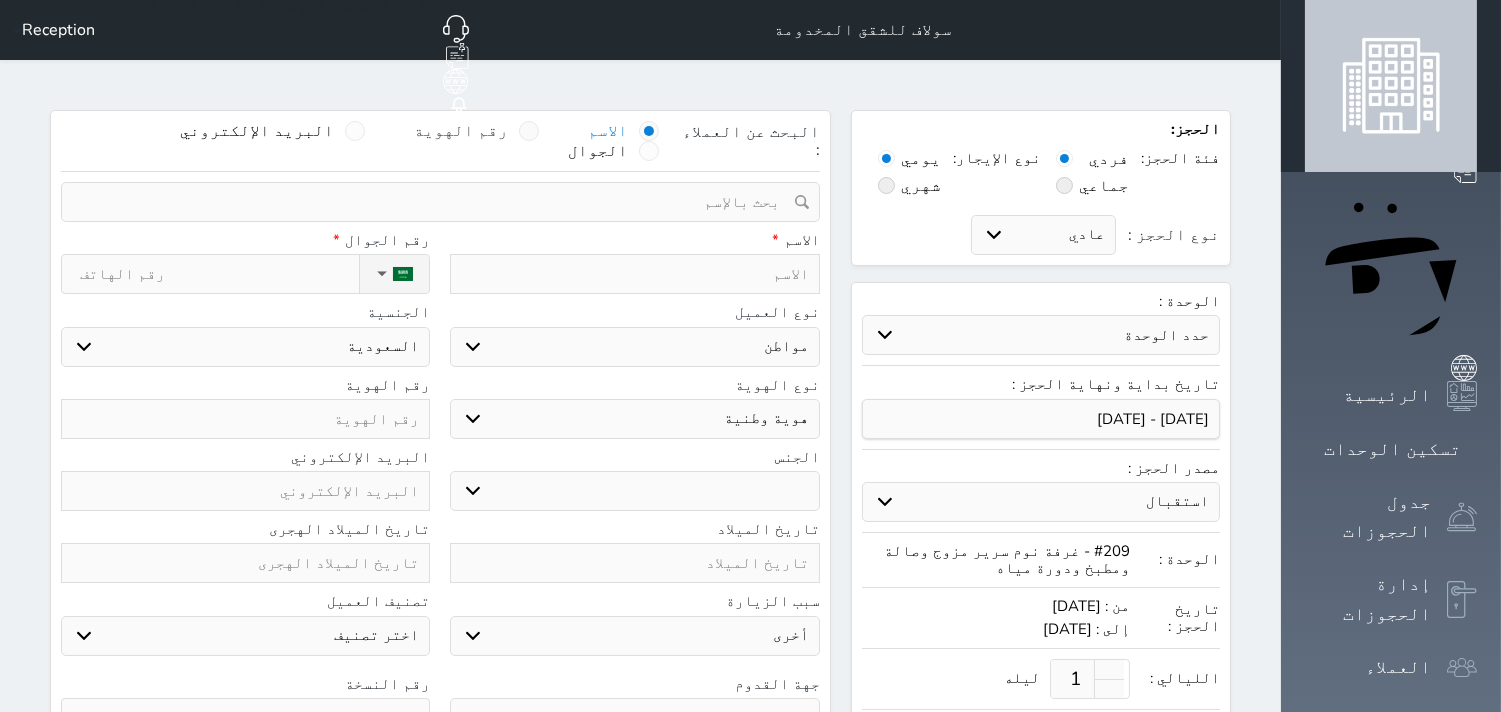 click at bounding box center (529, 131) 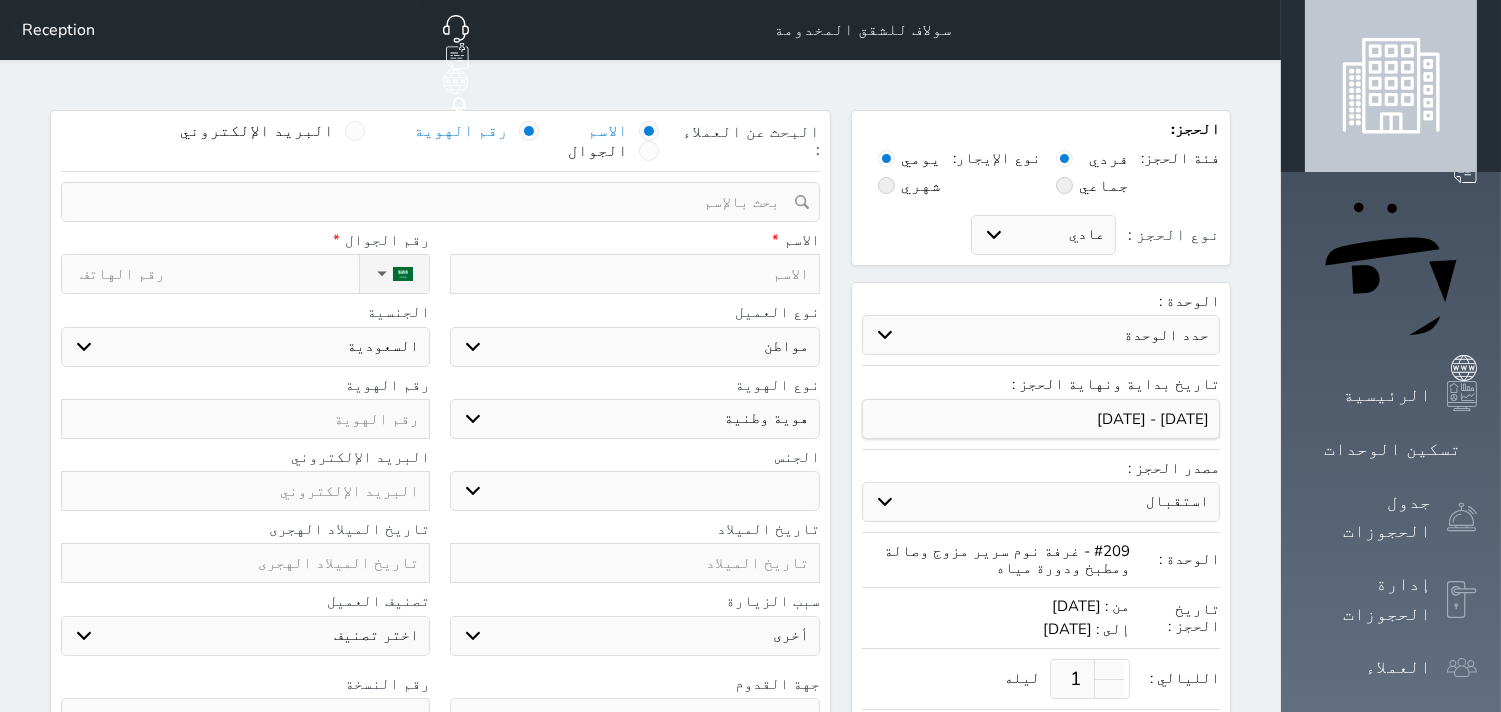 select 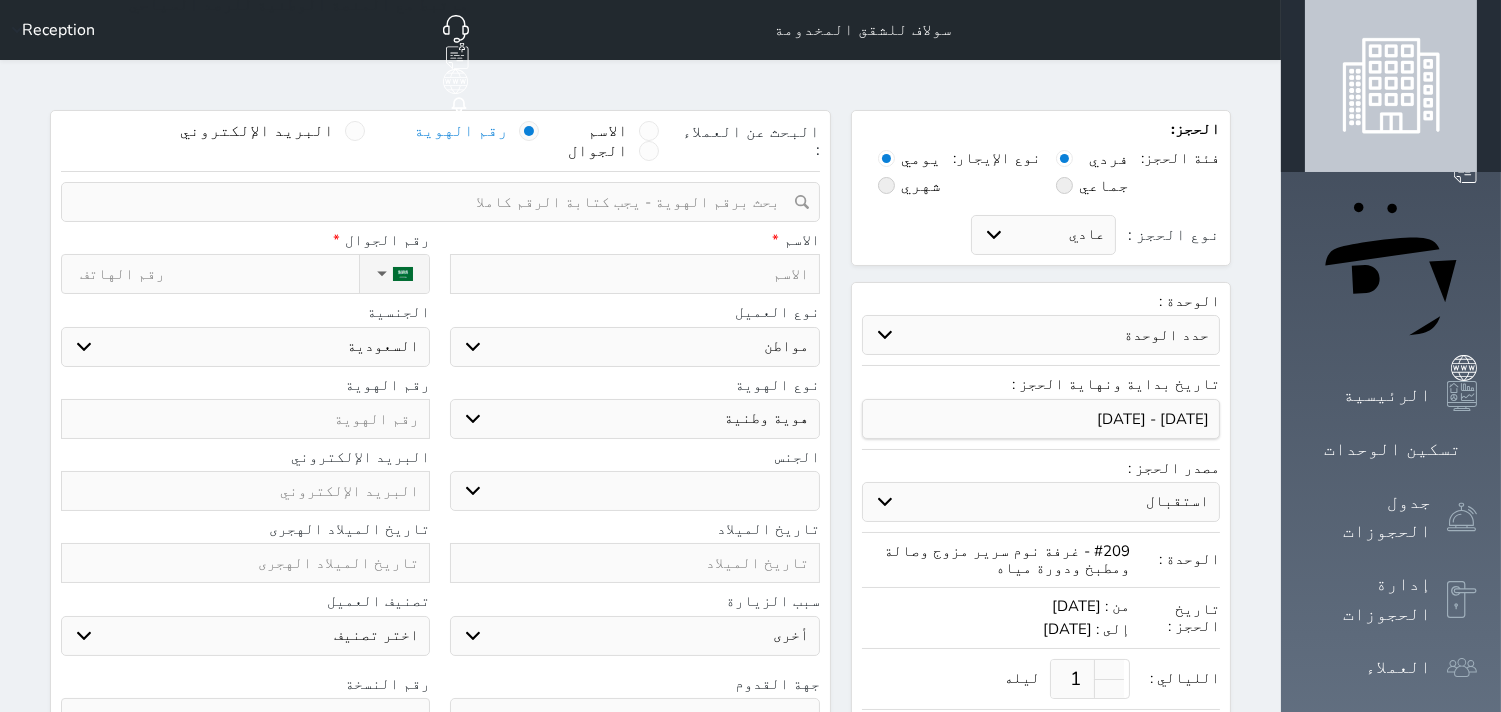 click at bounding box center (433, 202) 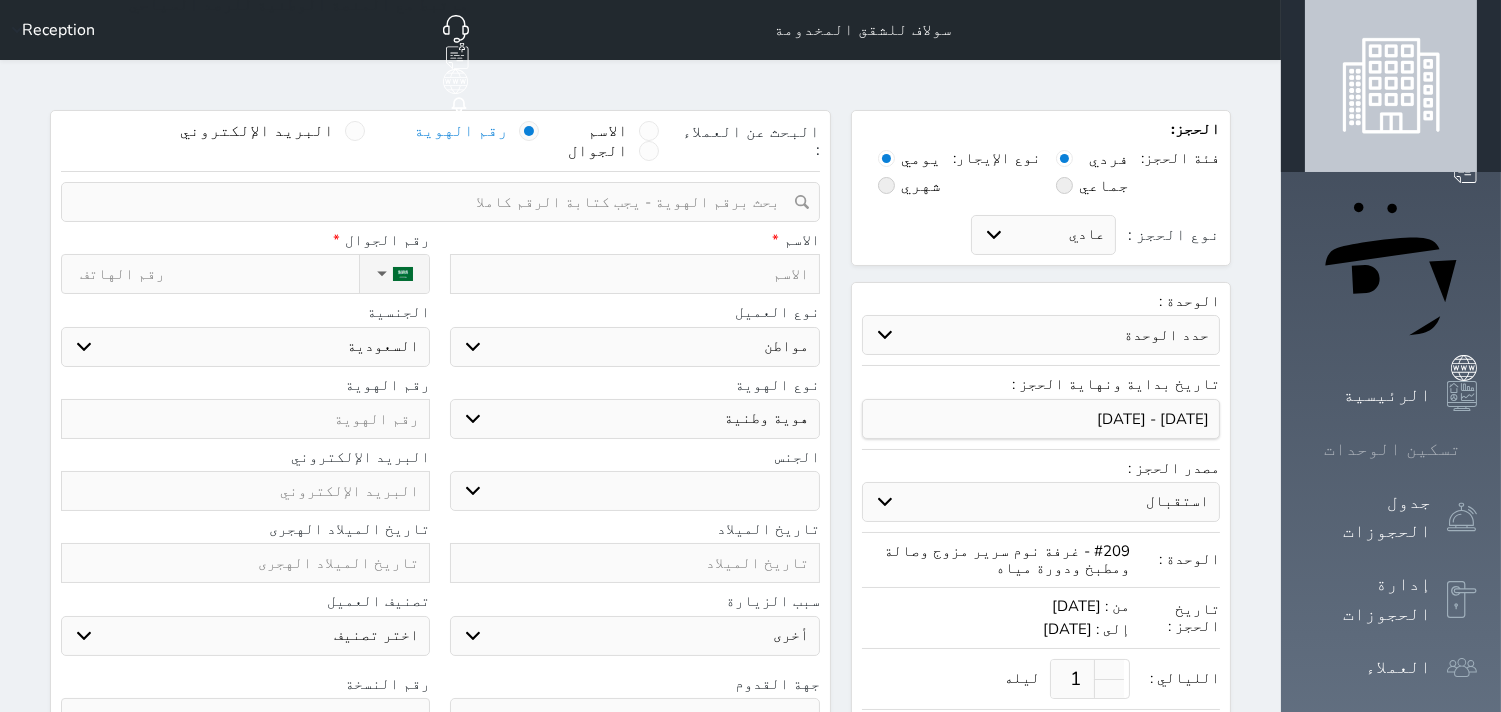 click 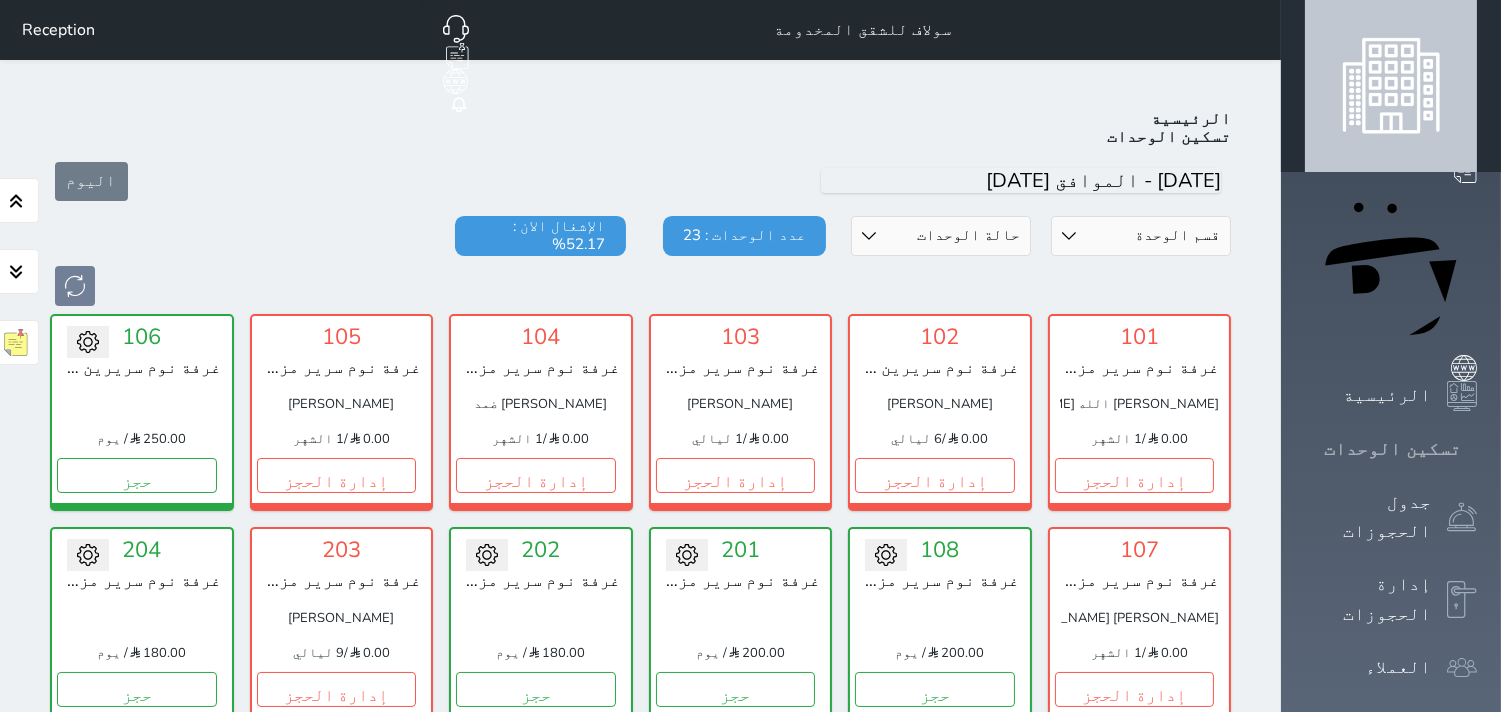 scroll, scrollTop: 77, scrollLeft: 0, axis: vertical 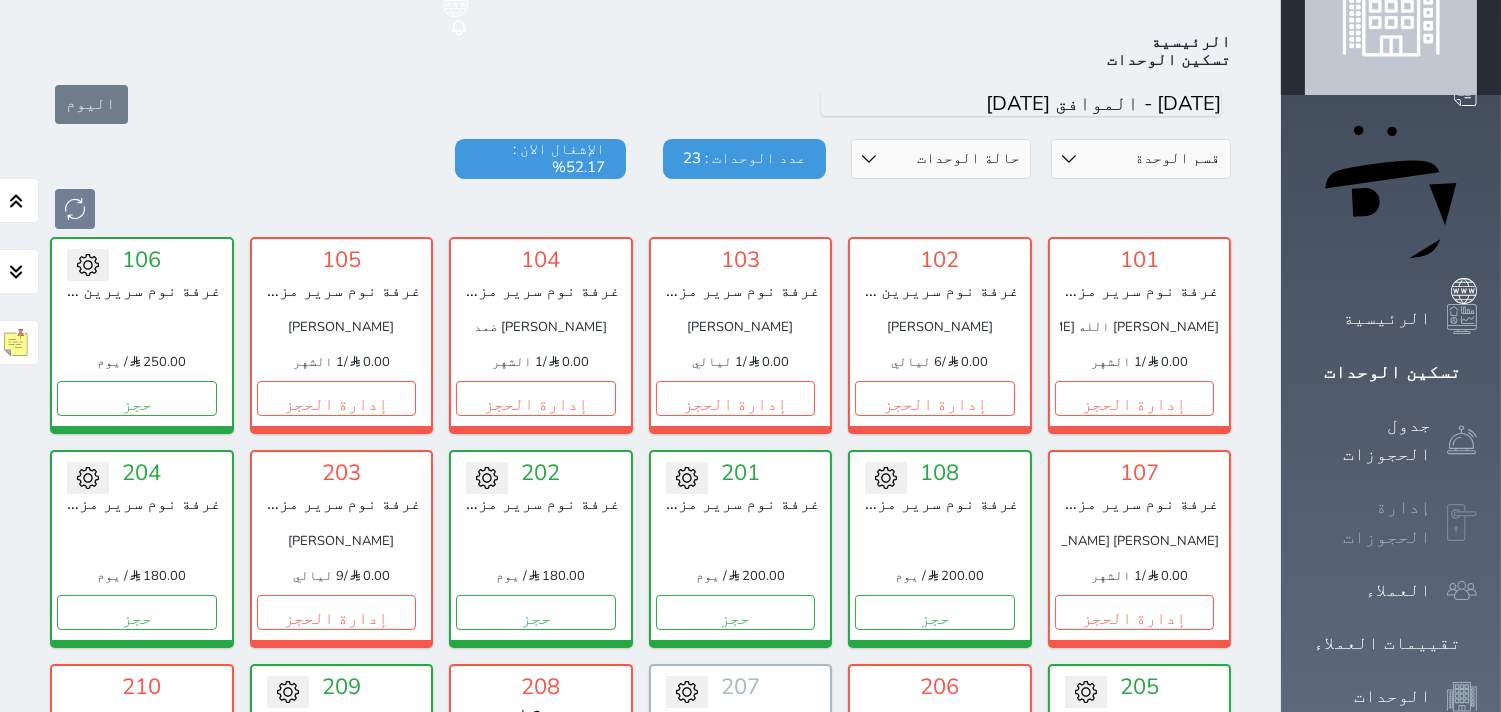 click 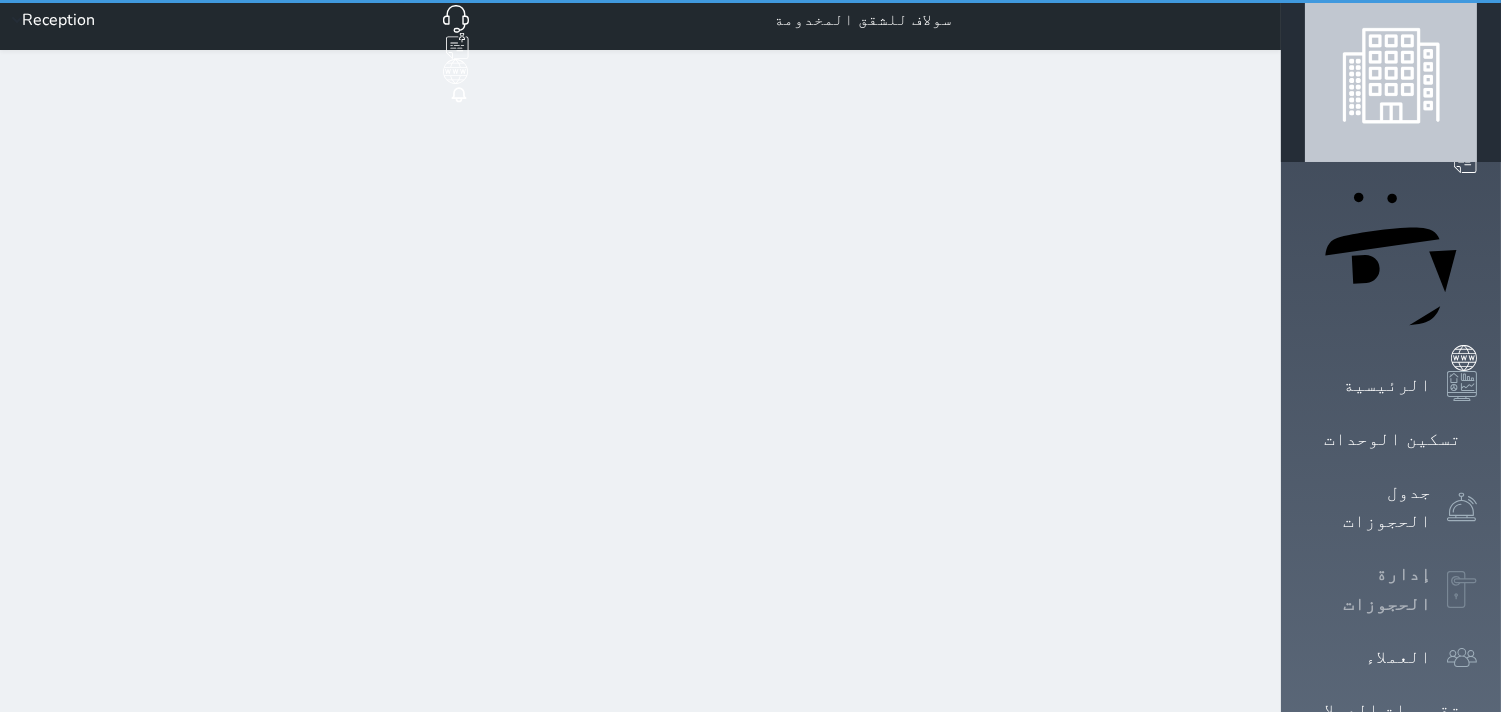 scroll, scrollTop: 0, scrollLeft: 0, axis: both 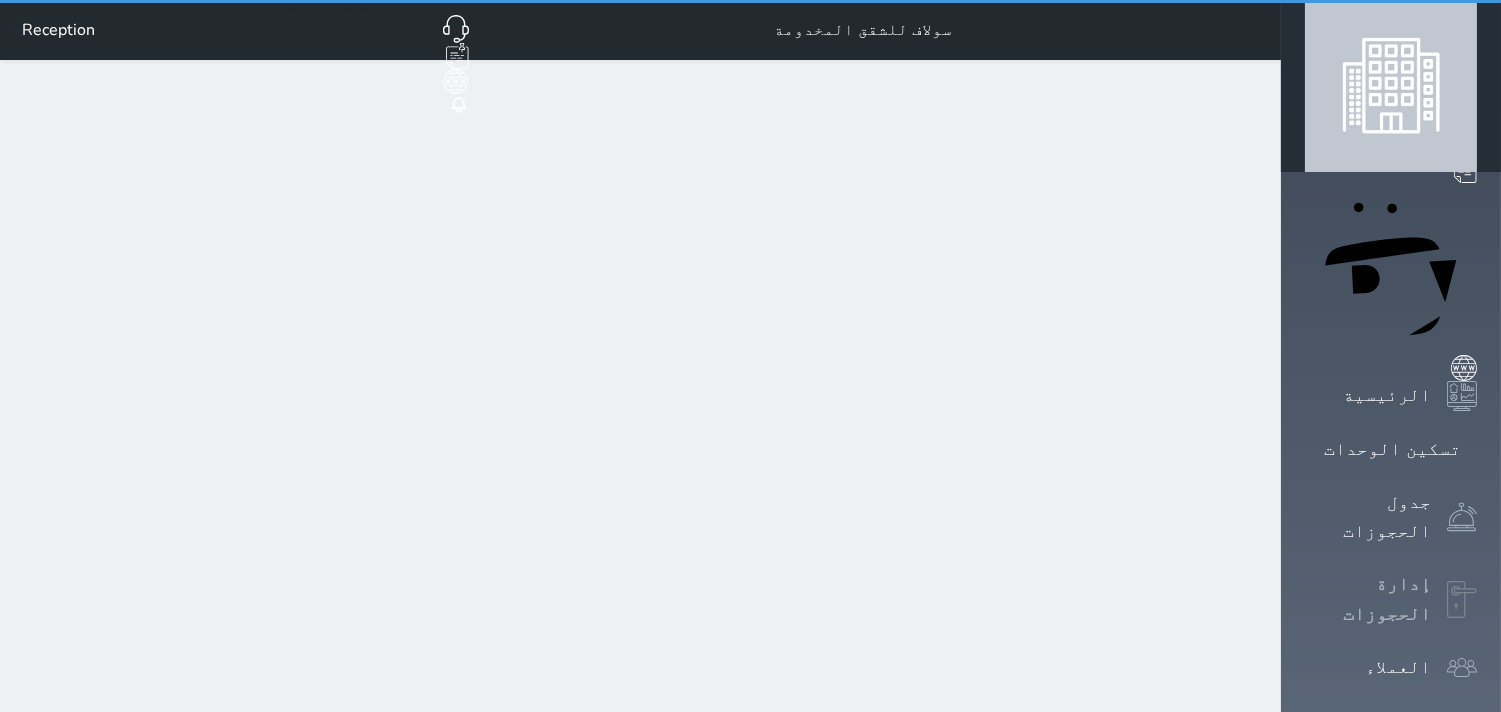 select on "open_all" 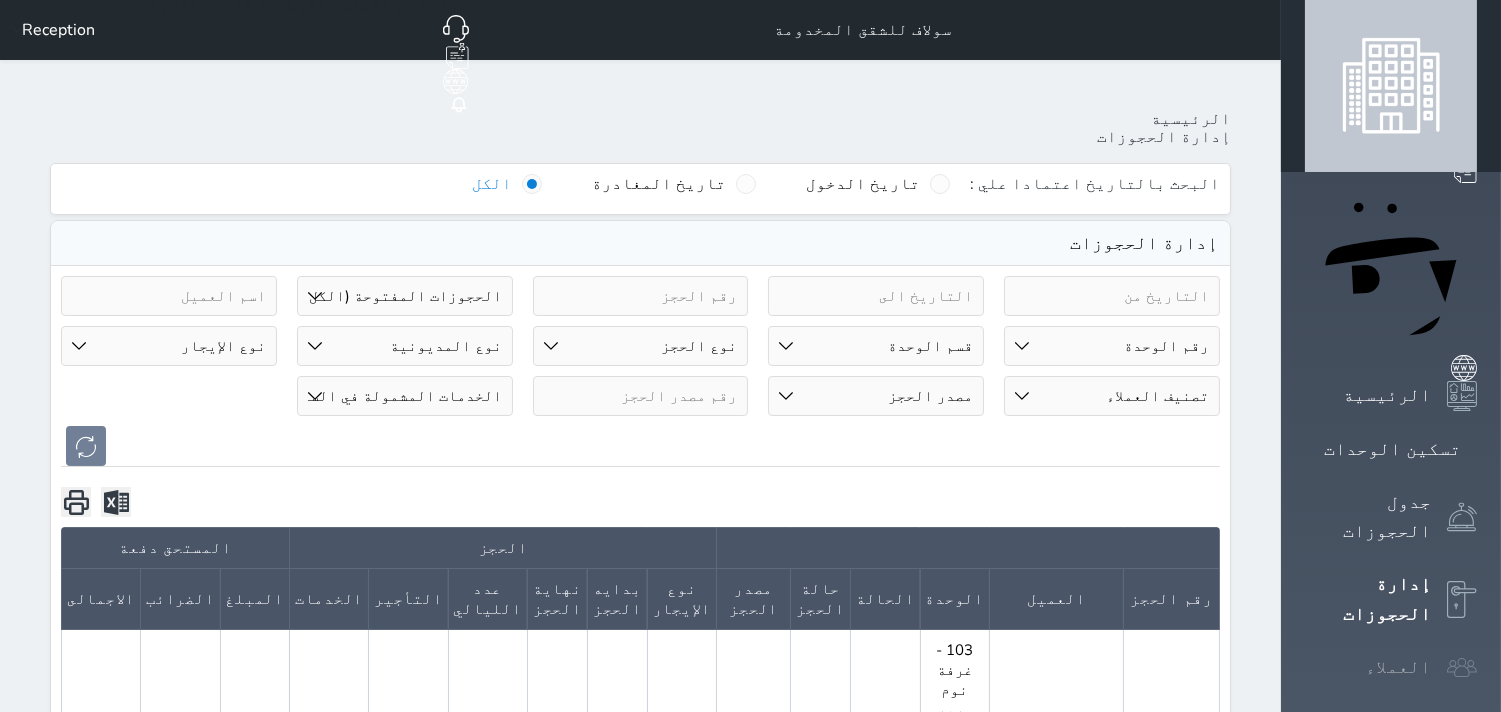 click 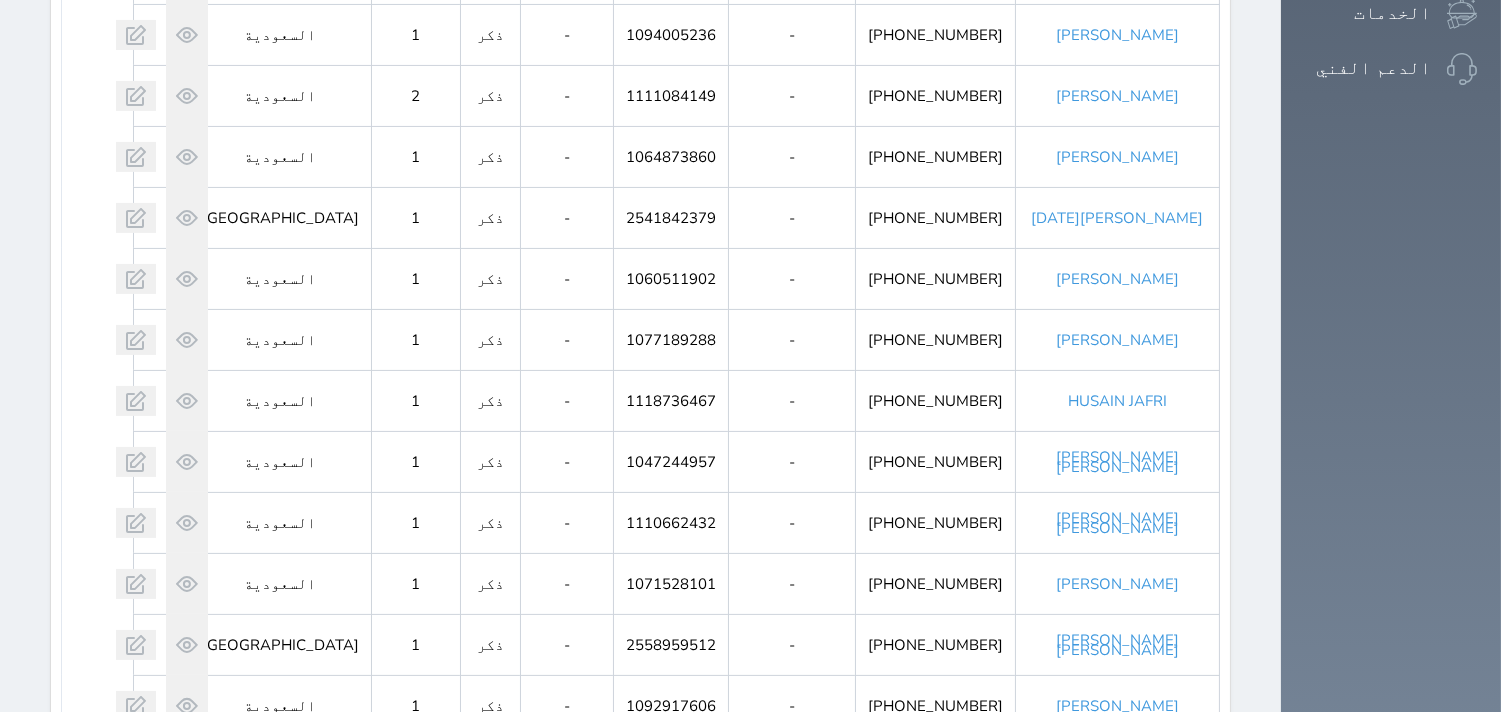 scroll, scrollTop: 777, scrollLeft: 0, axis: vertical 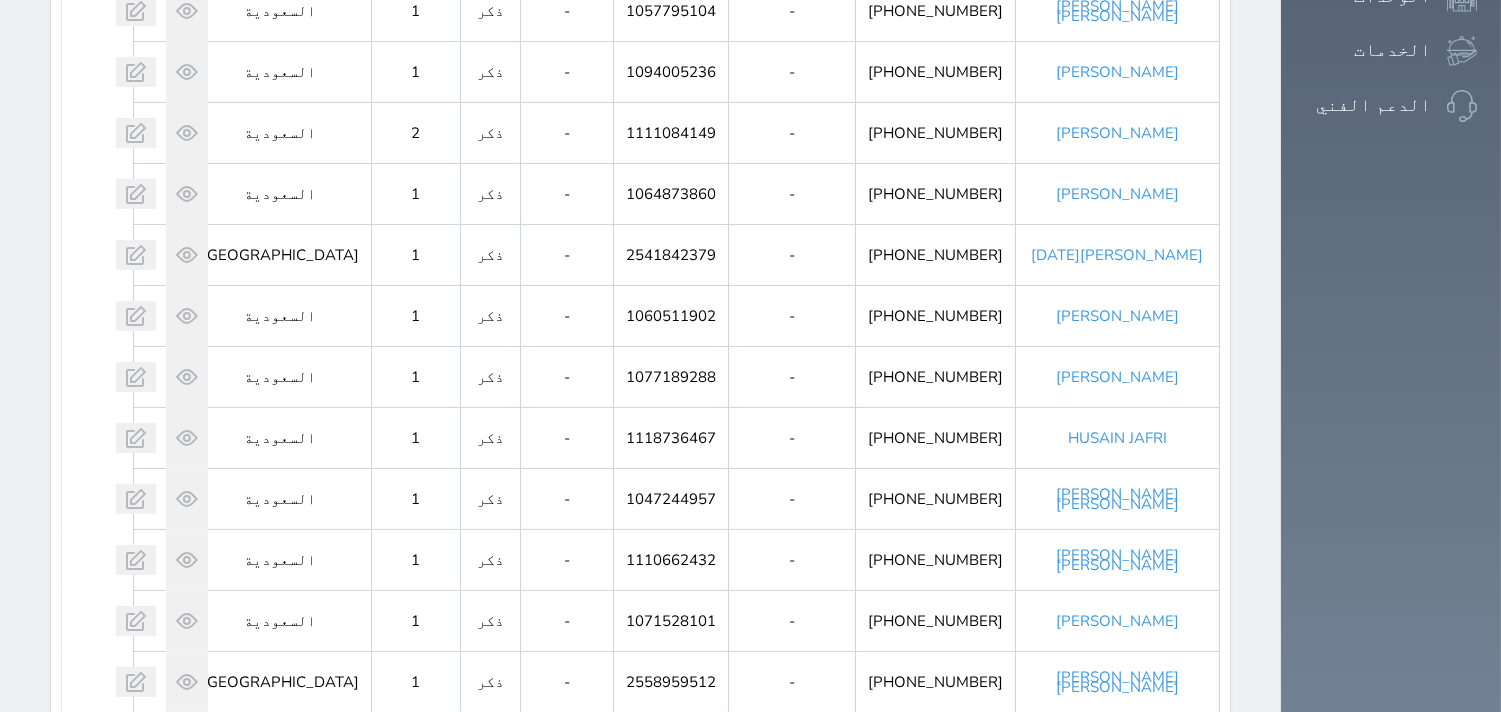 click on "[PERSON_NAME] [PERSON_NAME]" at bounding box center (1117, 499) 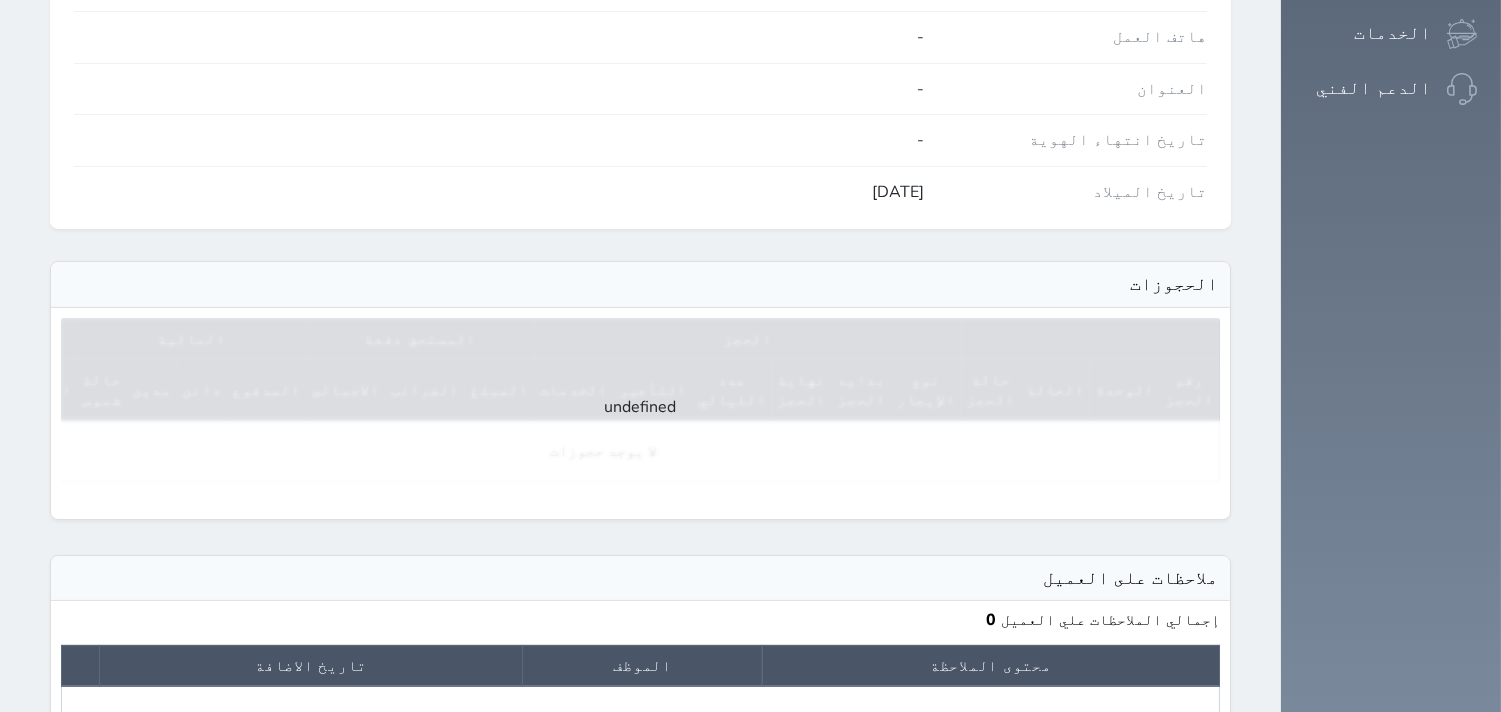 scroll, scrollTop: 16, scrollLeft: 0, axis: vertical 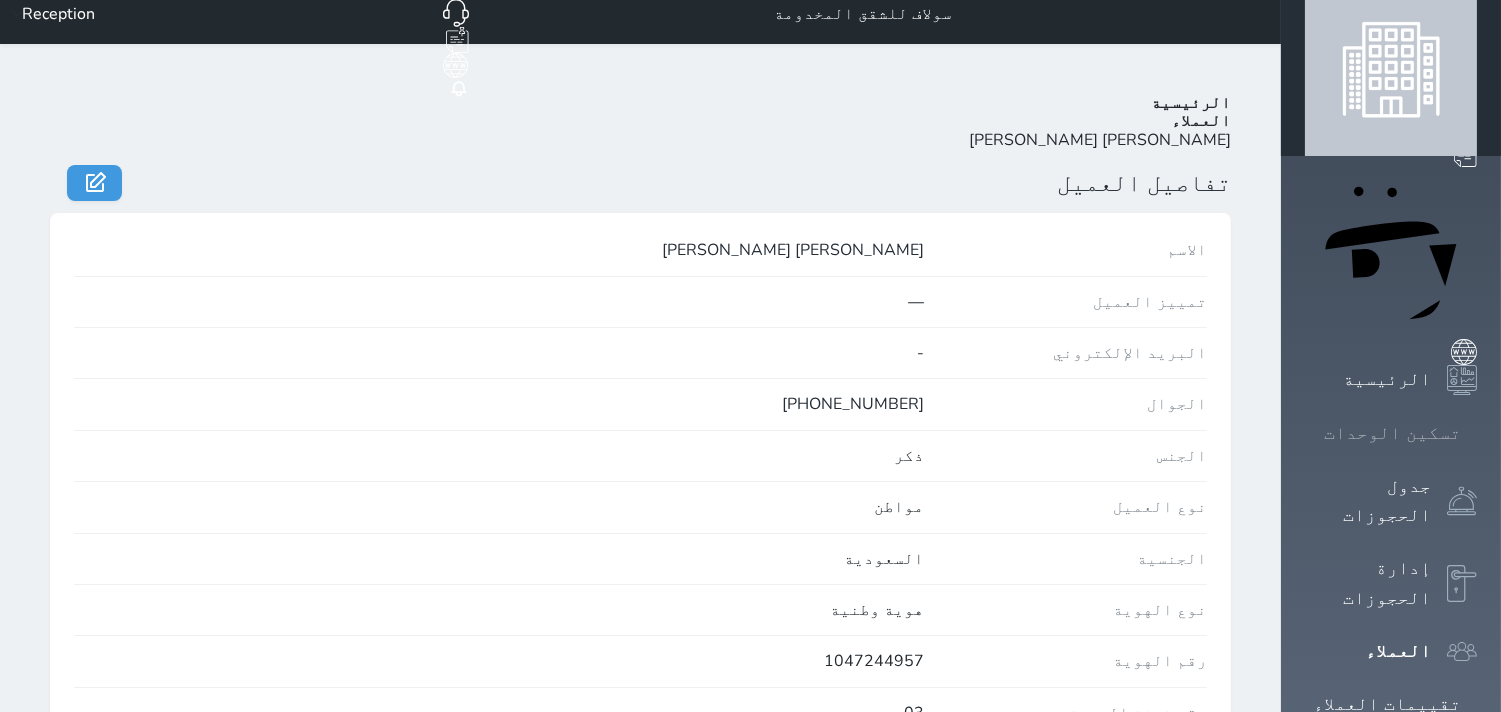 click 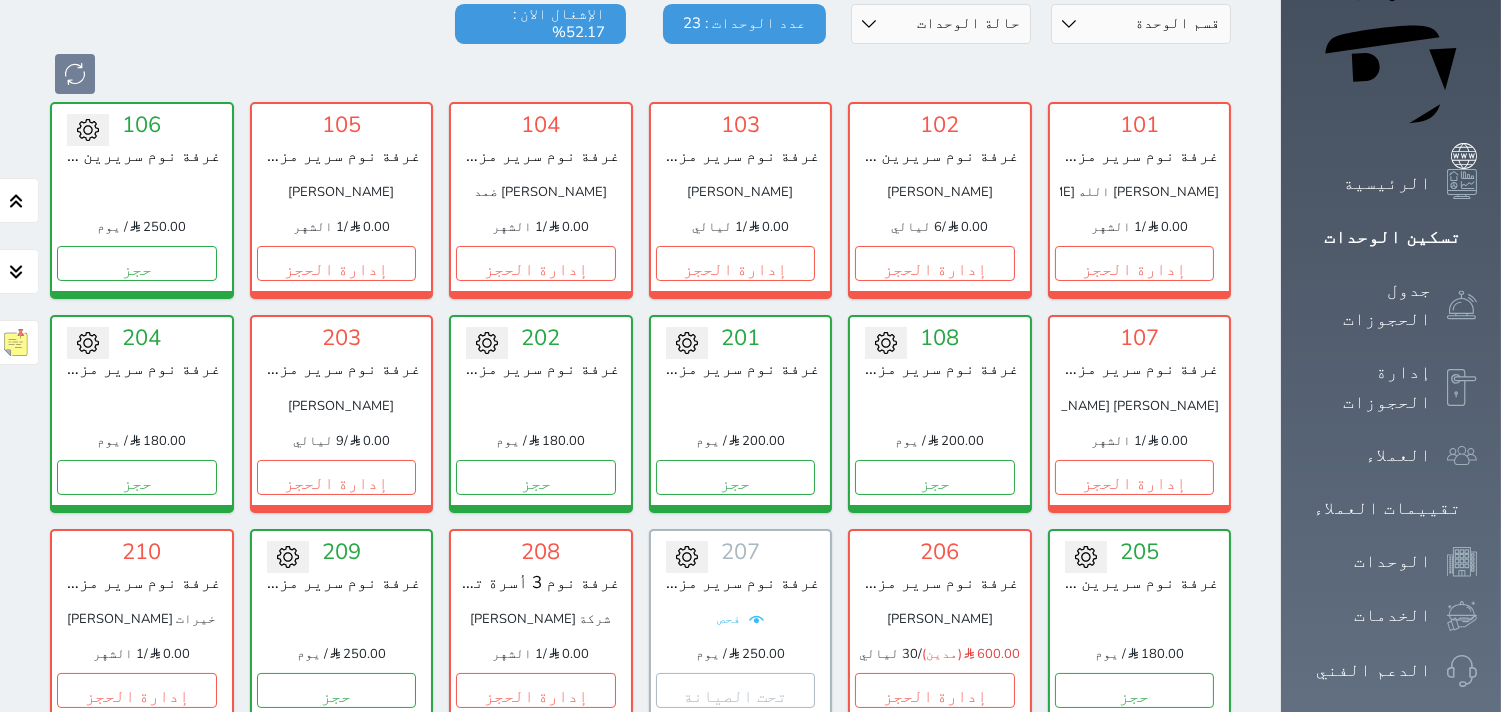 scroll, scrollTop: 411, scrollLeft: 0, axis: vertical 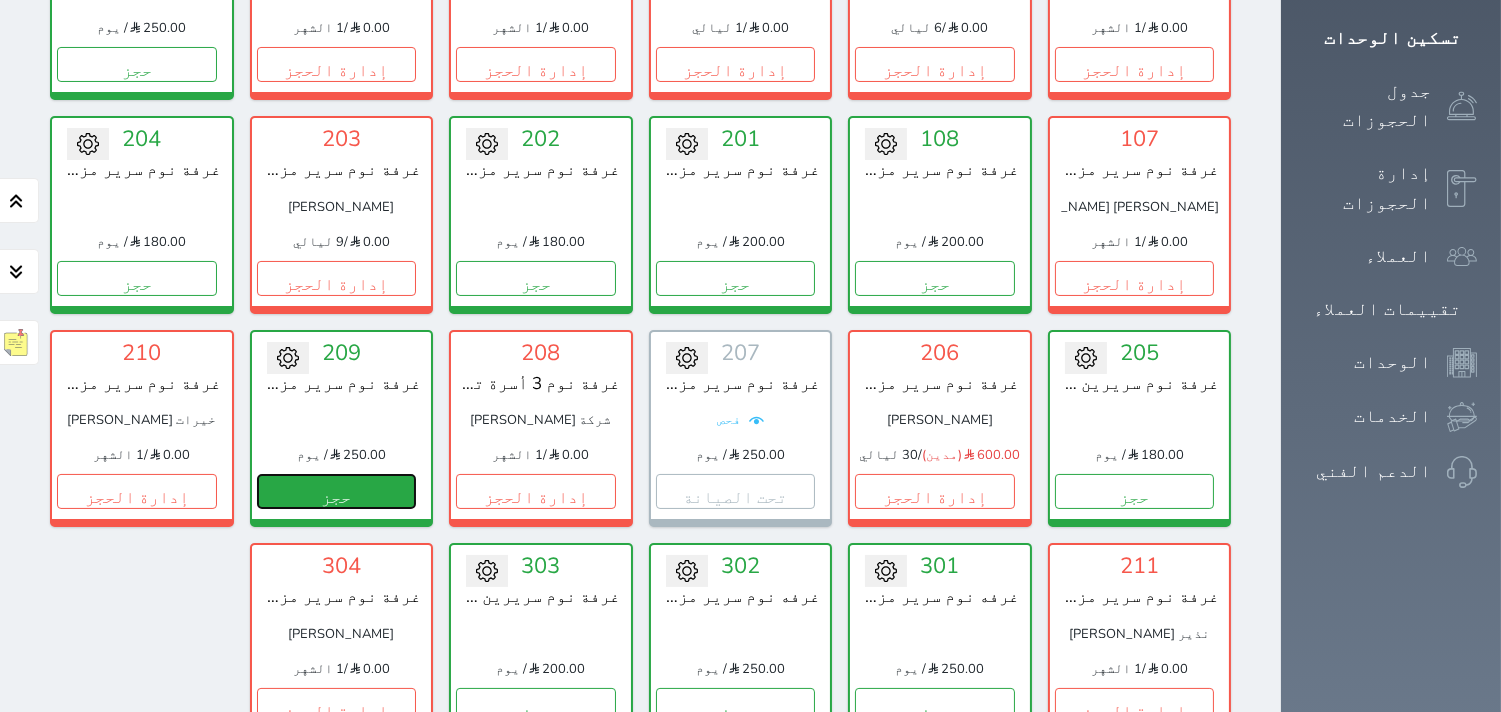 click on "حجز" at bounding box center [337, 491] 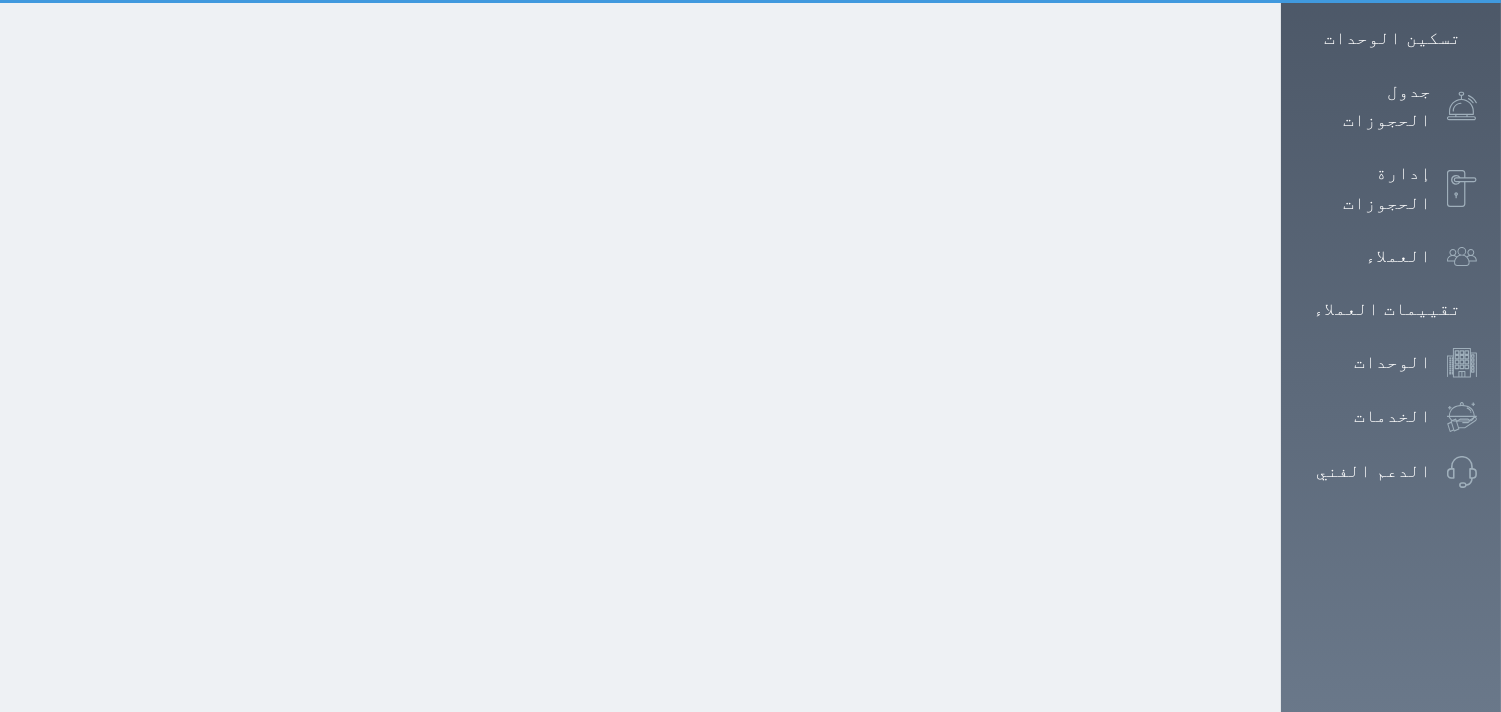 scroll, scrollTop: 0, scrollLeft: 0, axis: both 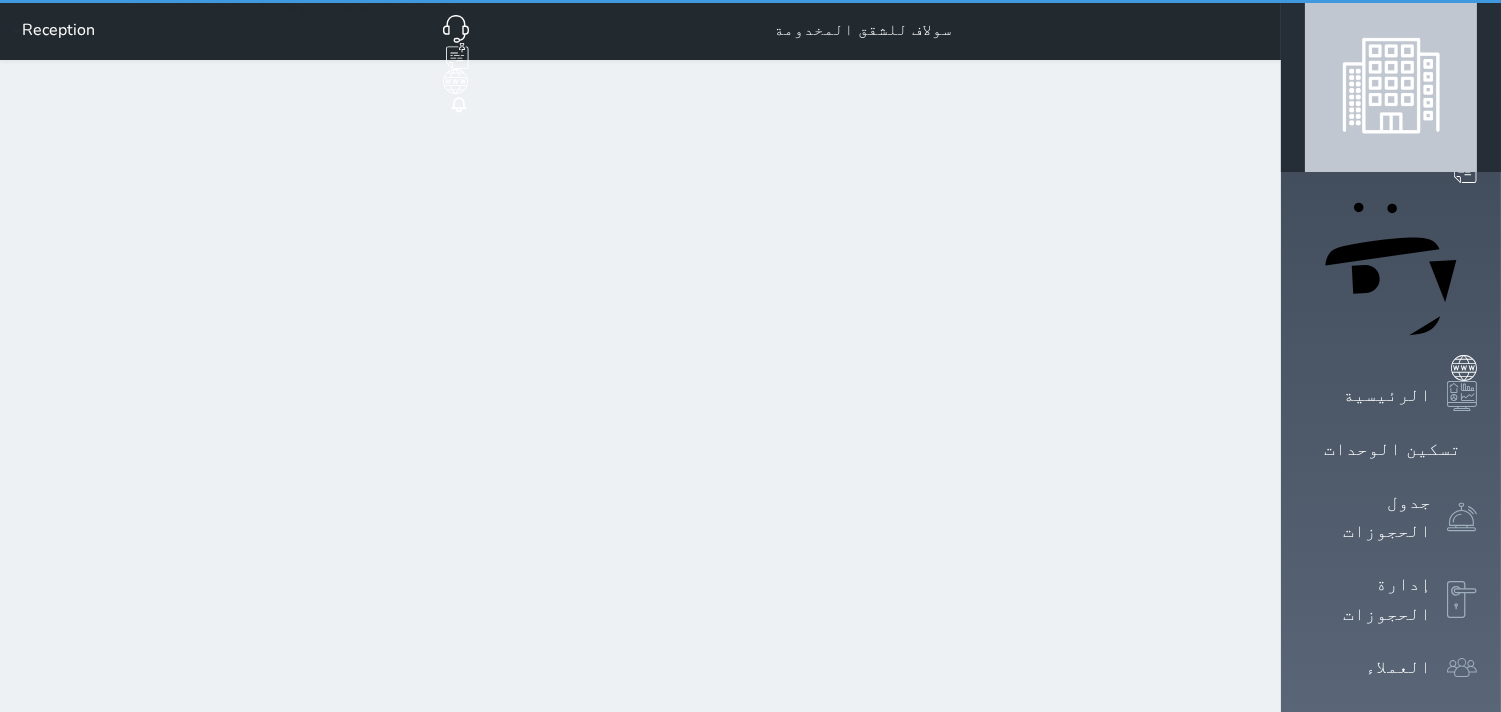select on "1" 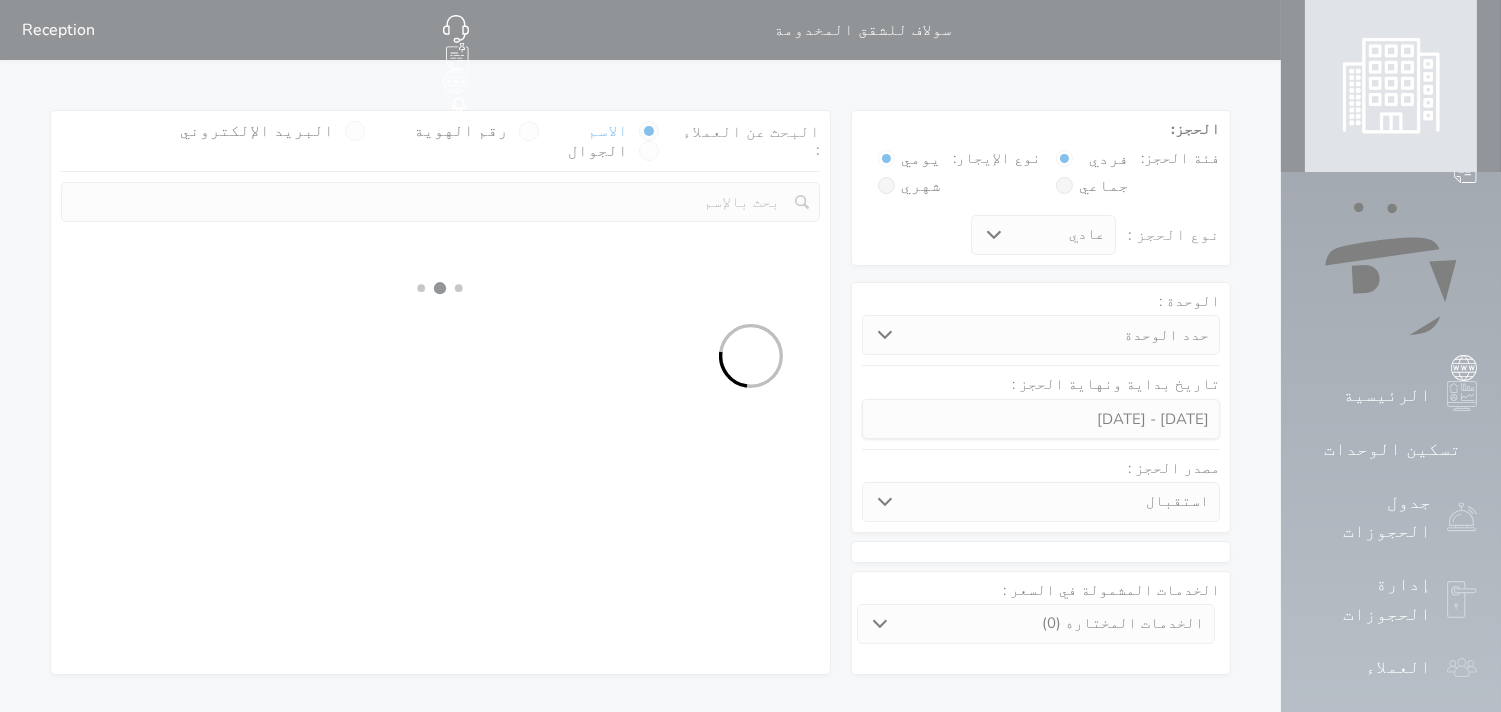 select 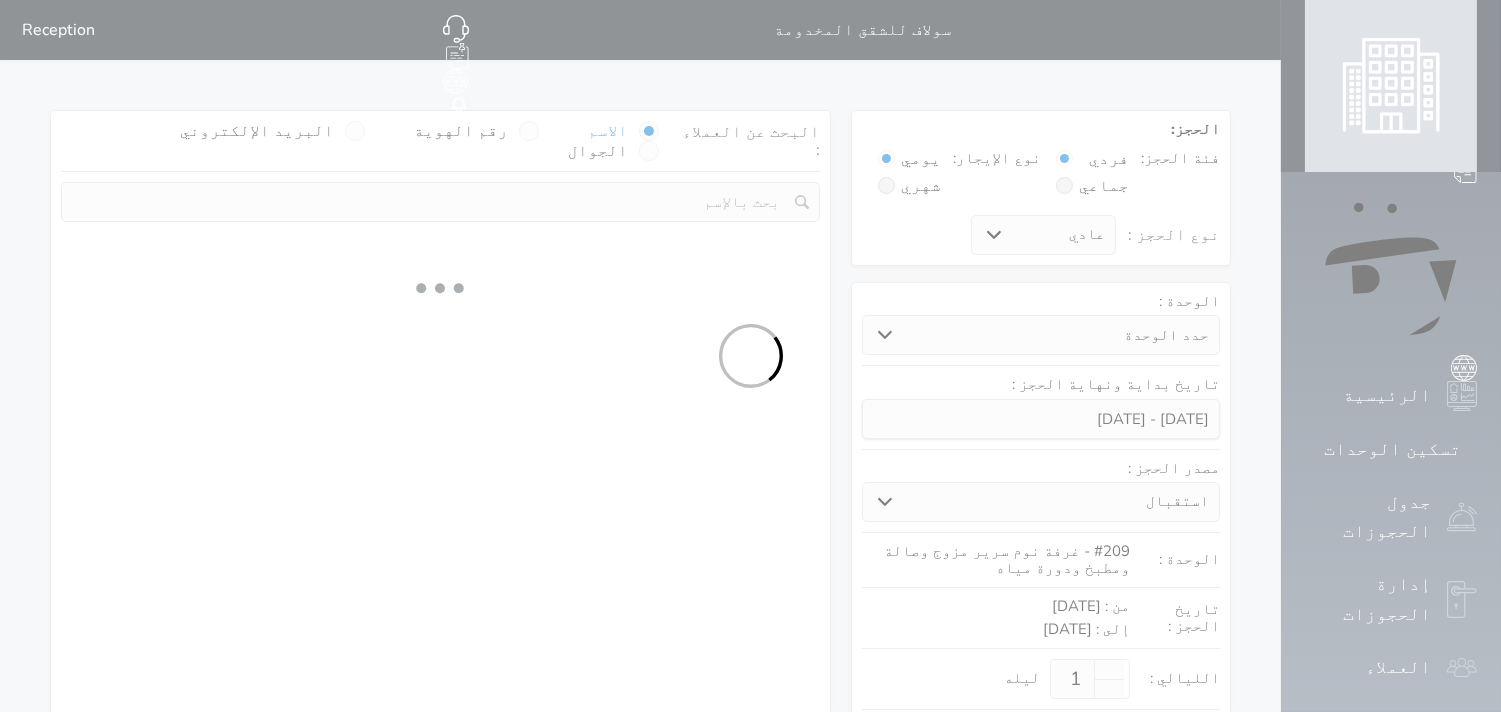 select on "1" 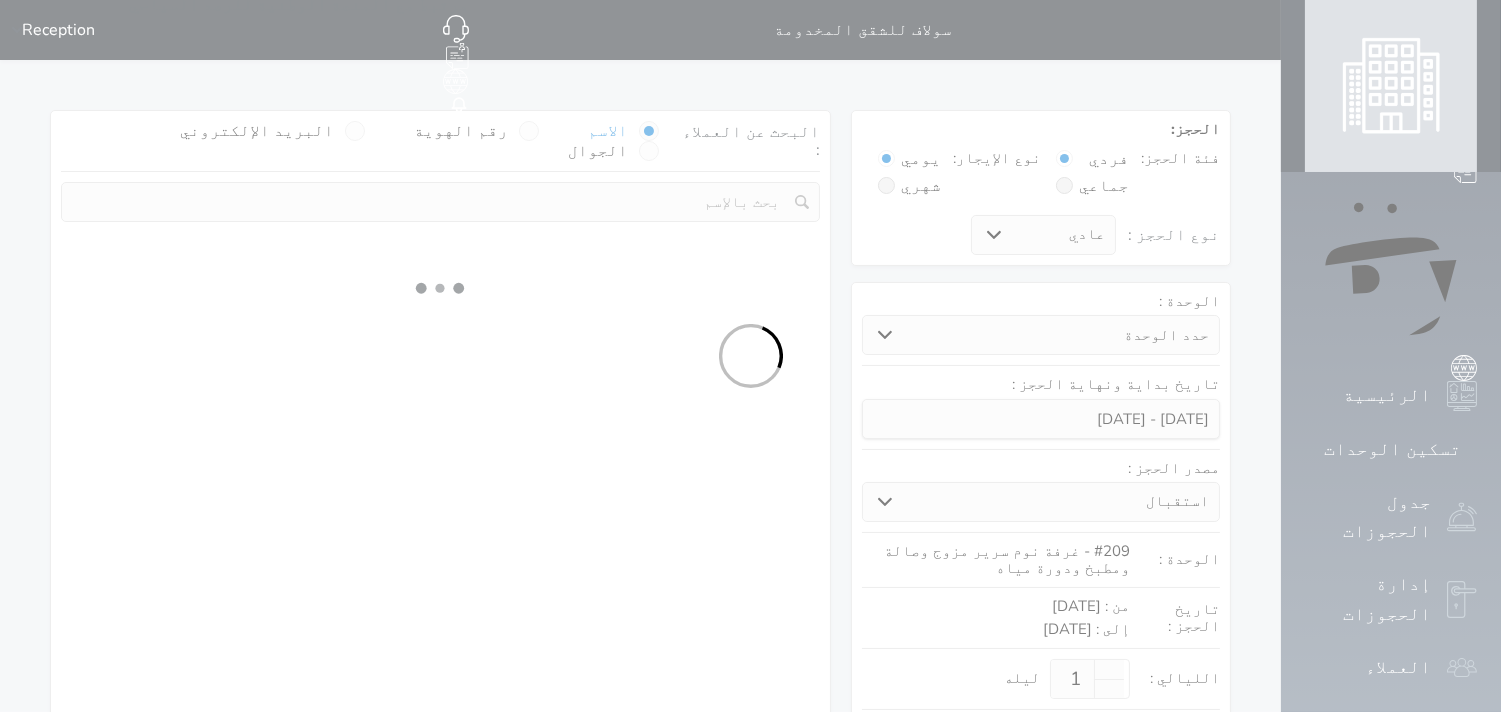 select on "113" 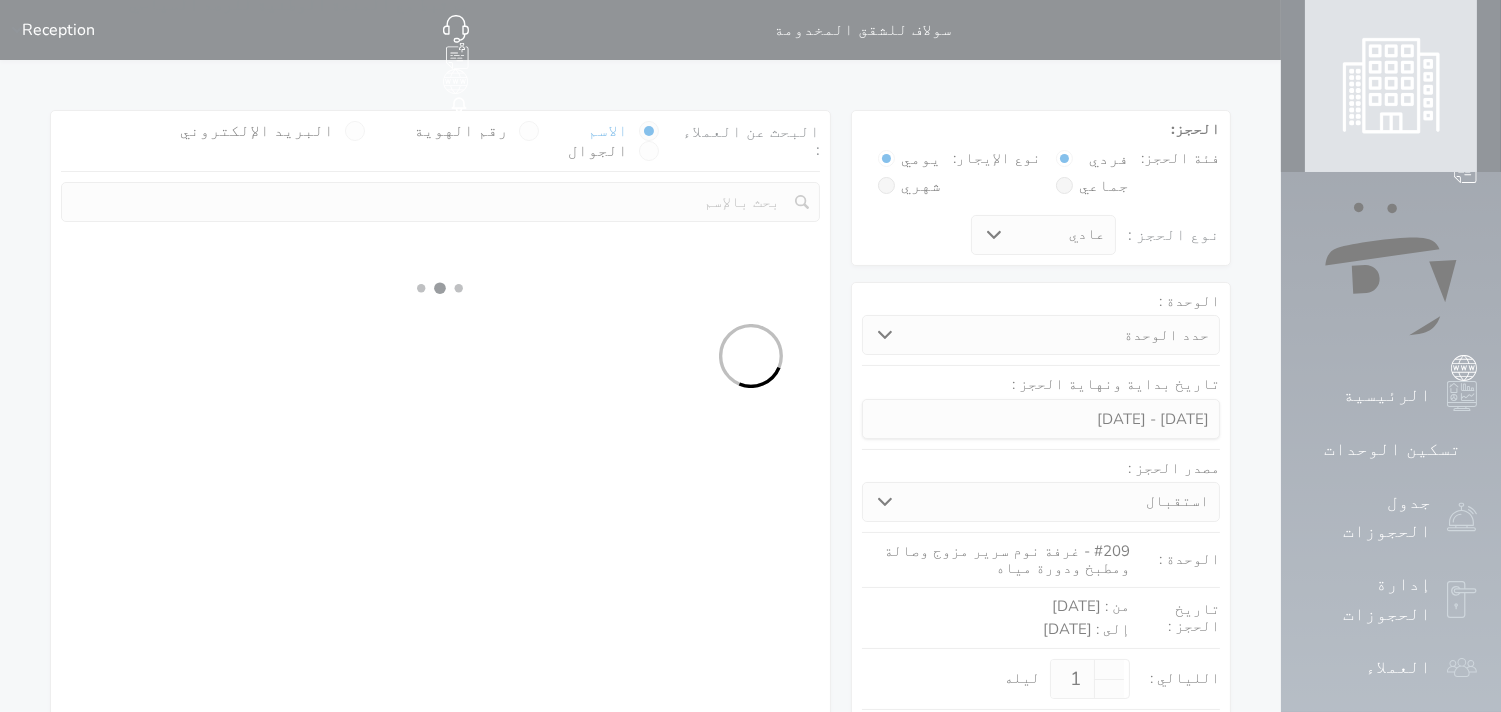 select on "1" 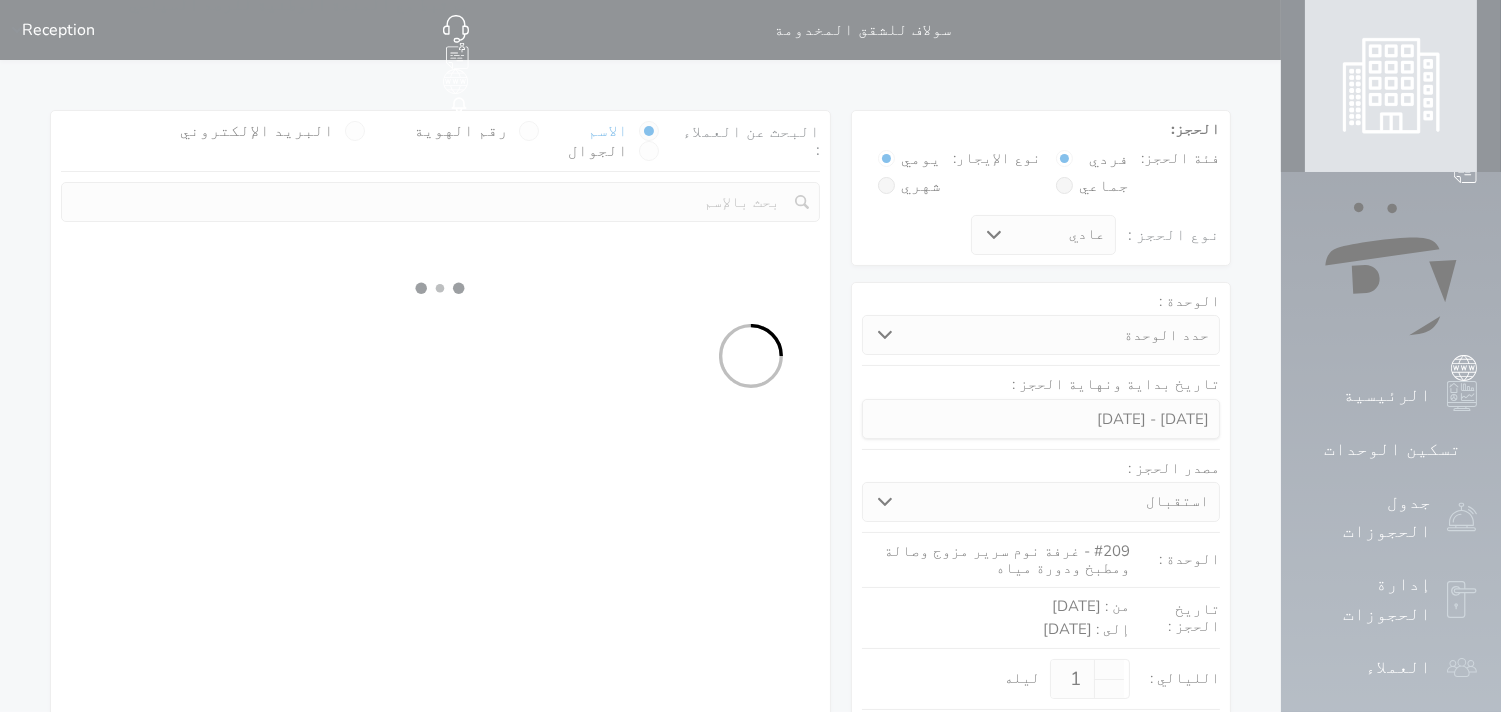 select 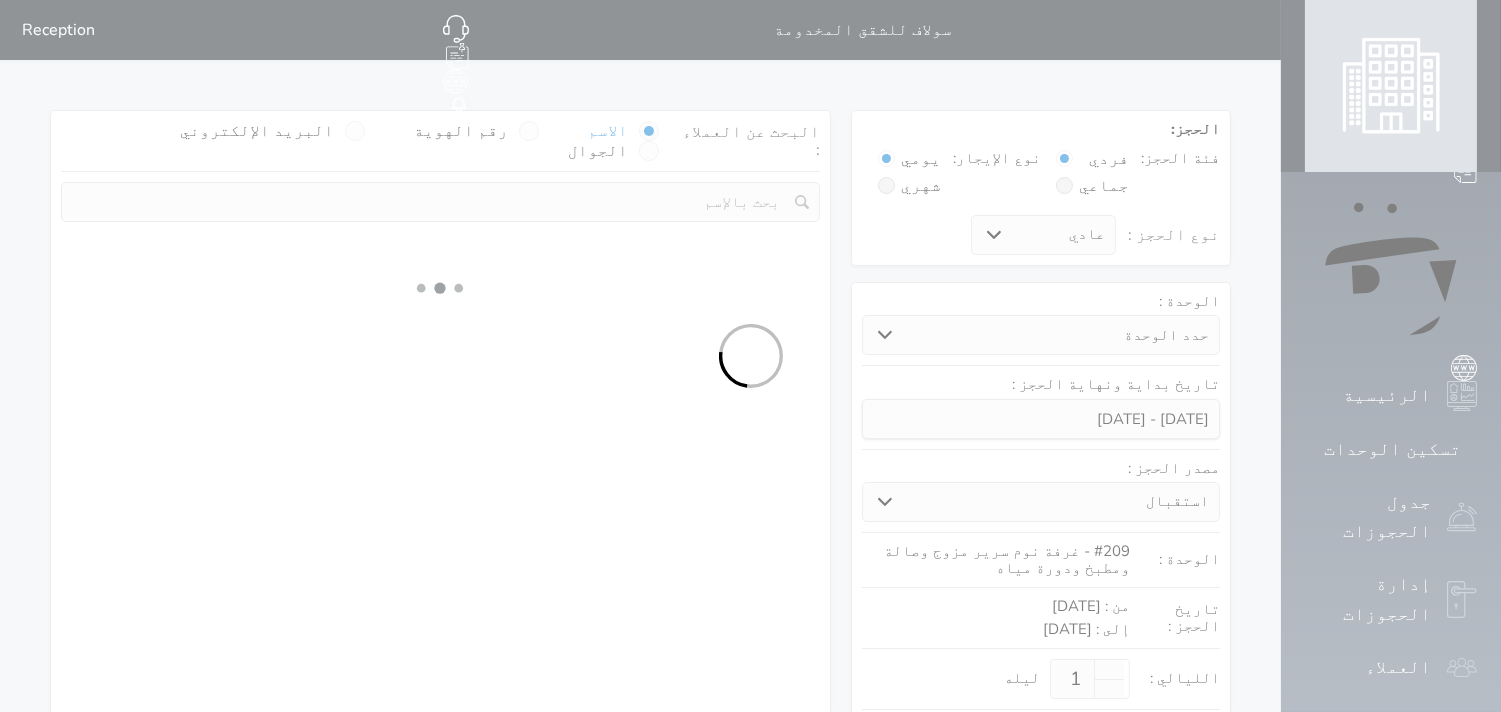 select on "7" 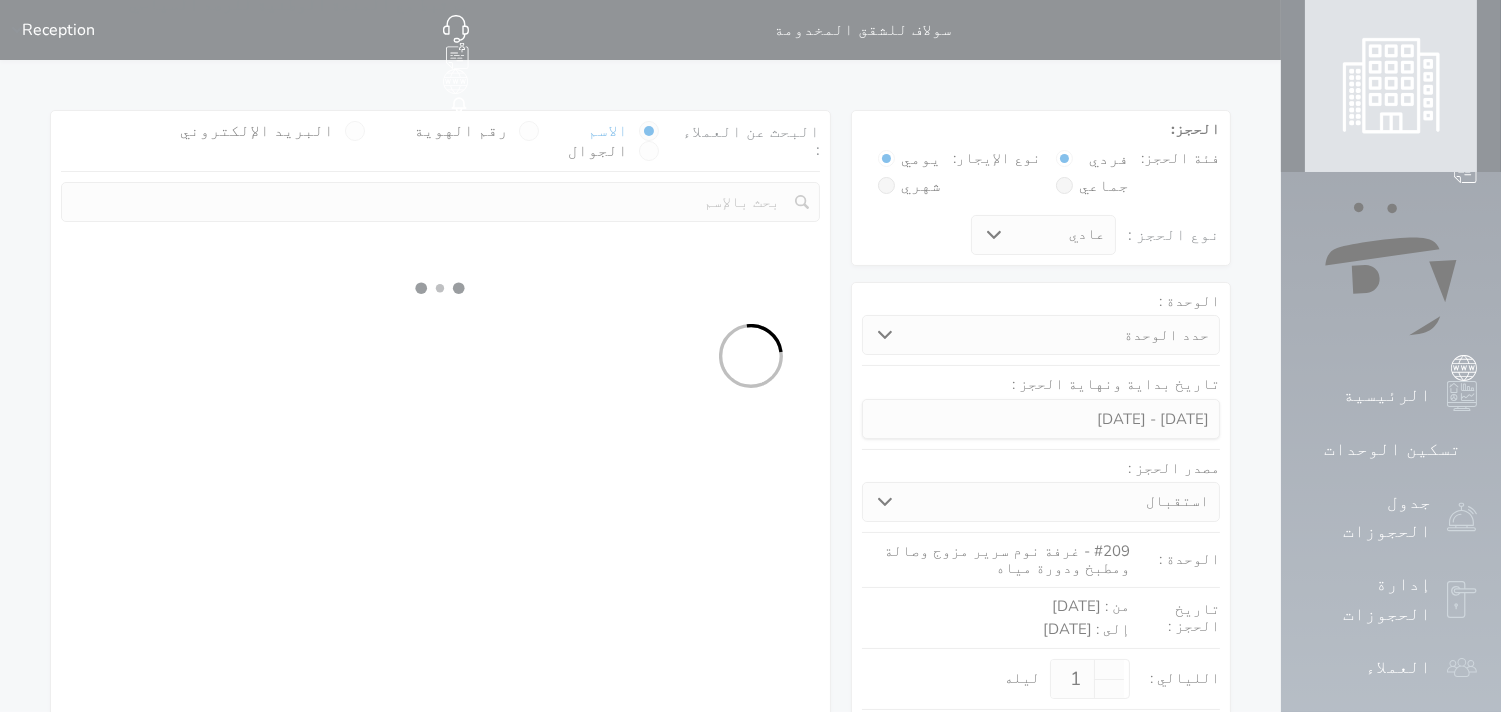 select 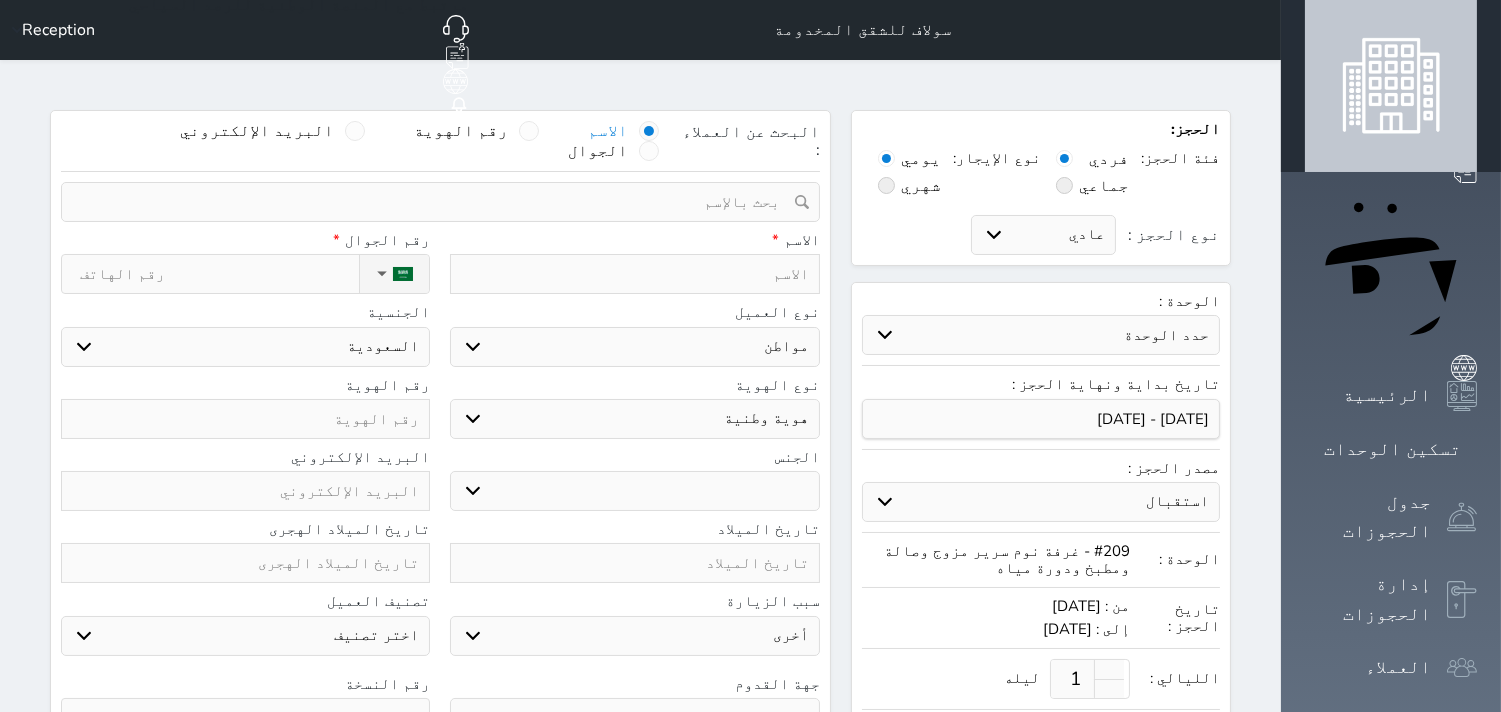 select 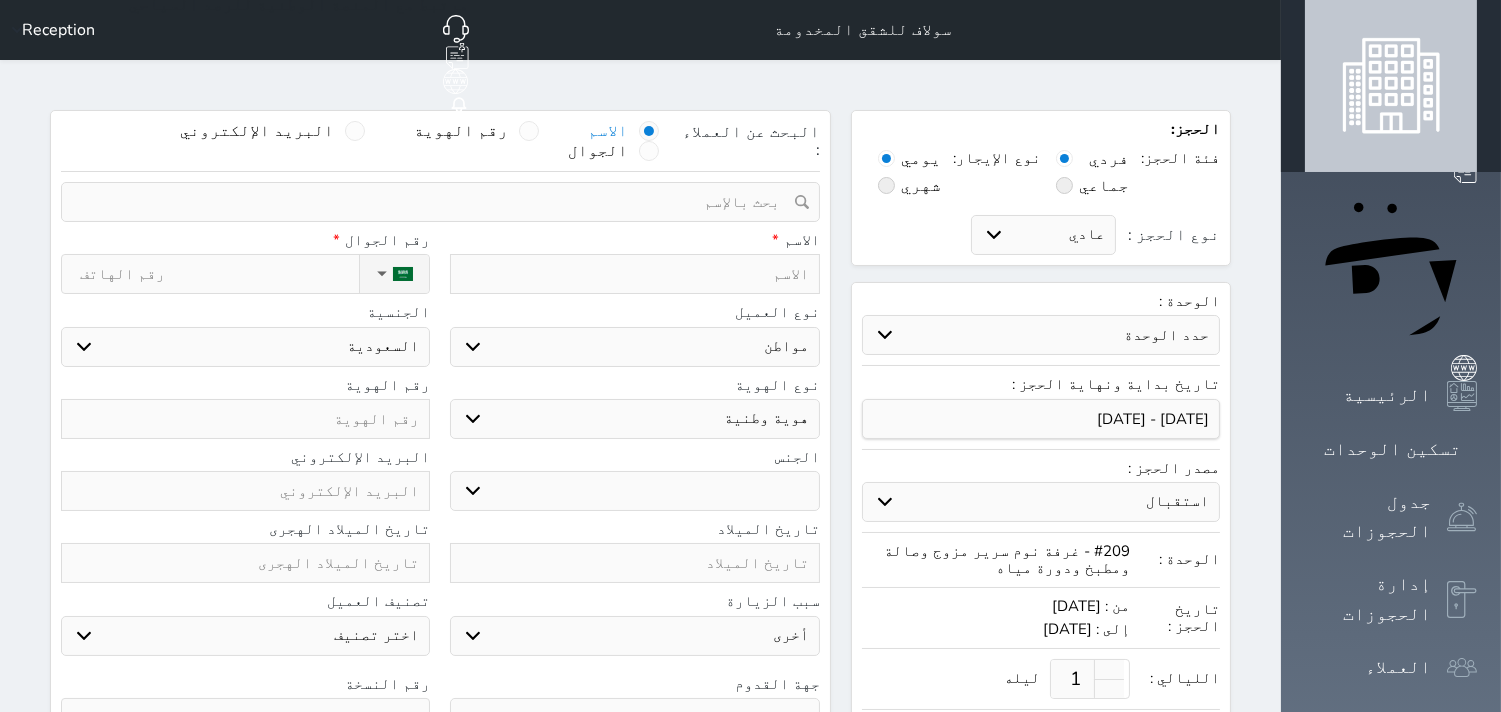 select 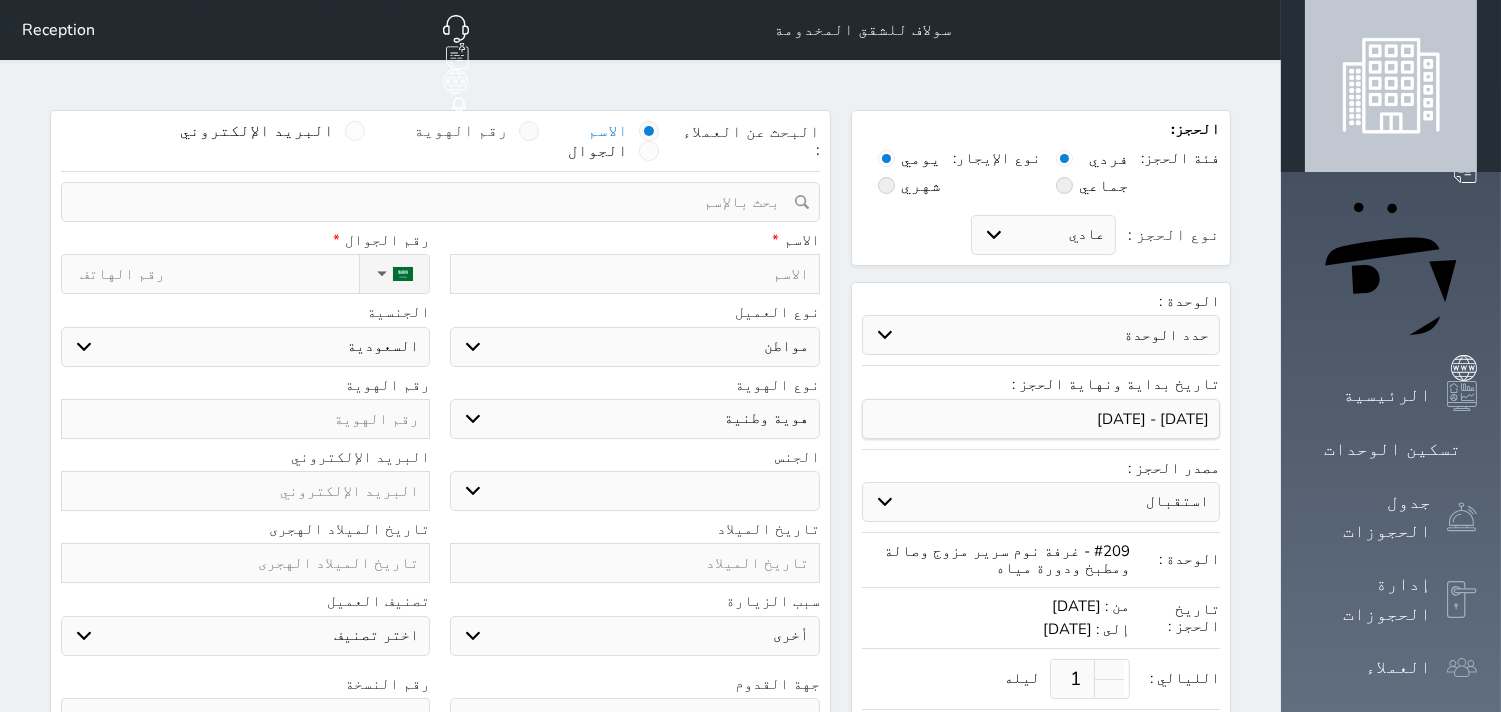click at bounding box center [529, 131] 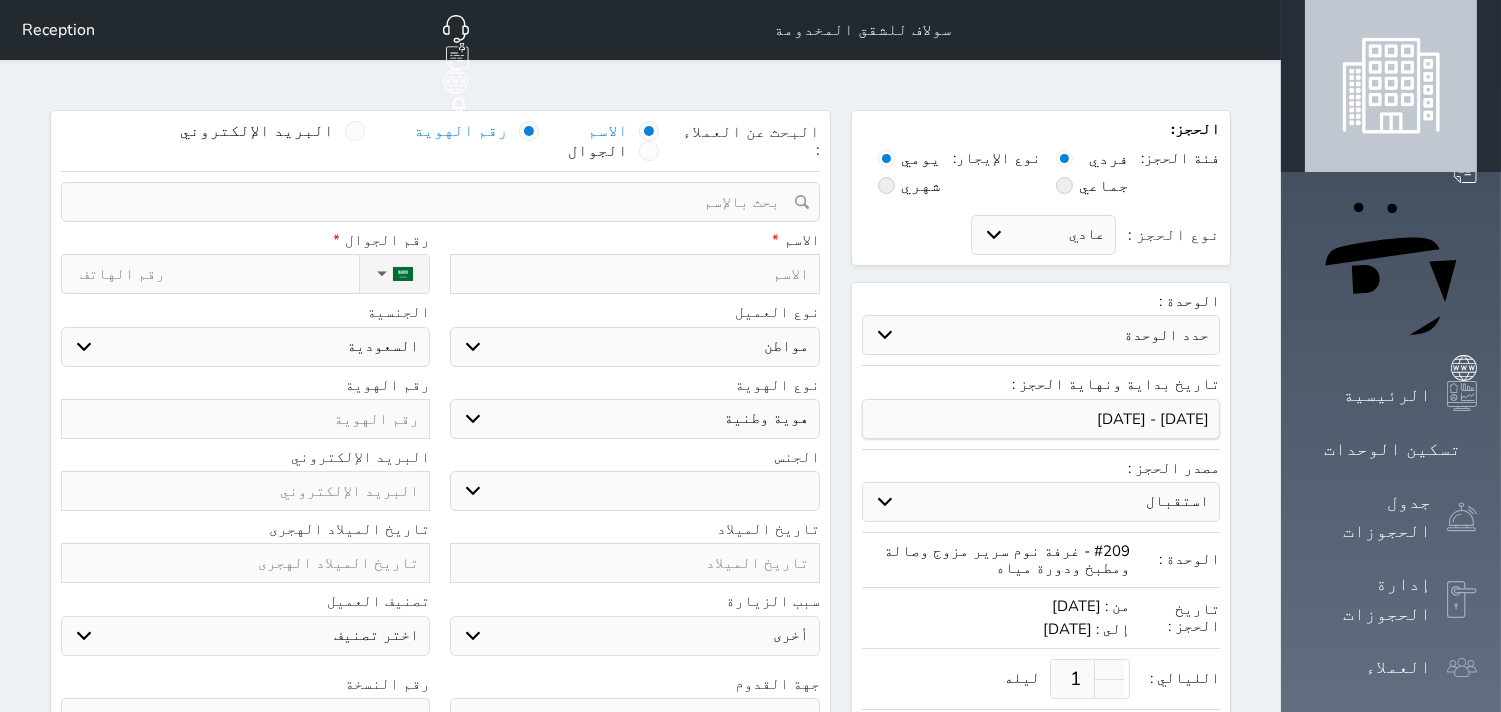 select 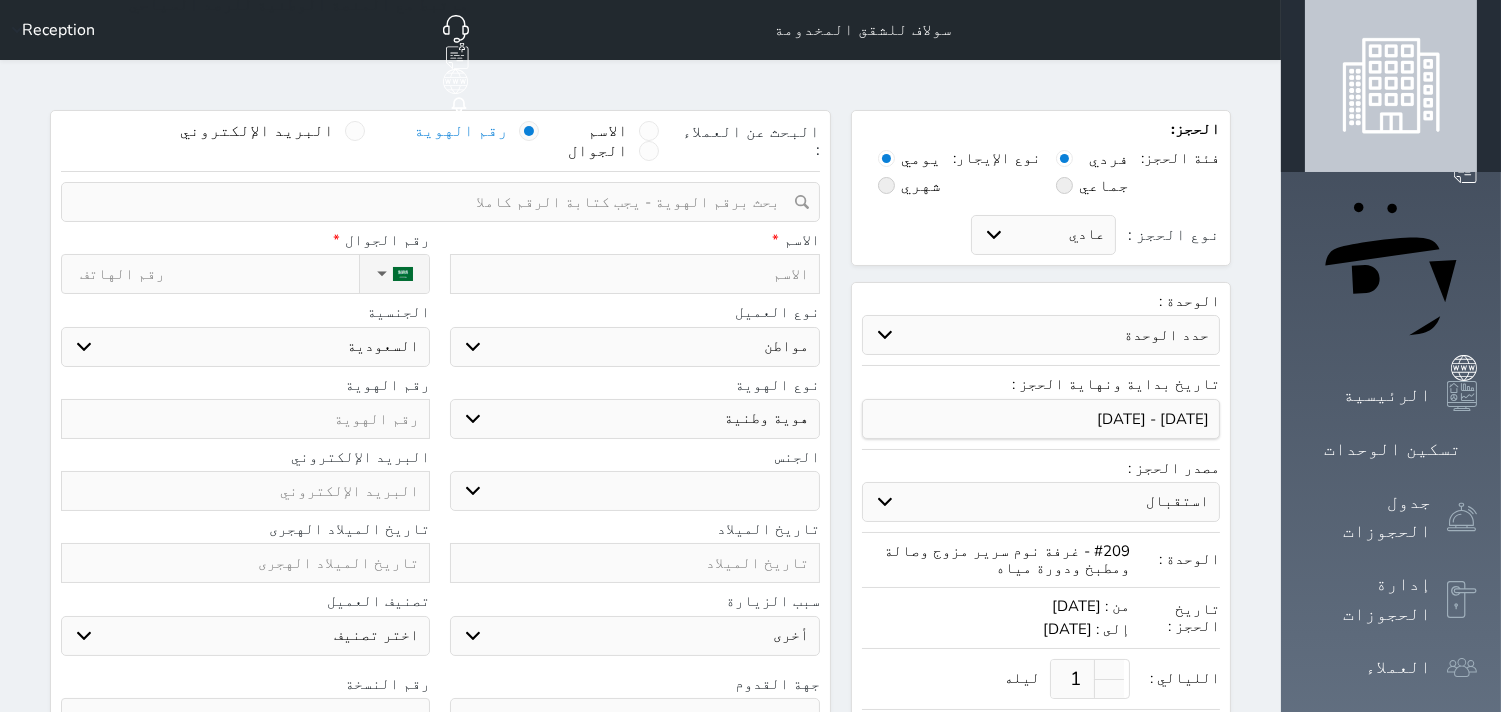 click at bounding box center [433, 202] 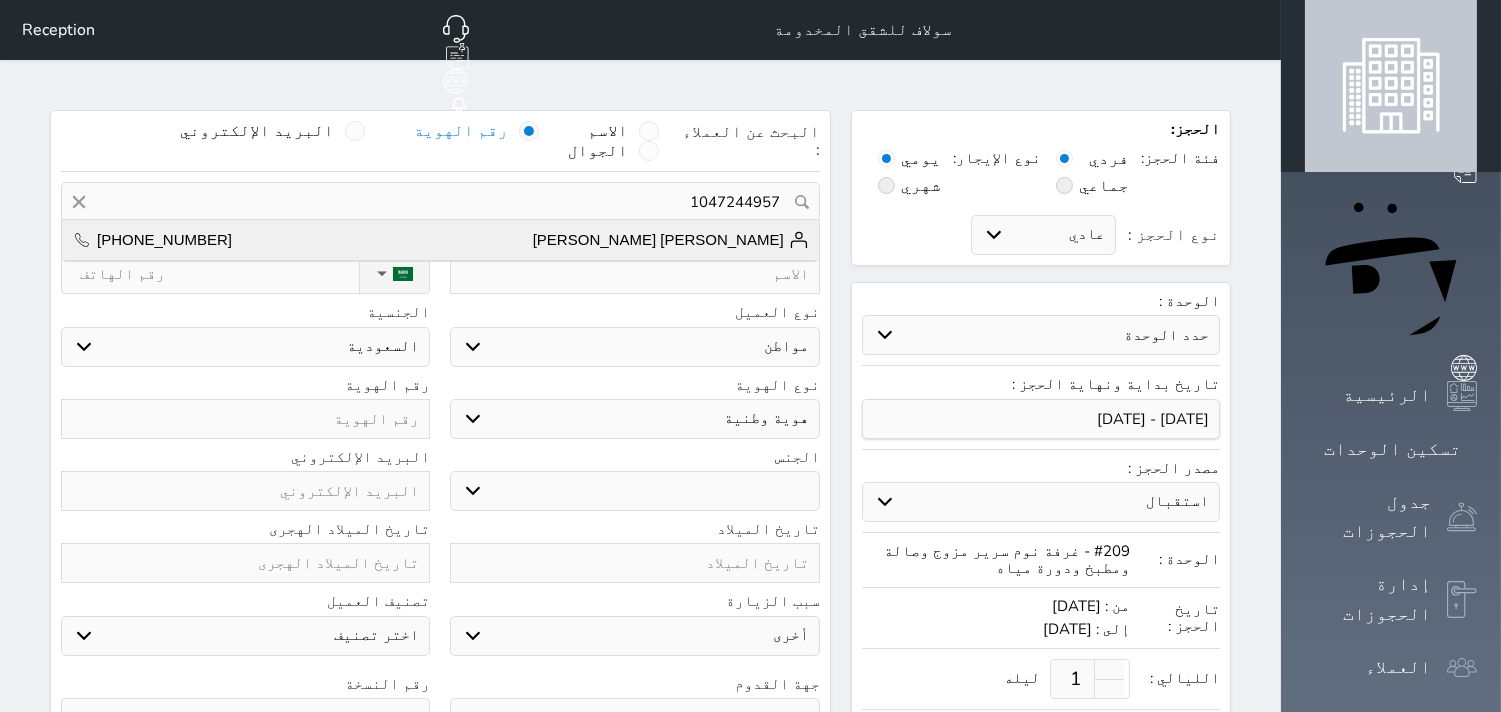 click on "[PERSON_NAME] [PERSON_NAME]   [PHONE_NUMBER]" at bounding box center (440, 240) 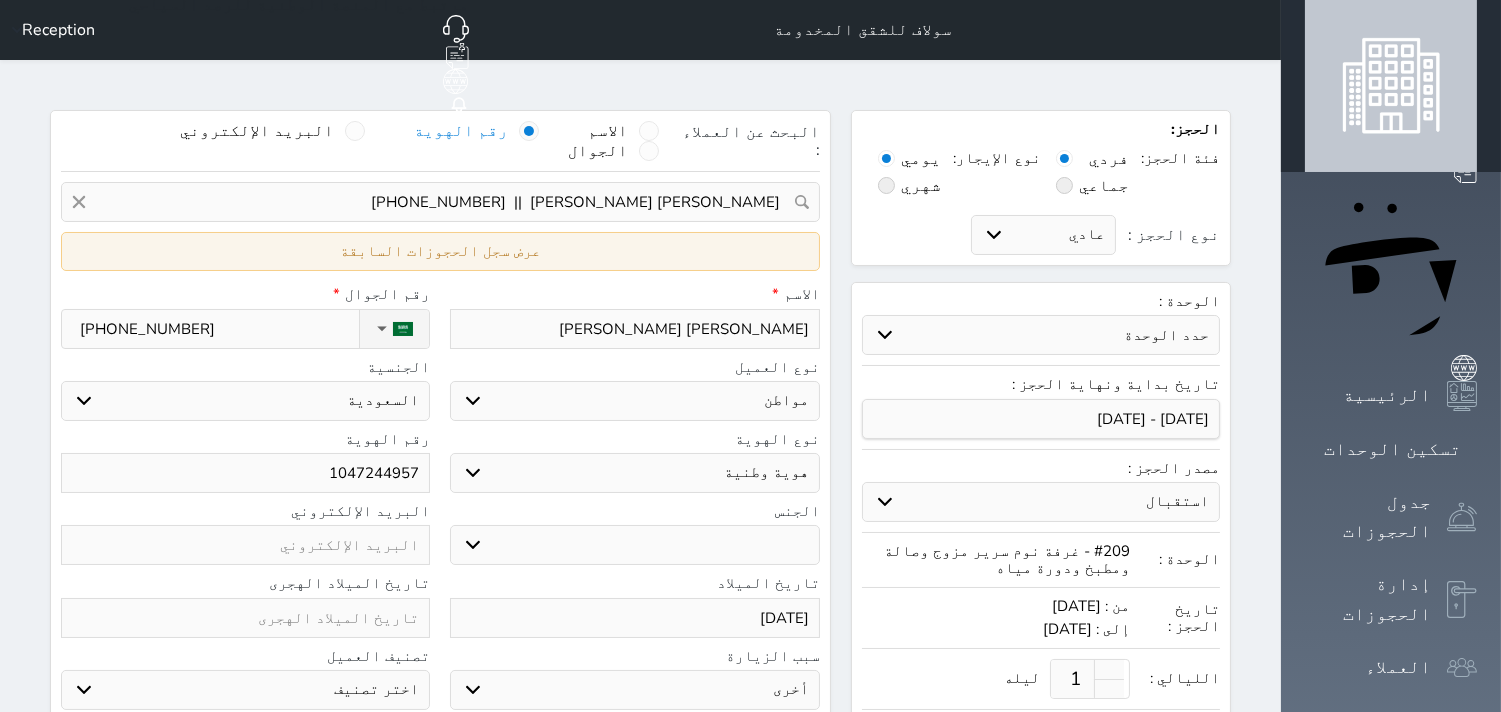 click on "عرض سجل الحجوزات السابقة" at bounding box center [440, 251] 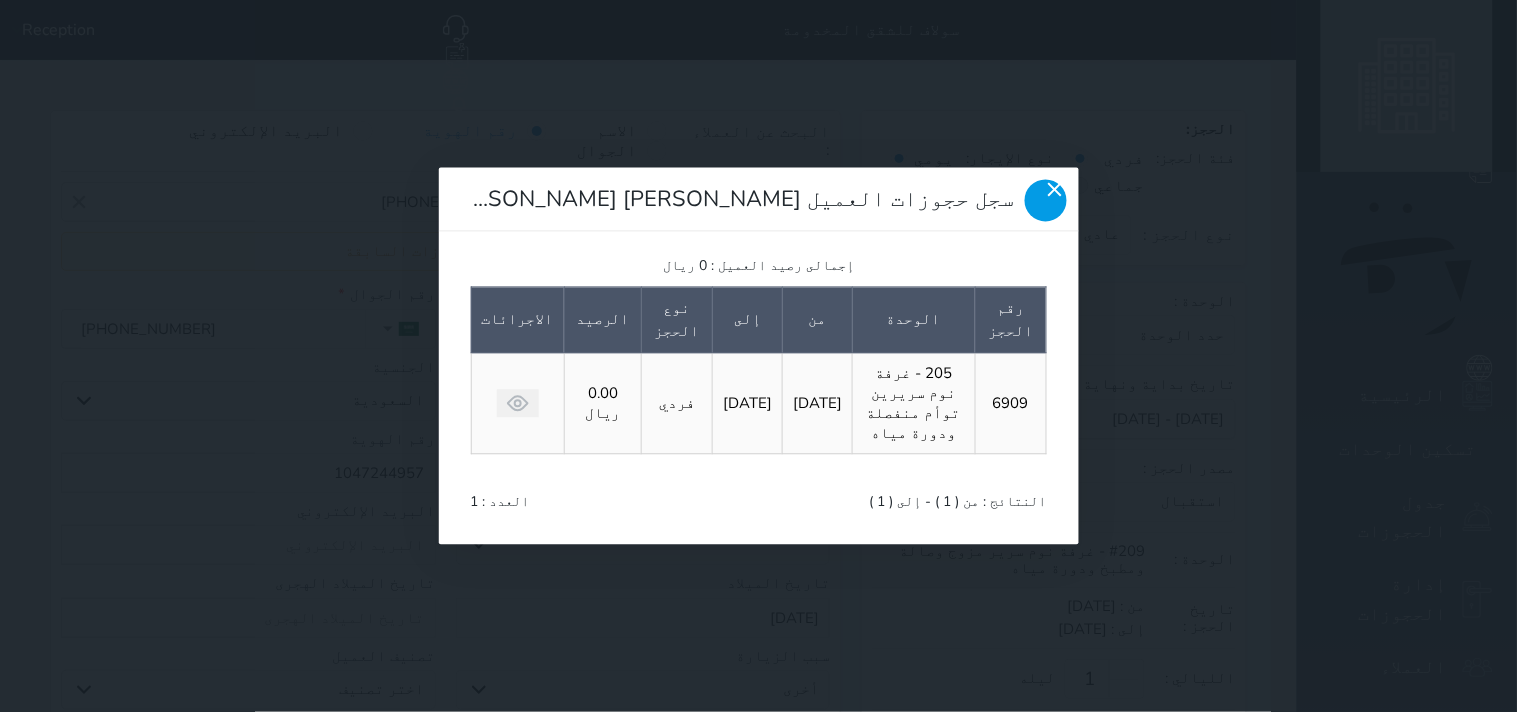 click 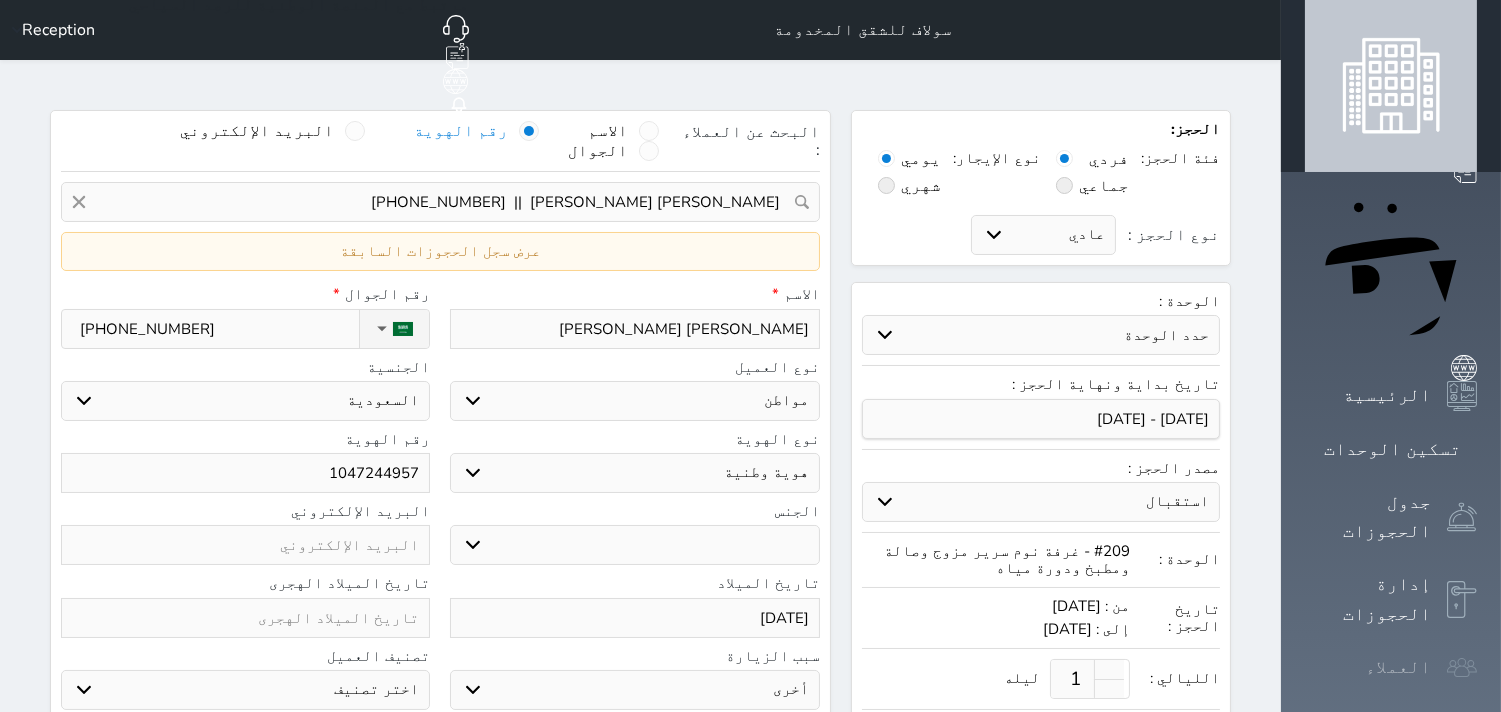 click 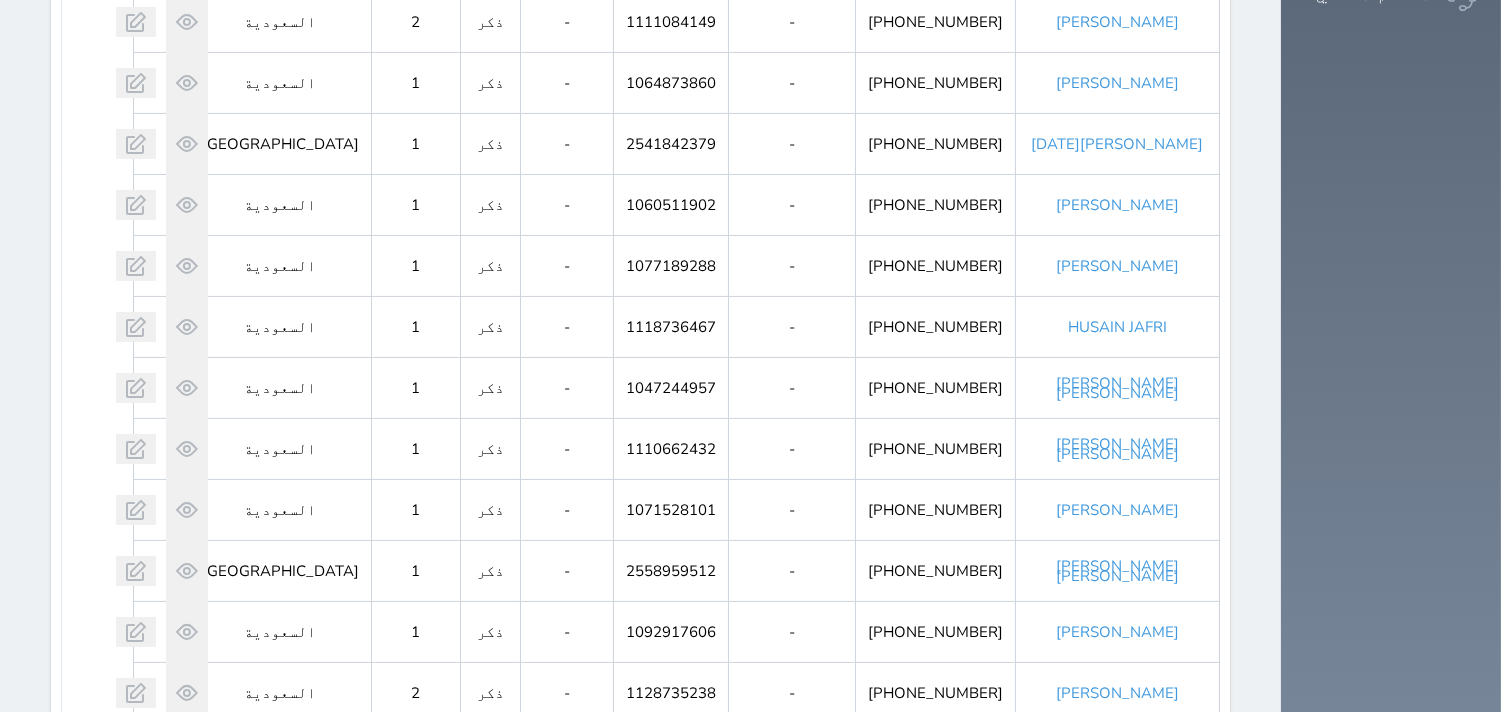 scroll, scrollTop: 1005, scrollLeft: 0, axis: vertical 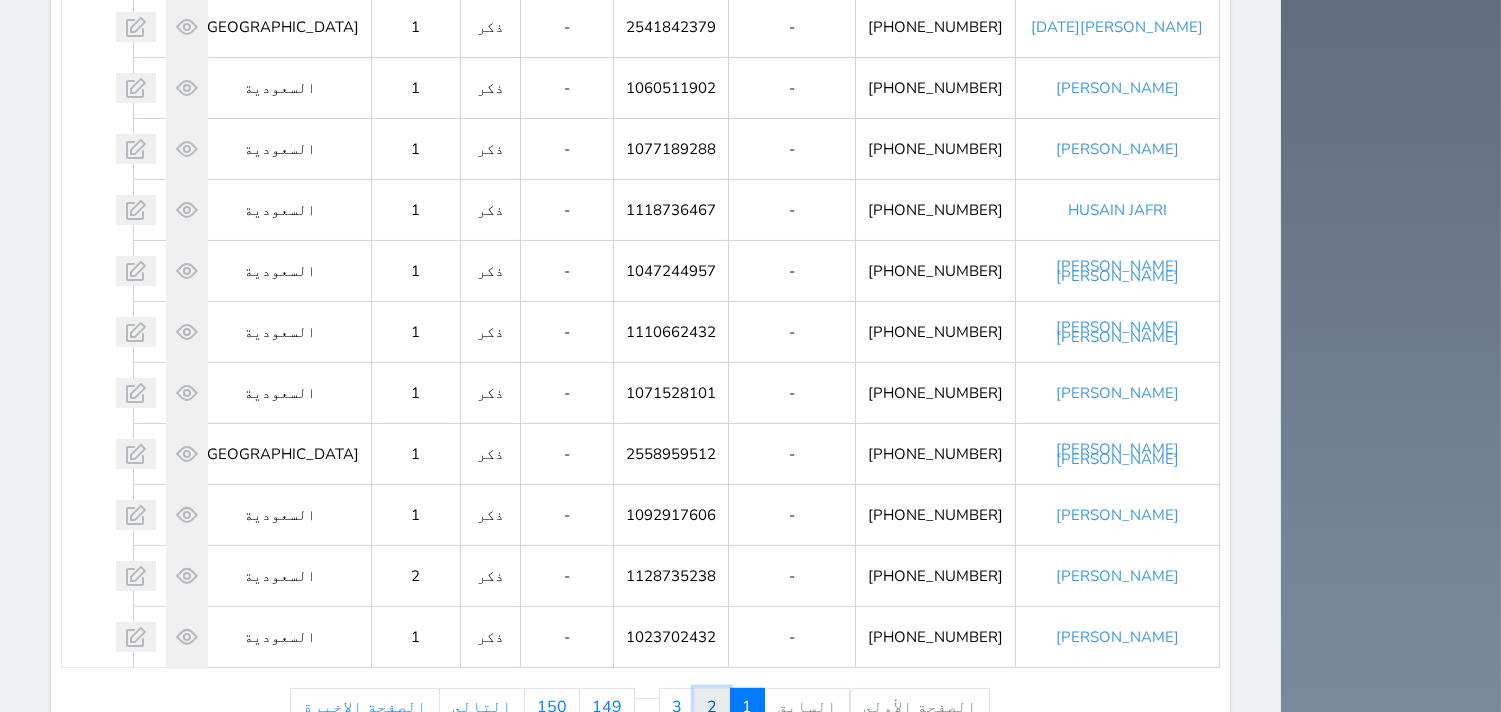click on "2" at bounding box center [712, 707] 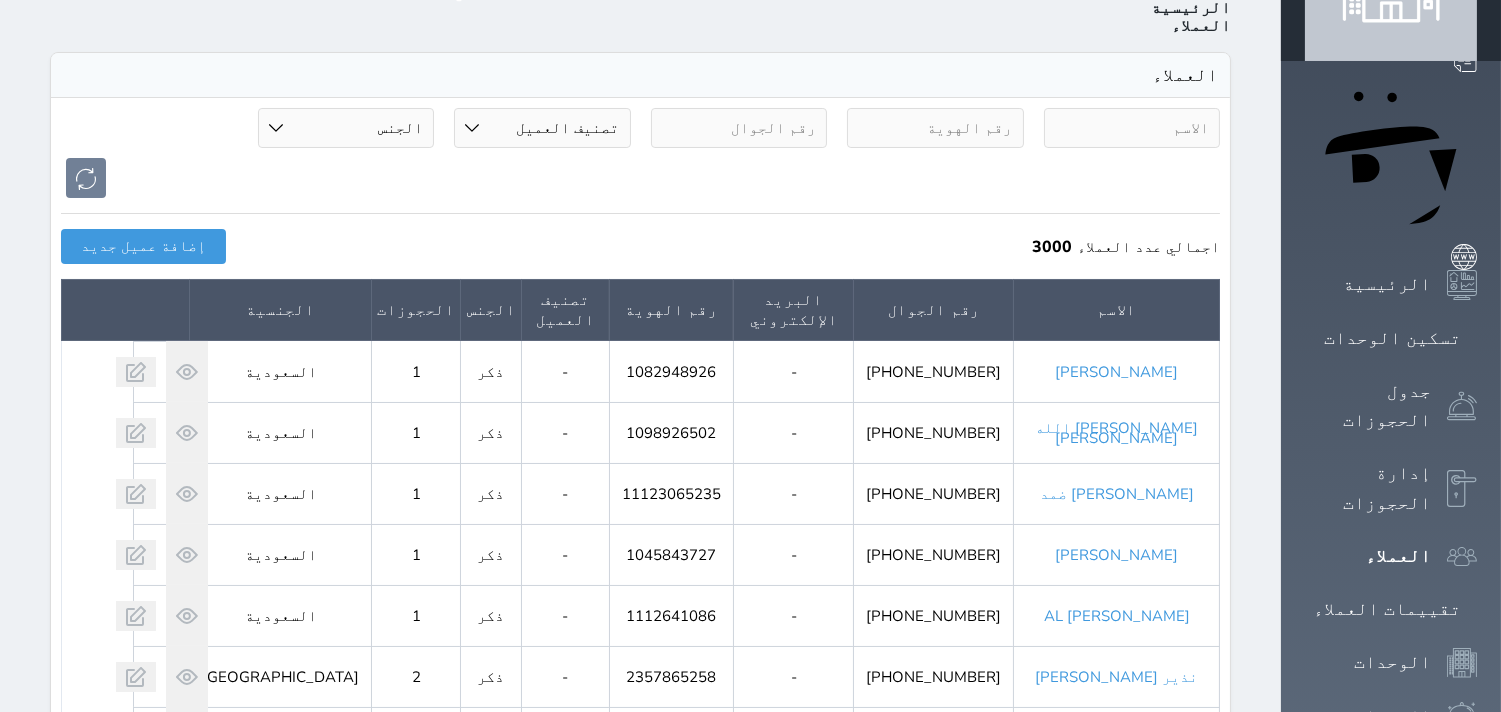scroll, scrollTop: 0, scrollLeft: 0, axis: both 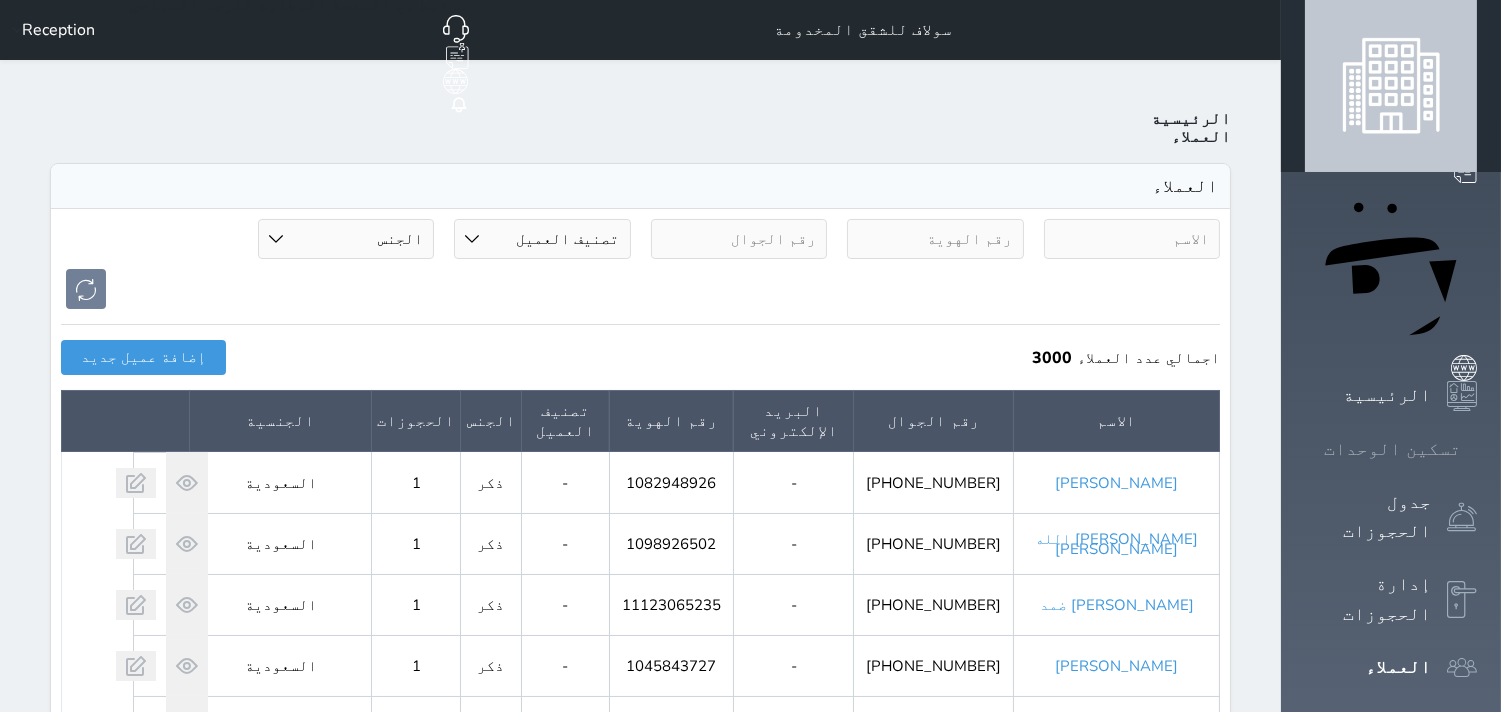 click 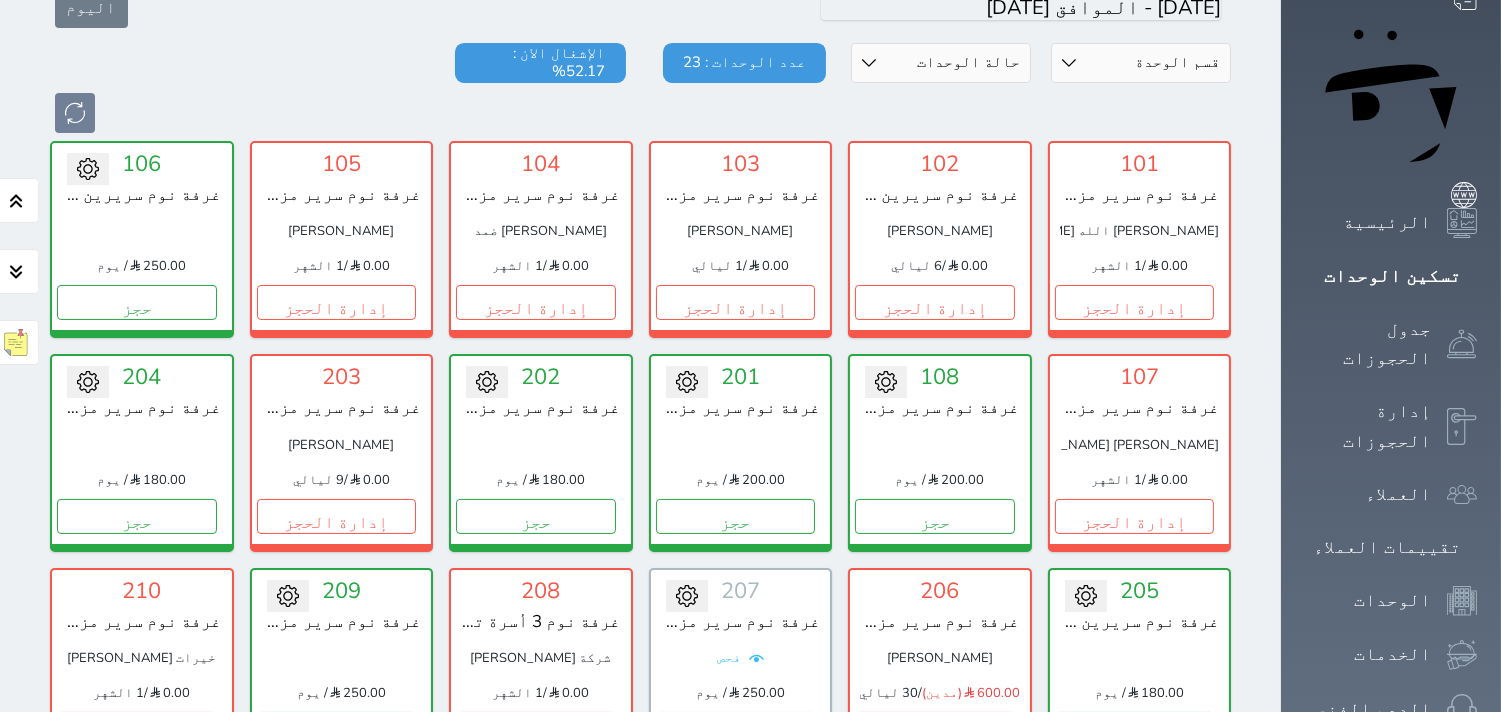 scroll, scrollTop: 300, scrollLeft: 0, axis: vertical 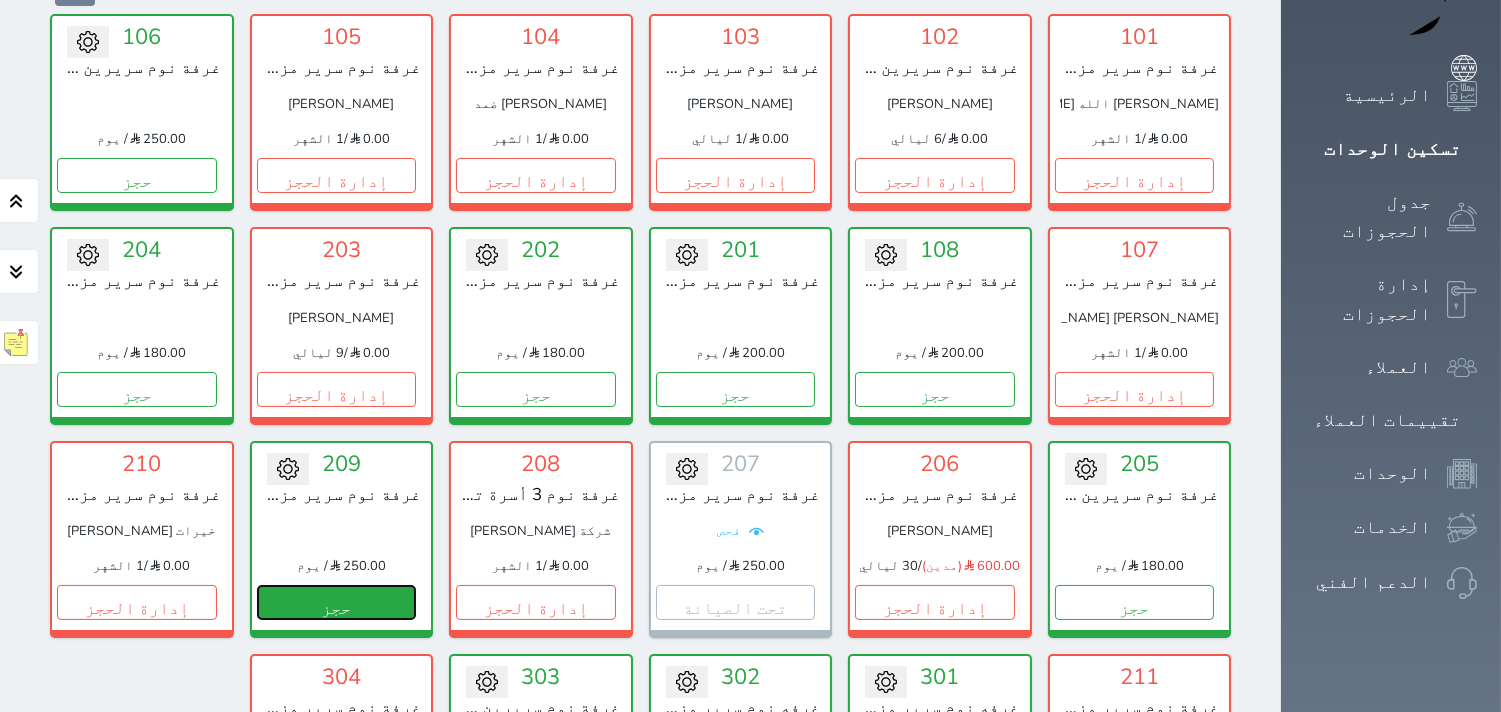 click on "حجز" at bounding box center (337, 602) 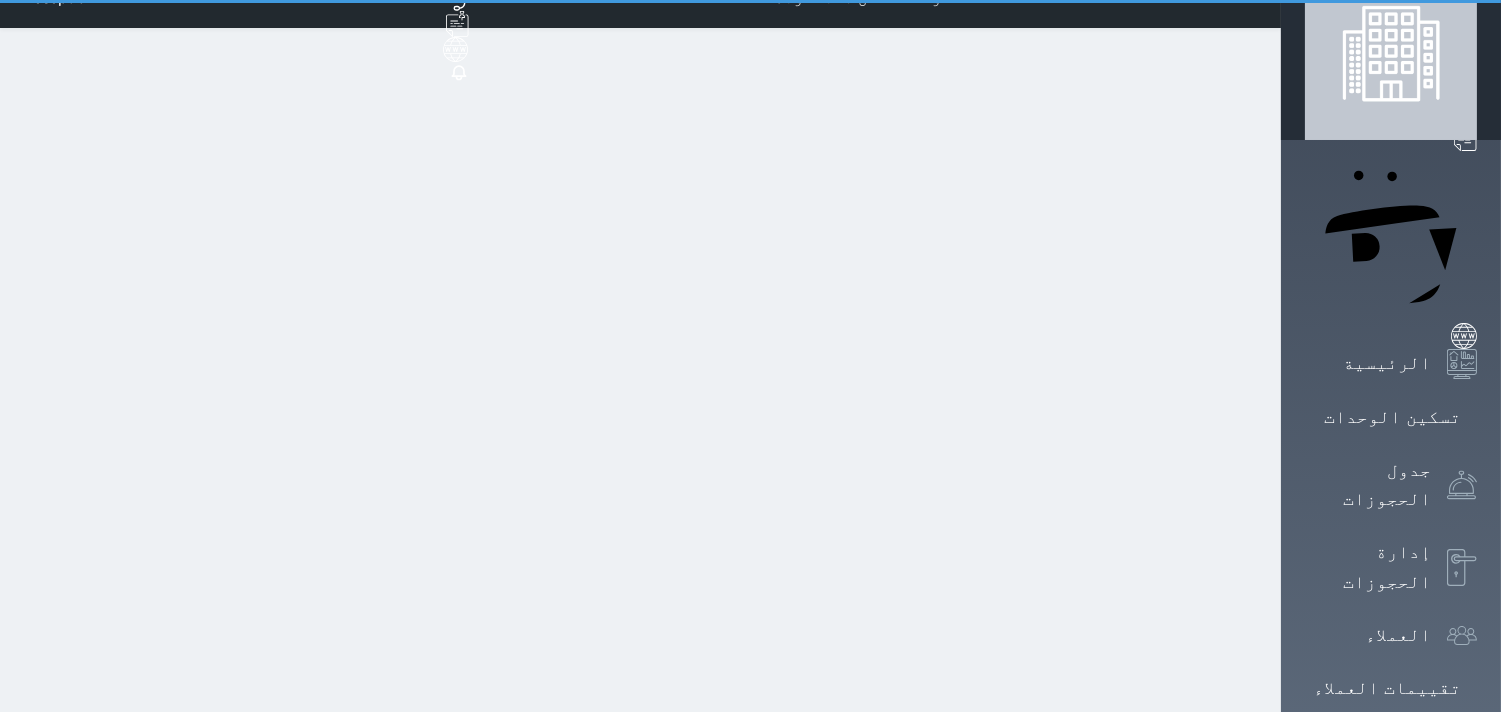 scroll, scrollTop: 0, scrollLeft: 0, axis: both 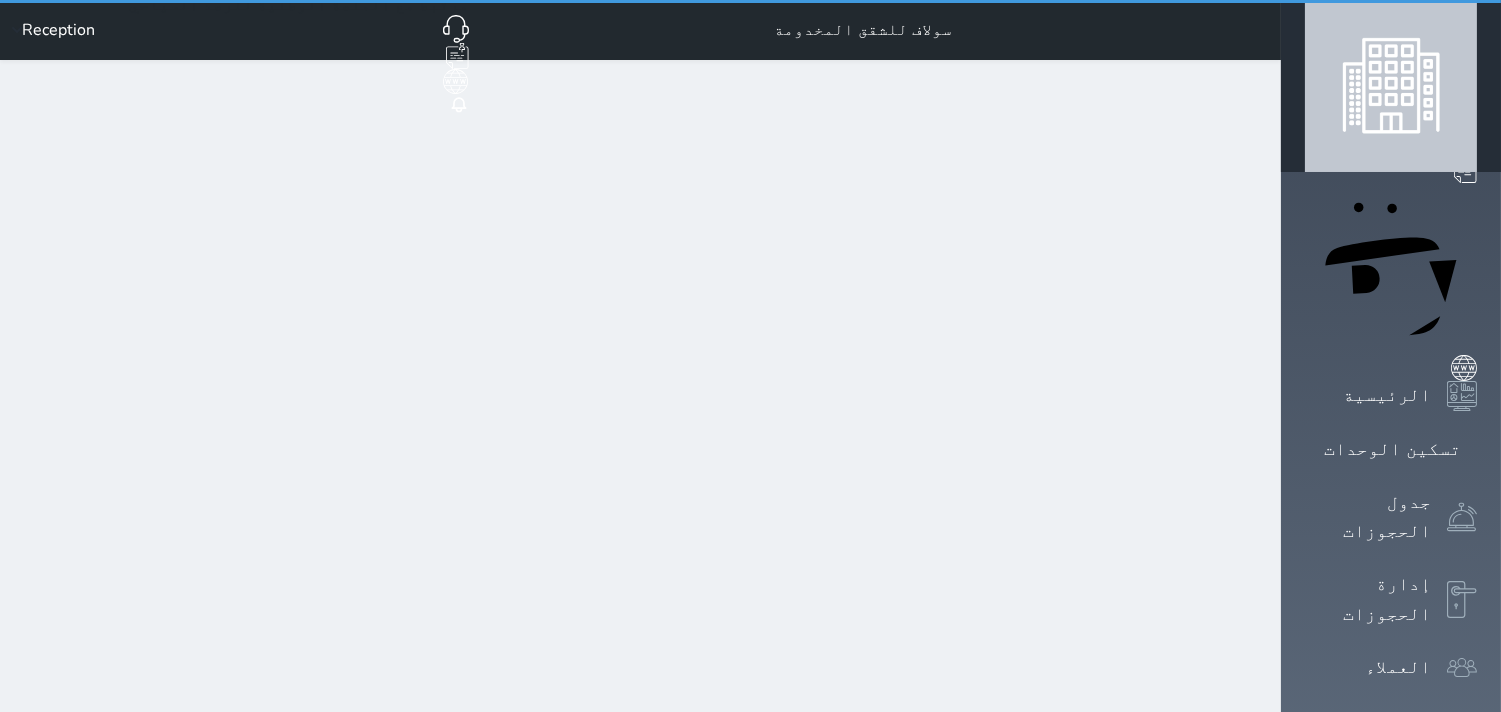 select on "1" 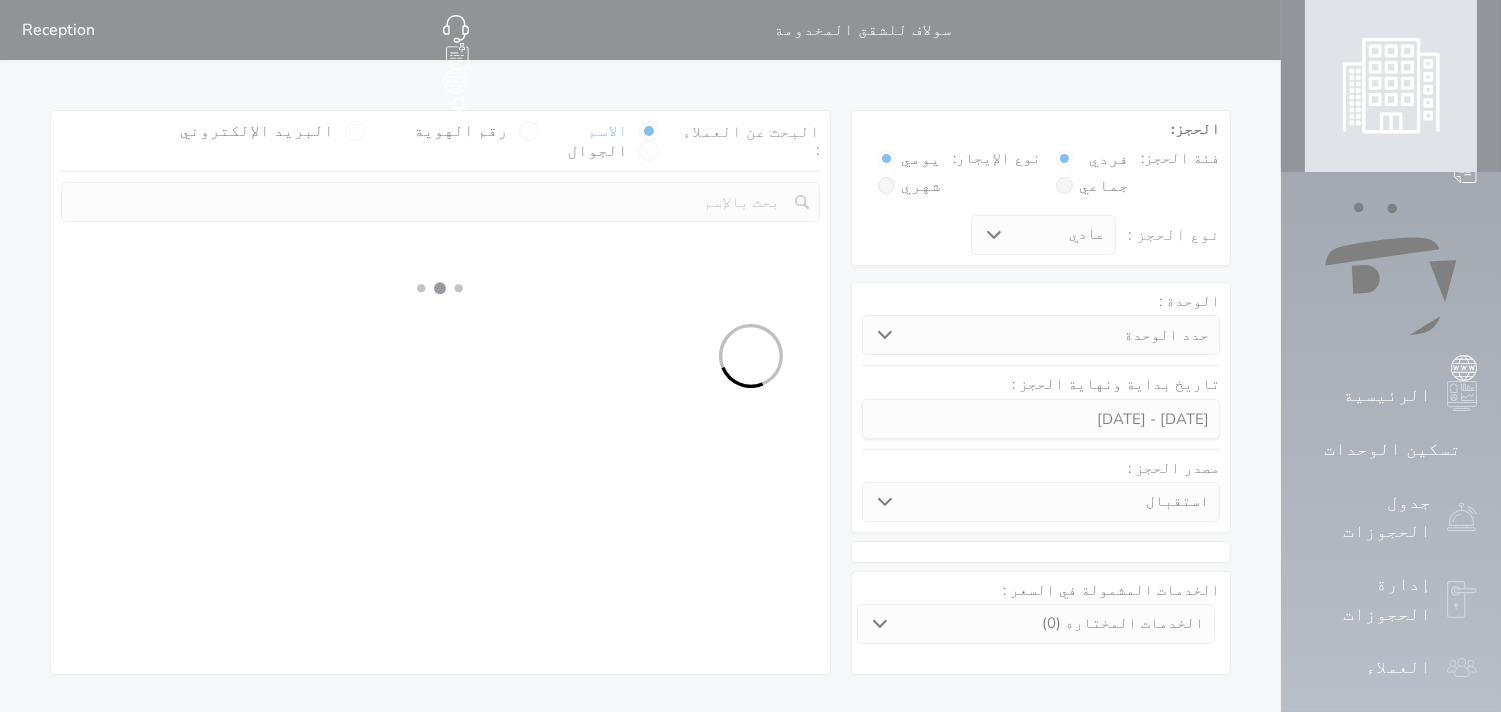 select 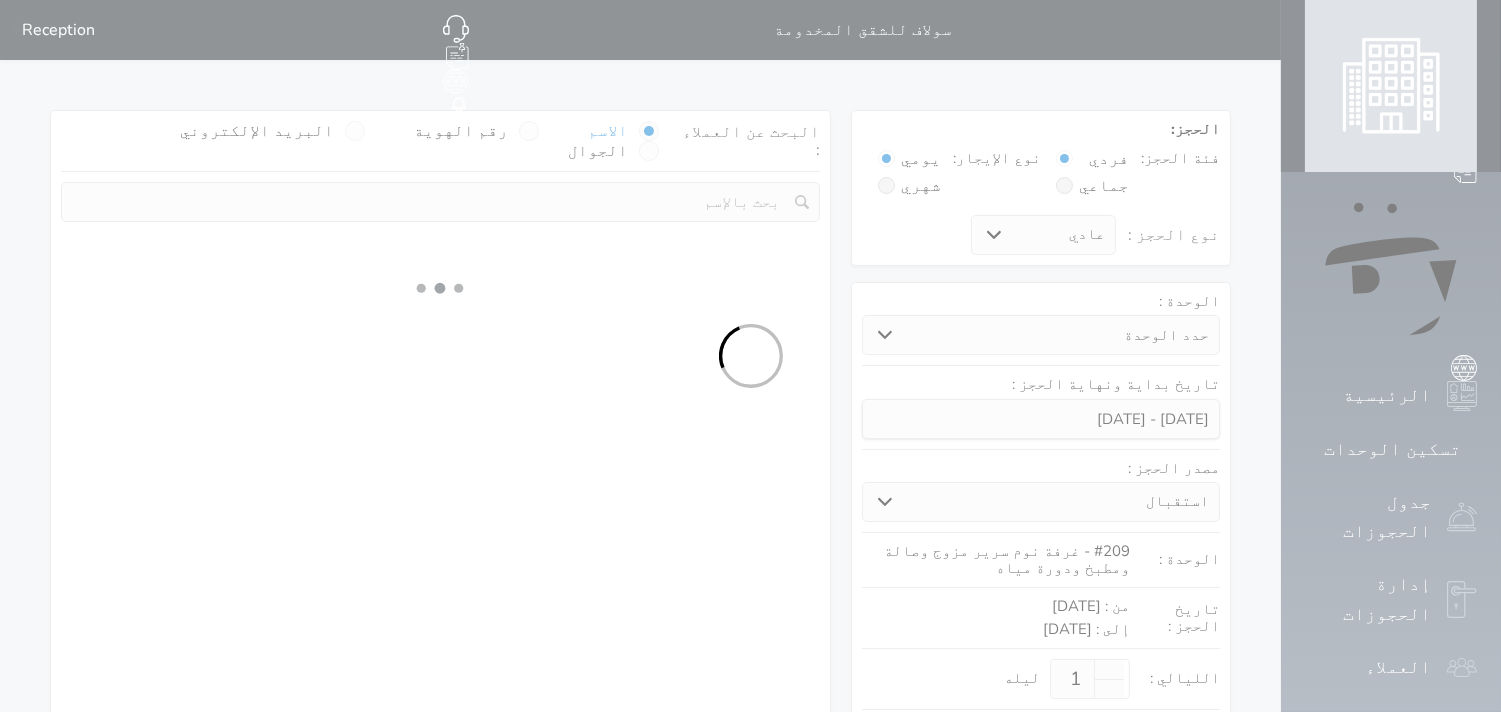select on "1" 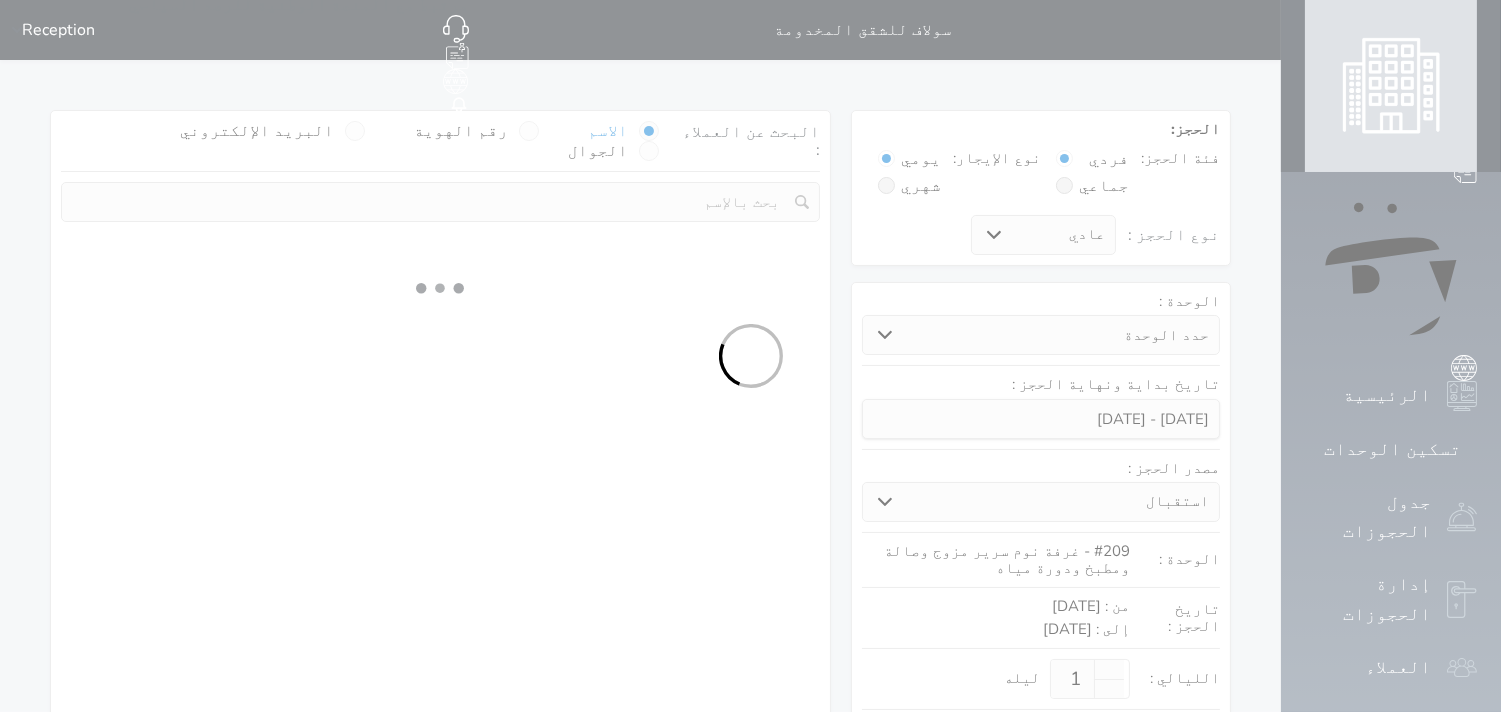 select on "113" 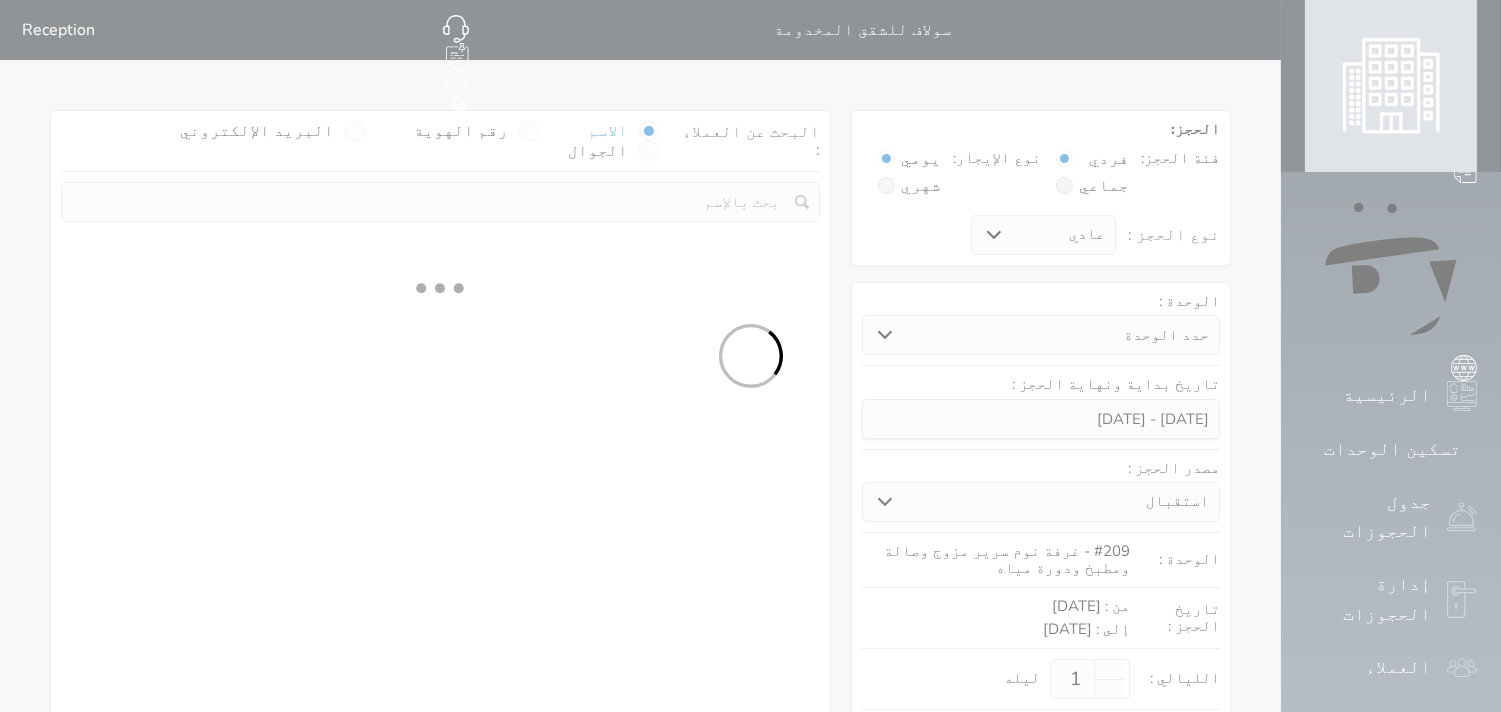 select on "1" 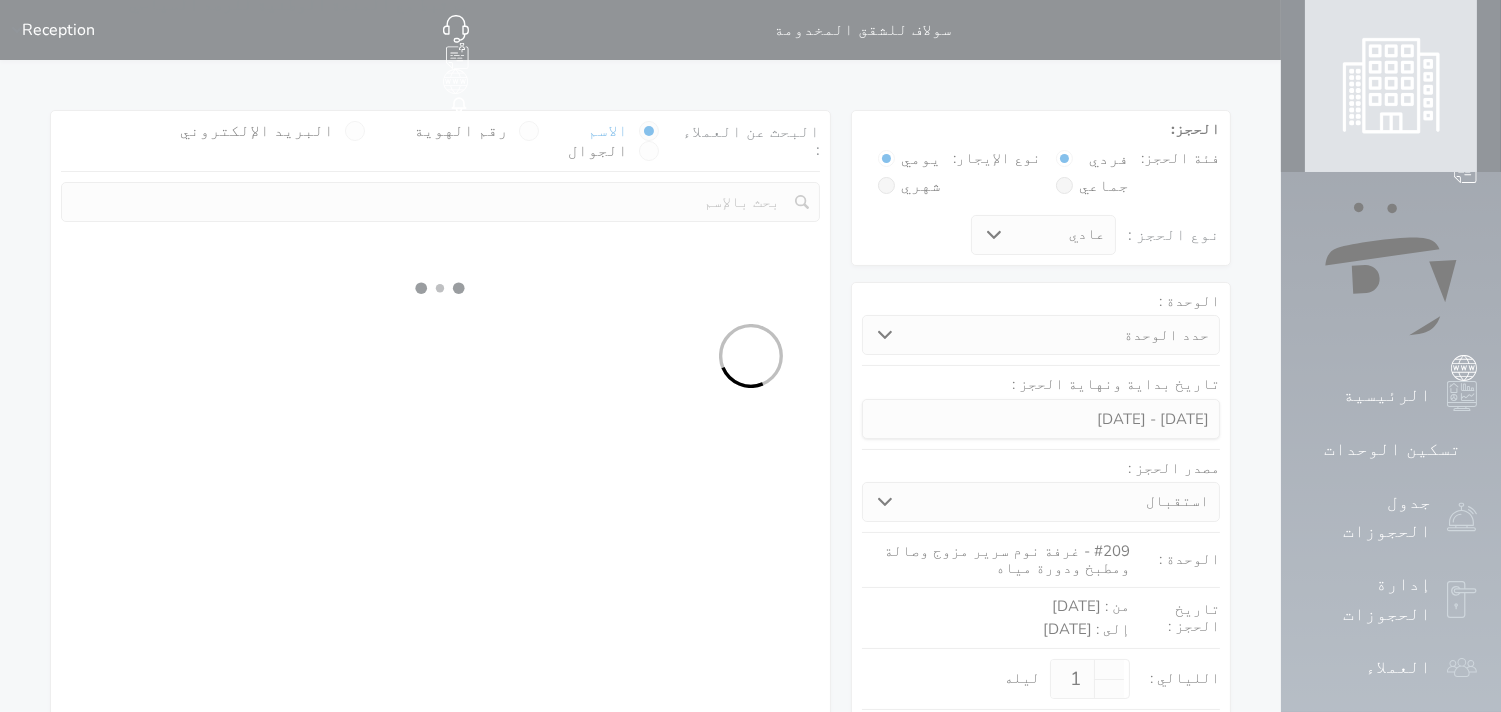 select 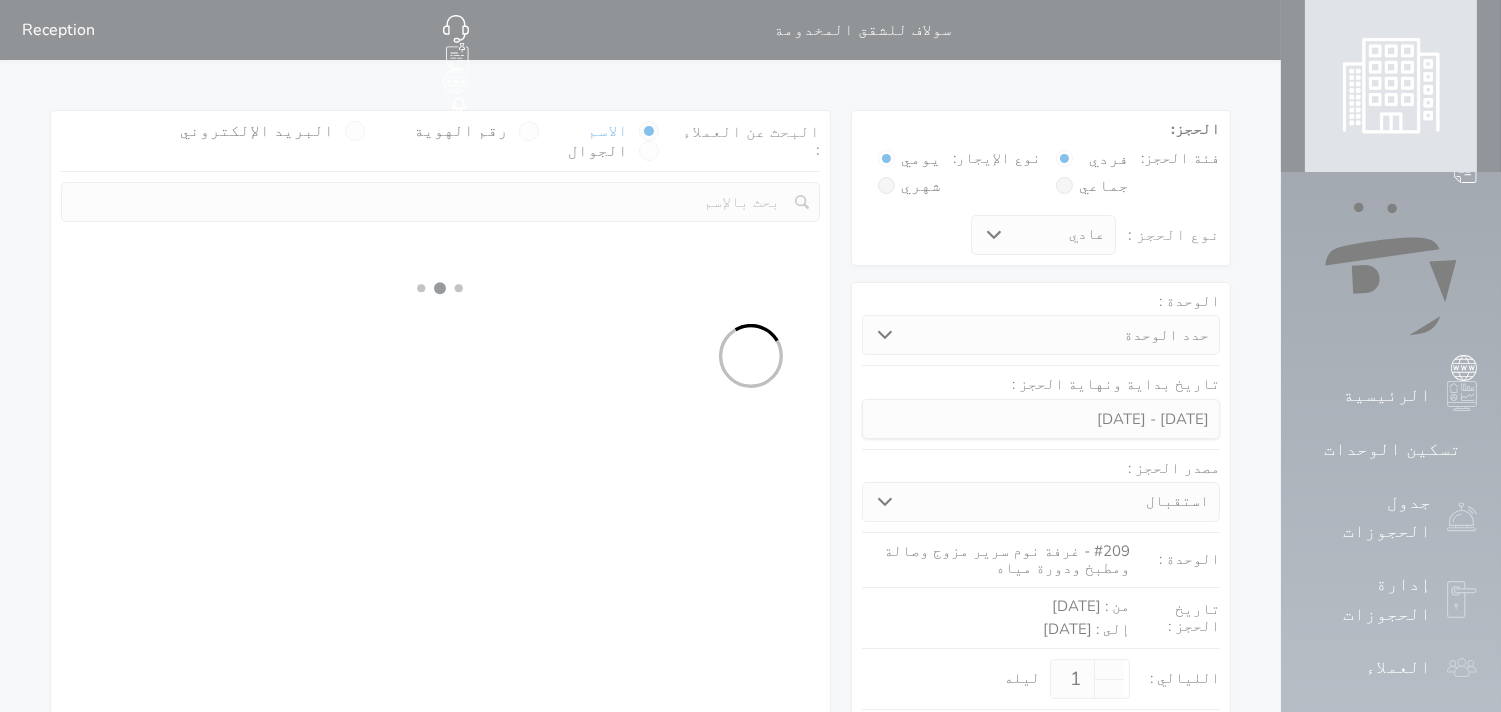 select on "7" 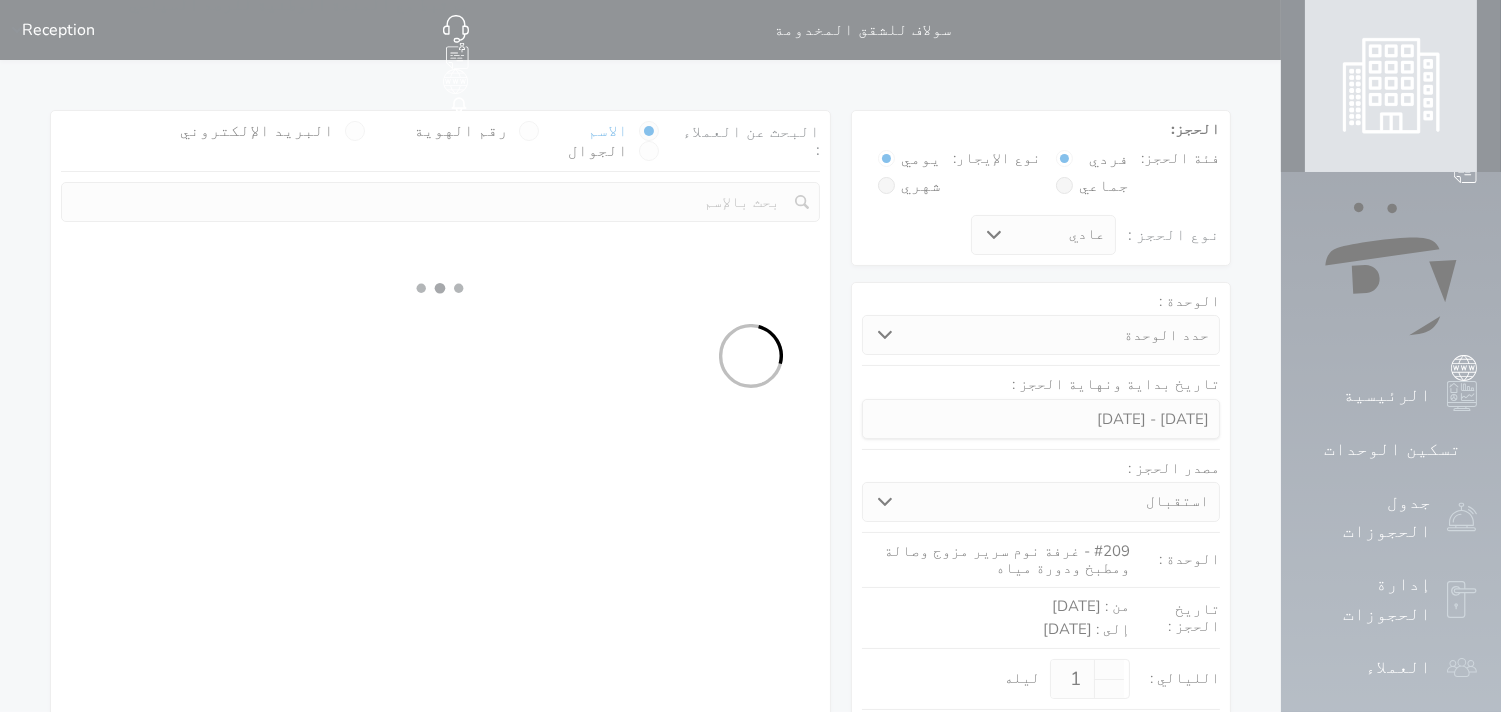 select 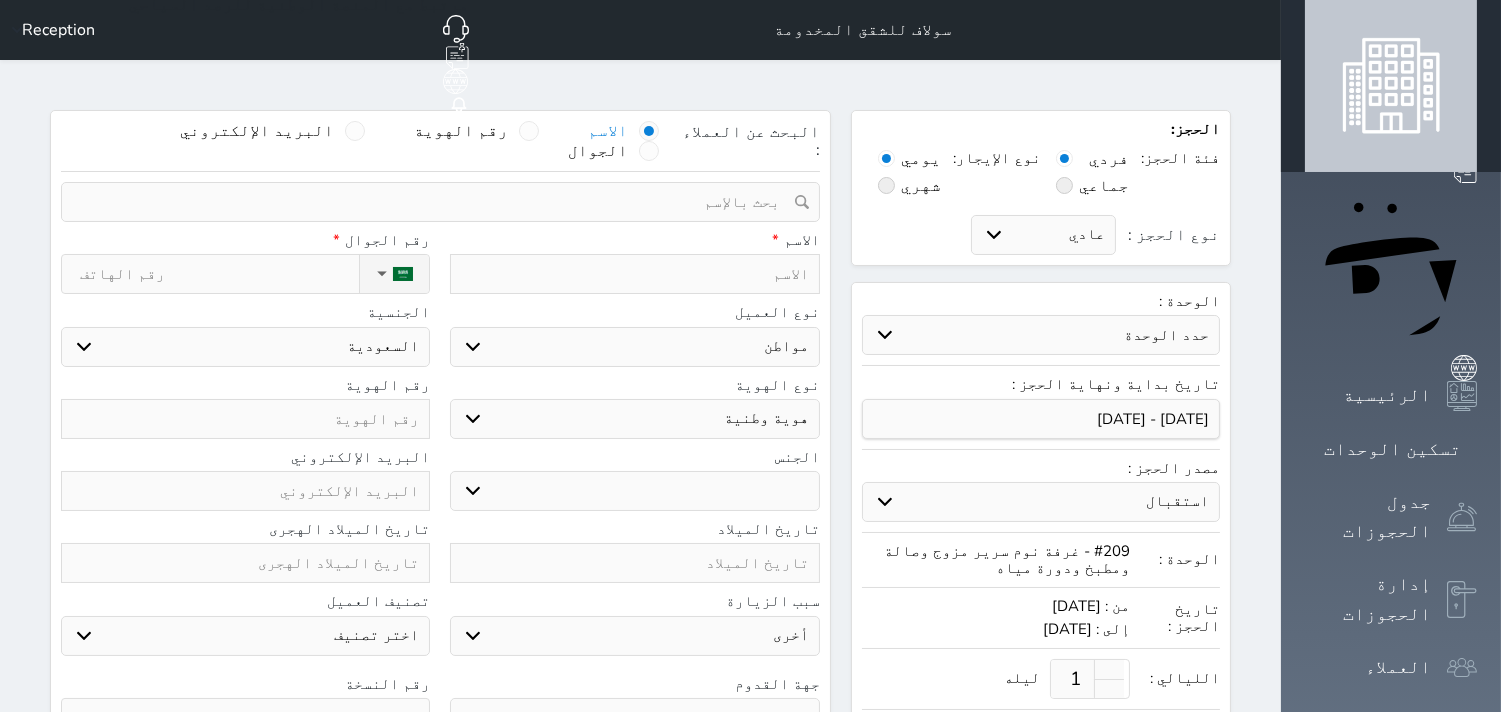select 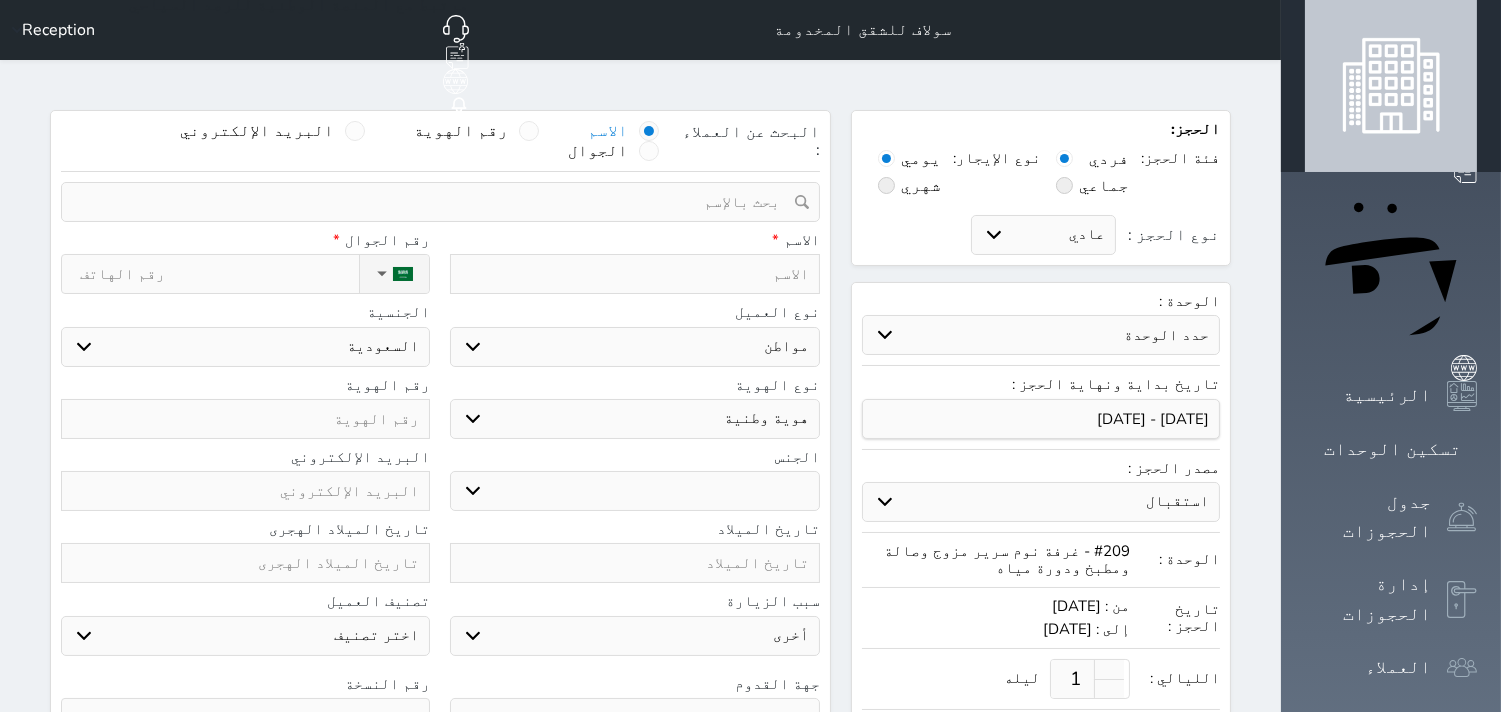 select 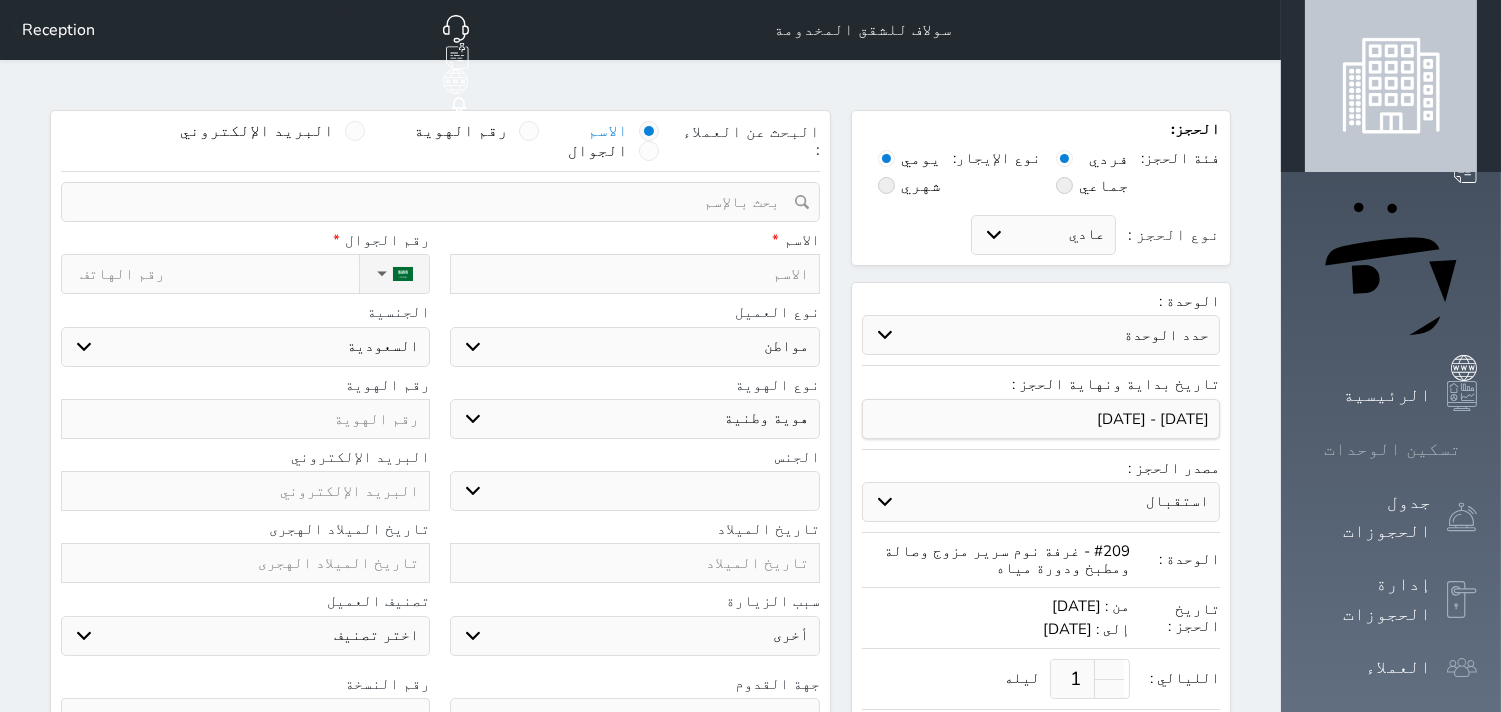 click at bounding box center (1477, 449) 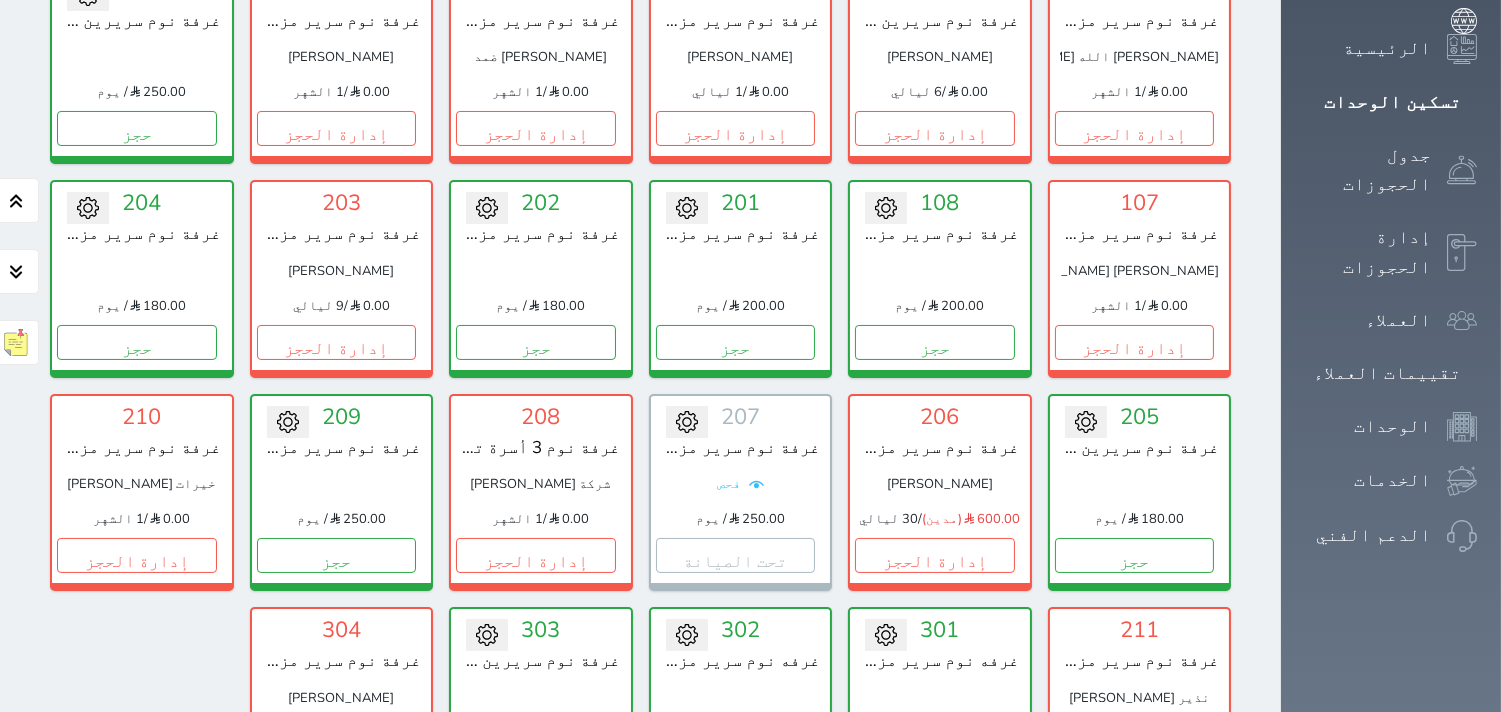 scroll, scrollTop: 411, scrollLeft: 0, axis: vertical 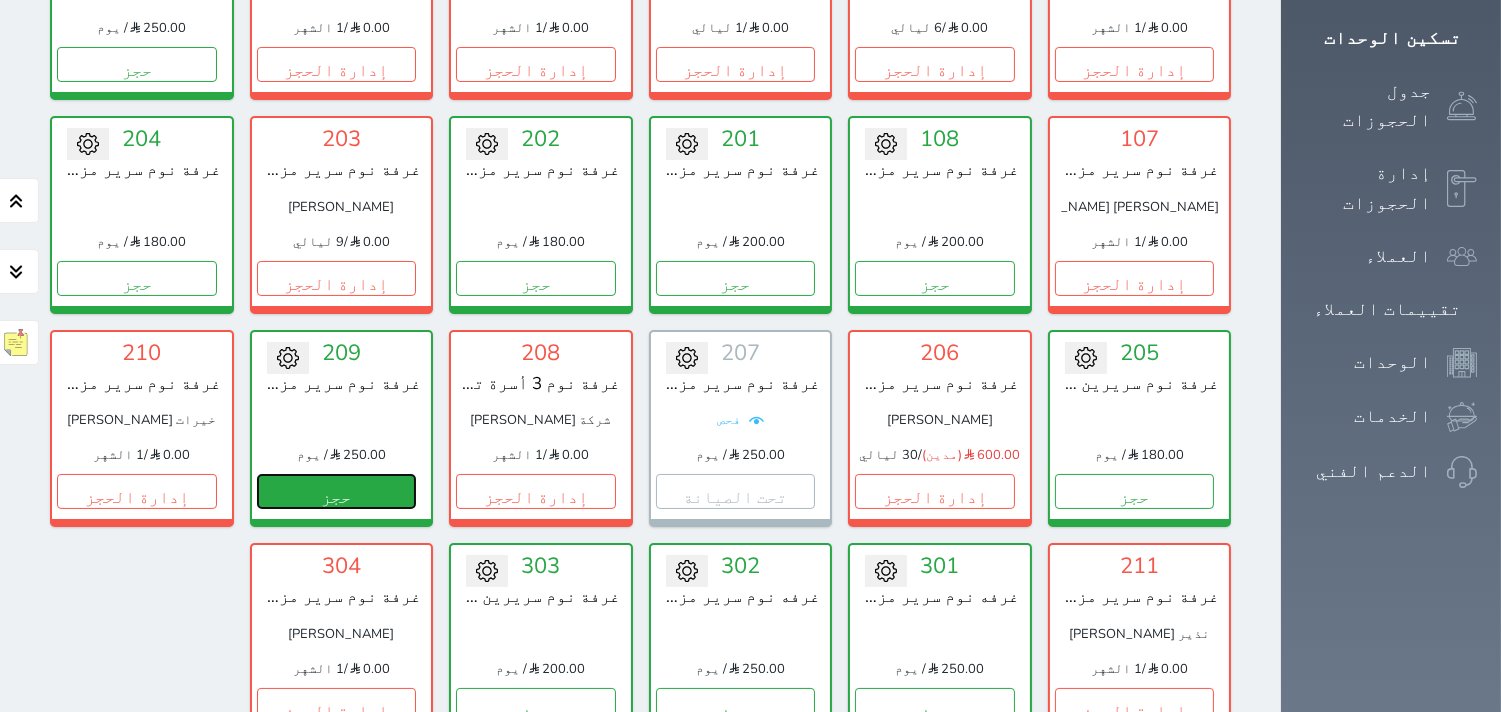 click on "حجز" at bounding box center [337, 491] 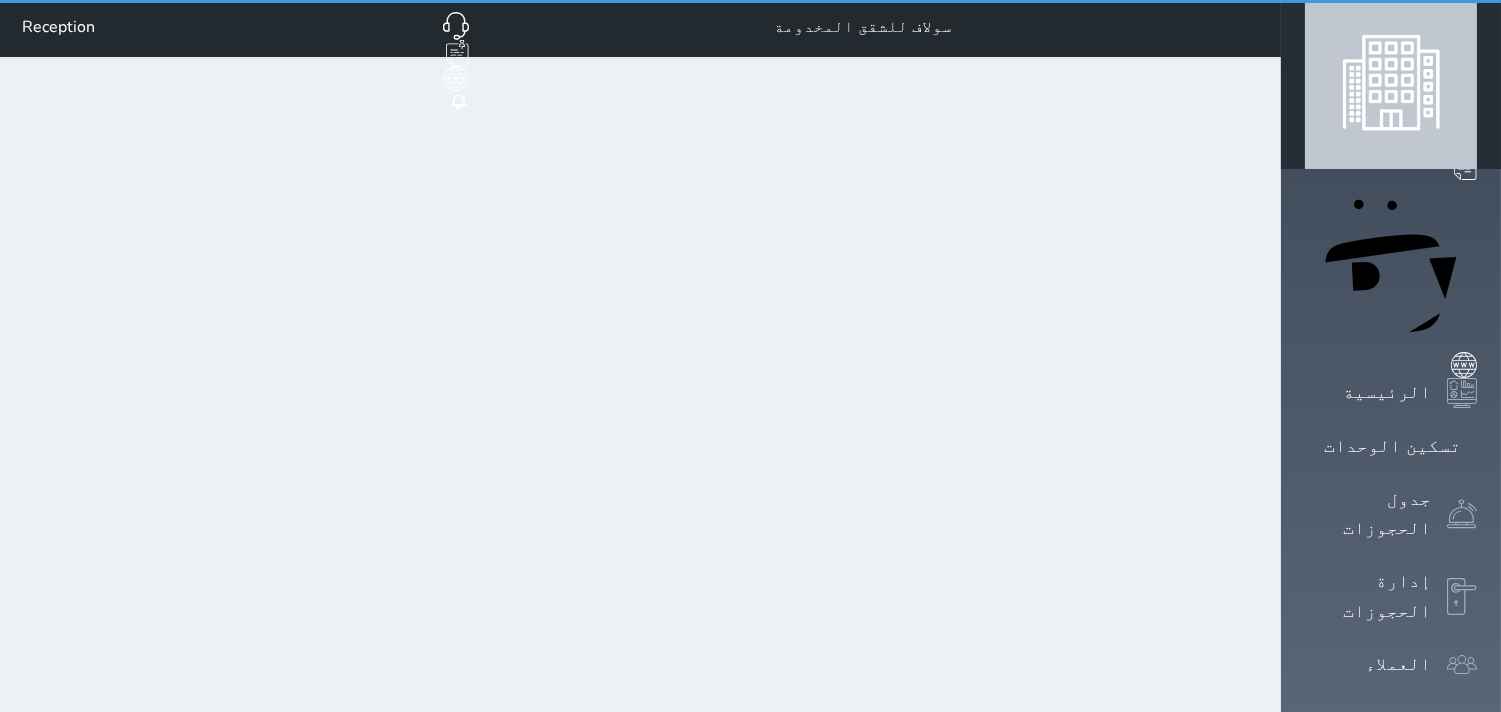 scroll, scrollTop: 0, scrollLeft: 0, axis: both 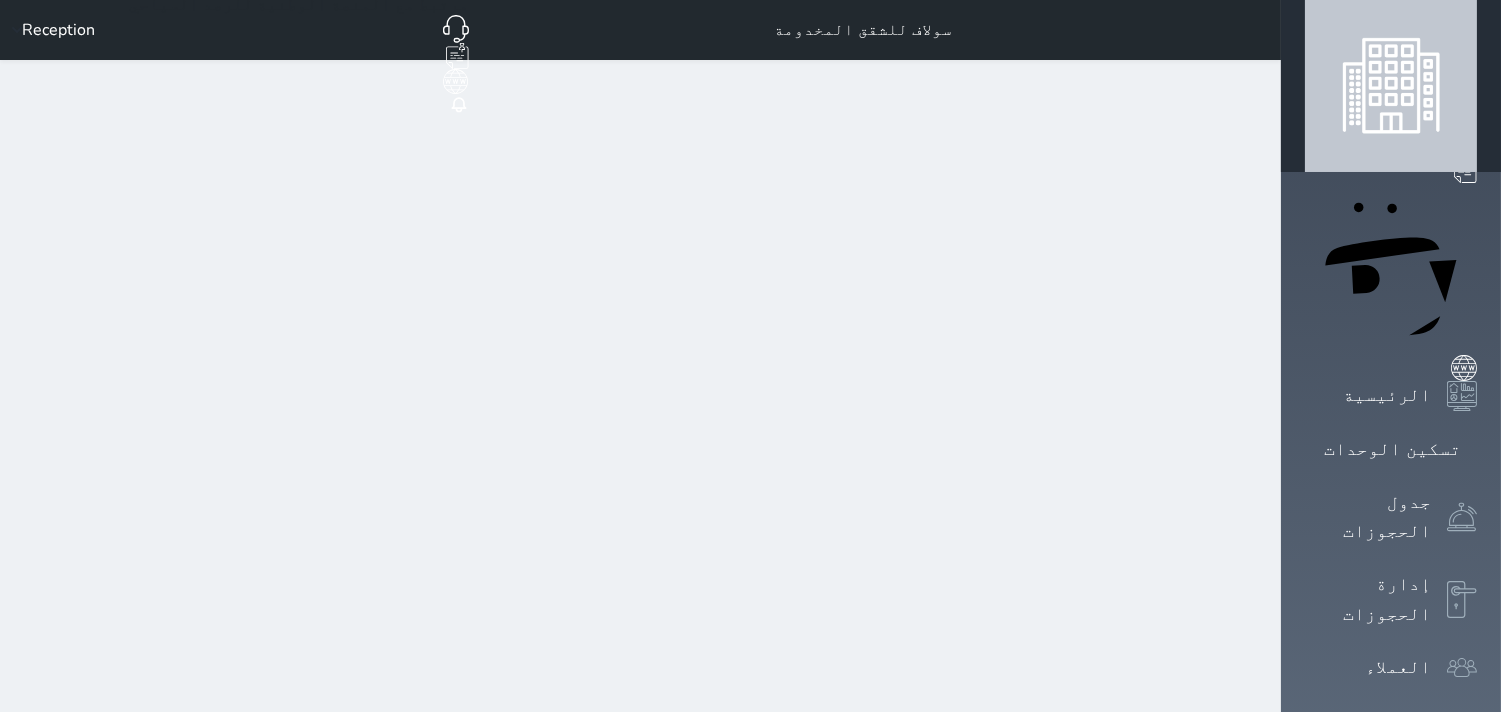 select on "1" 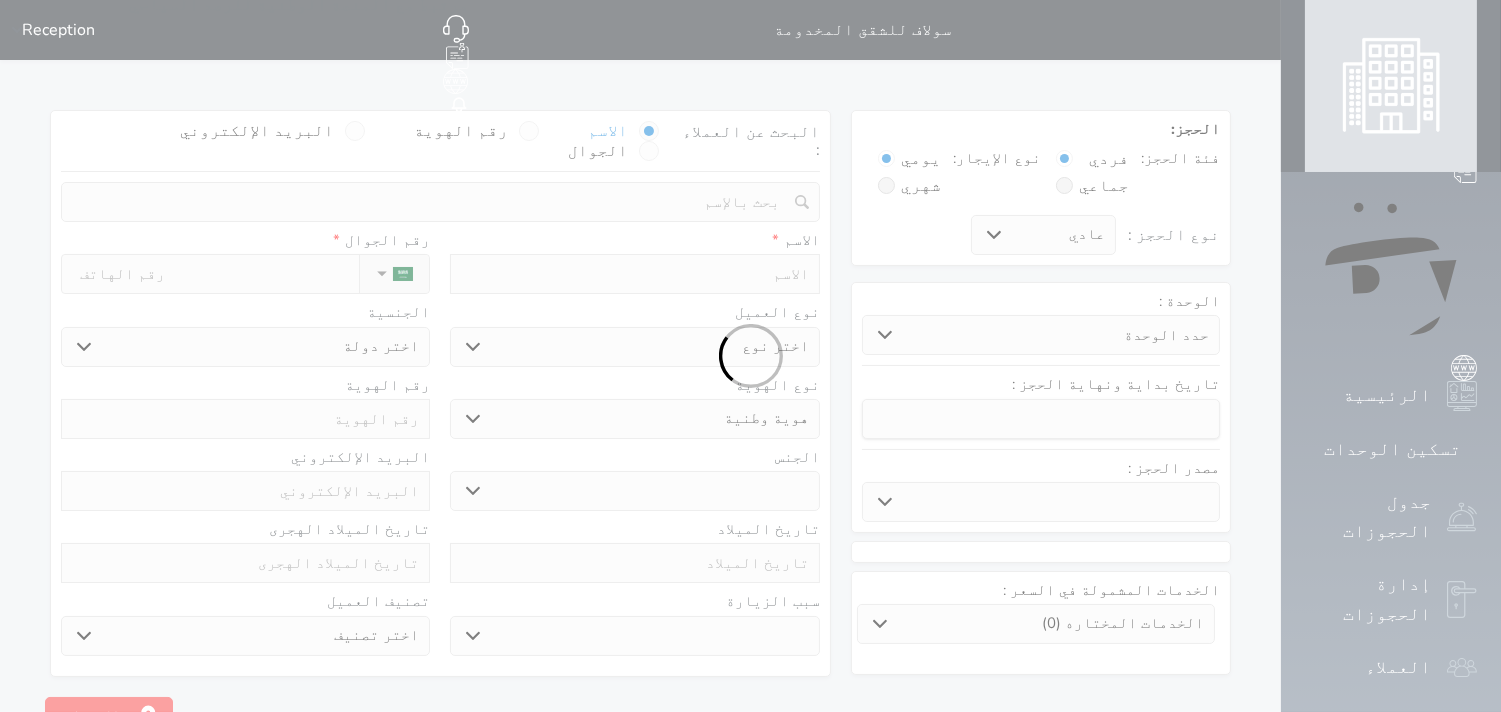 select 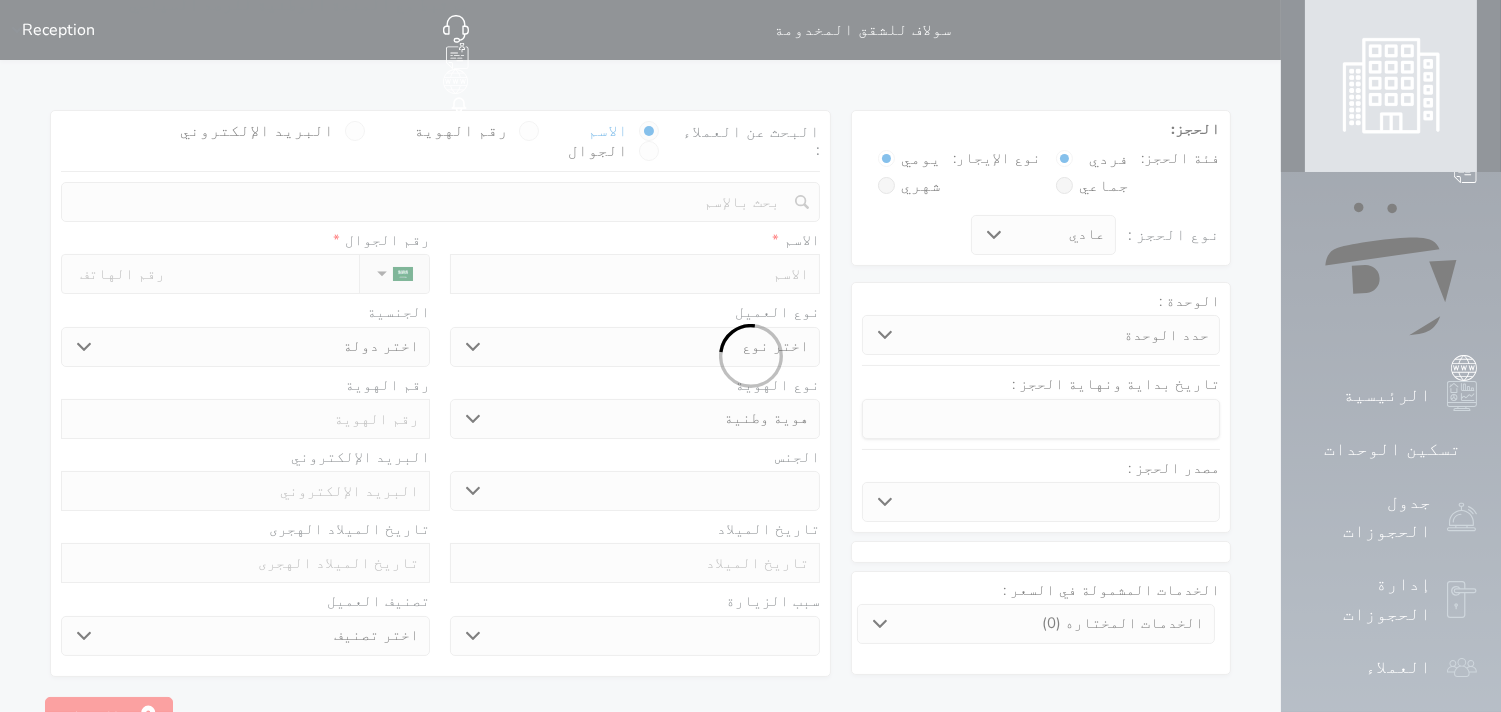 select 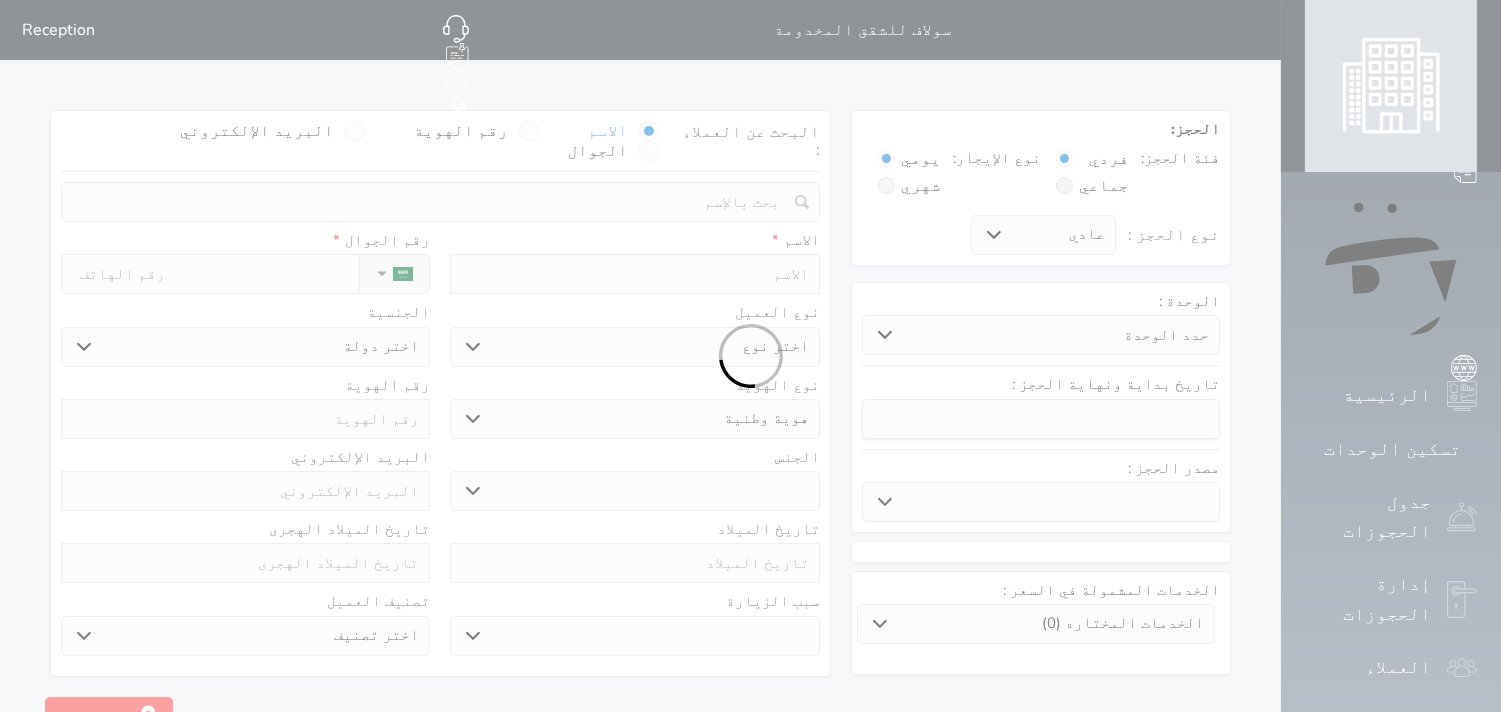 select 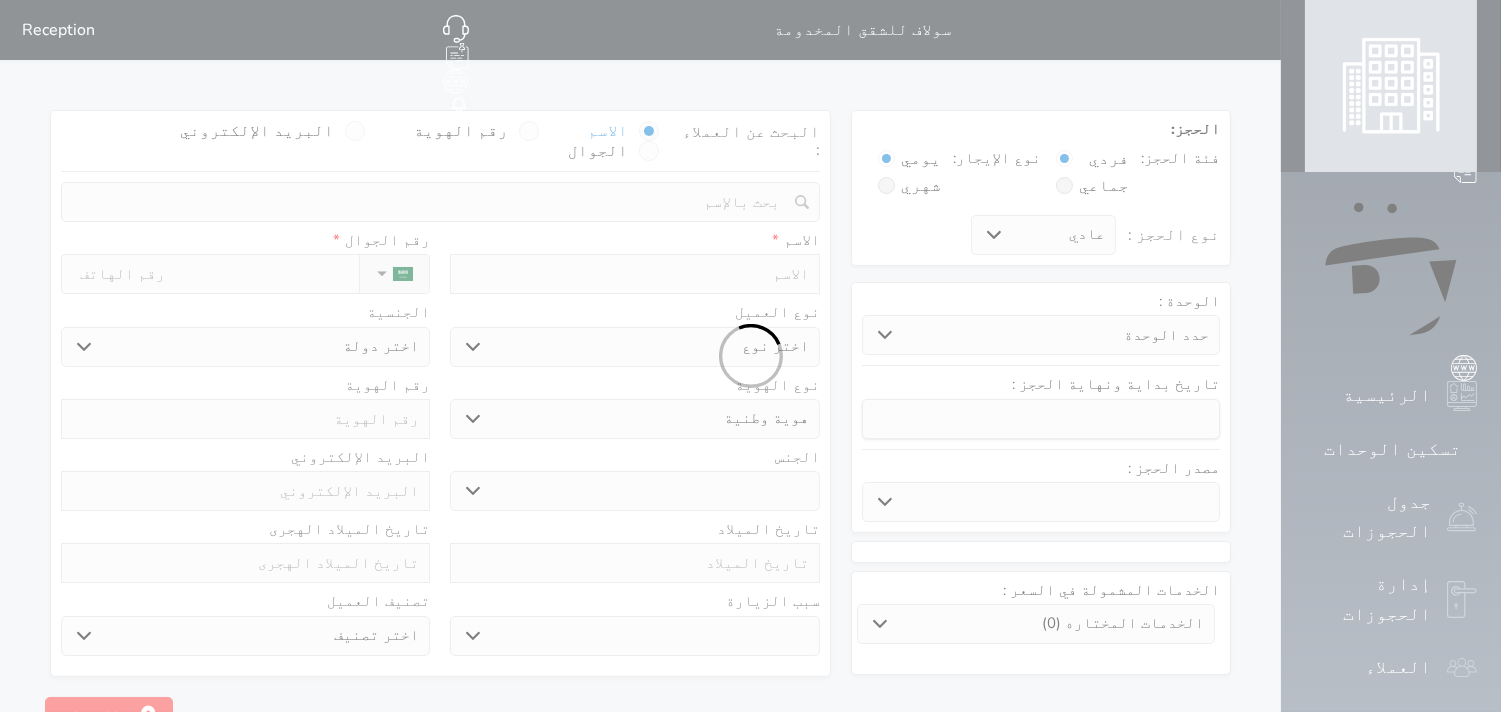 select 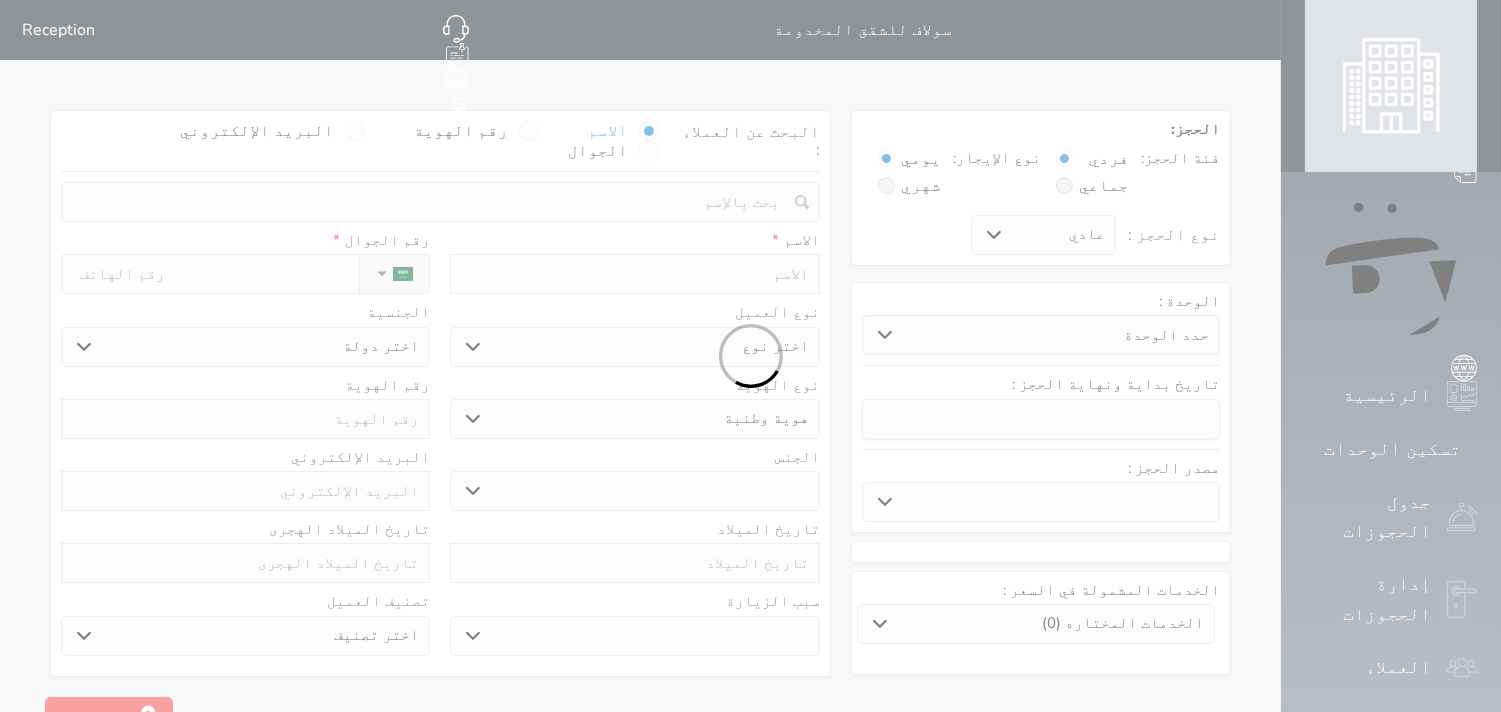 select 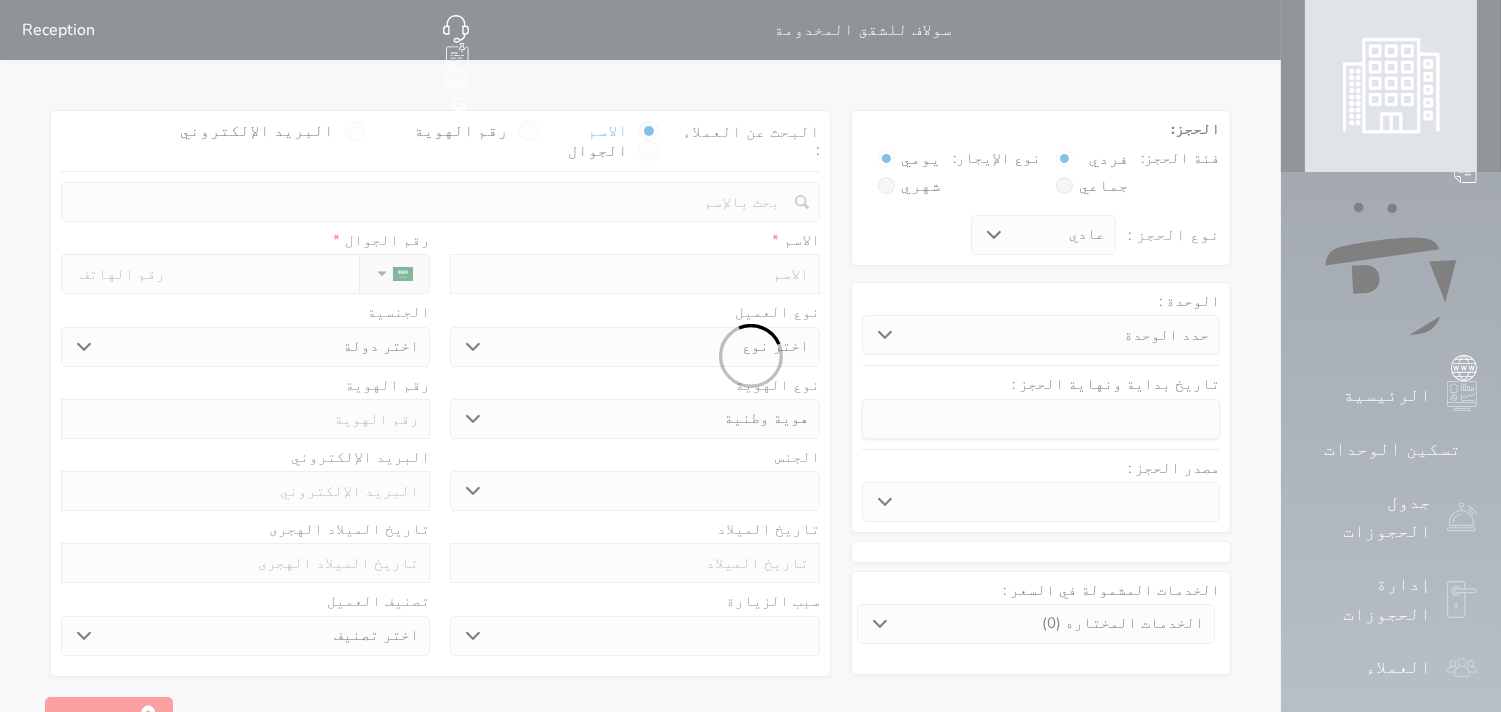 select 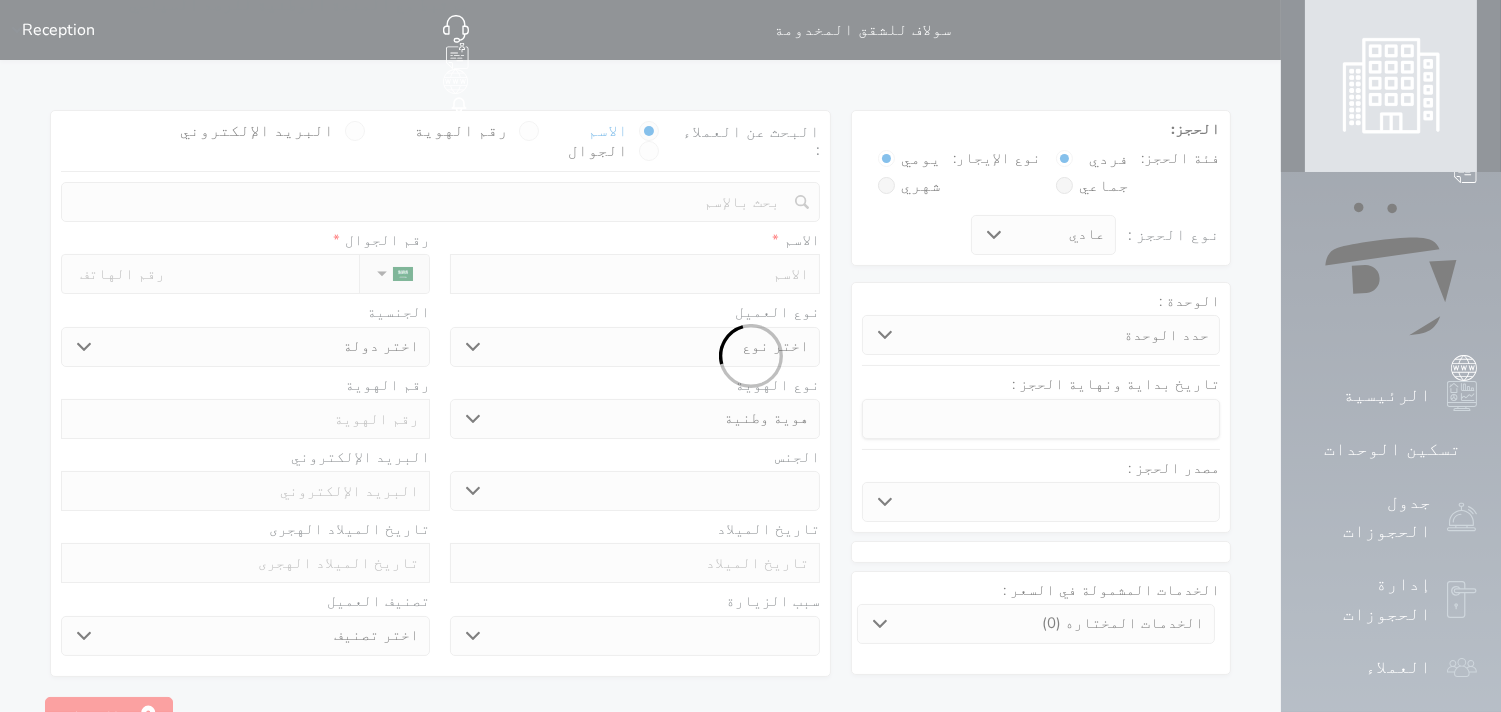 select 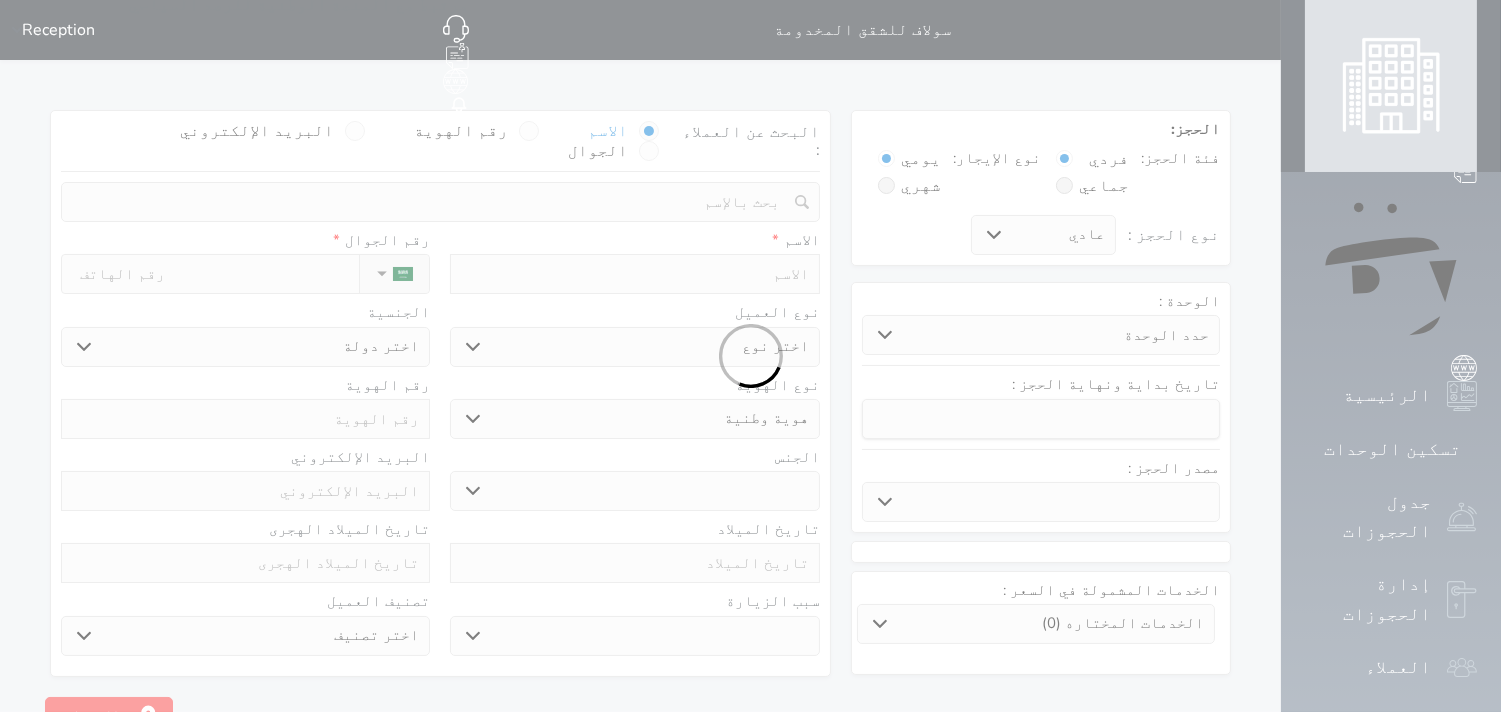 select 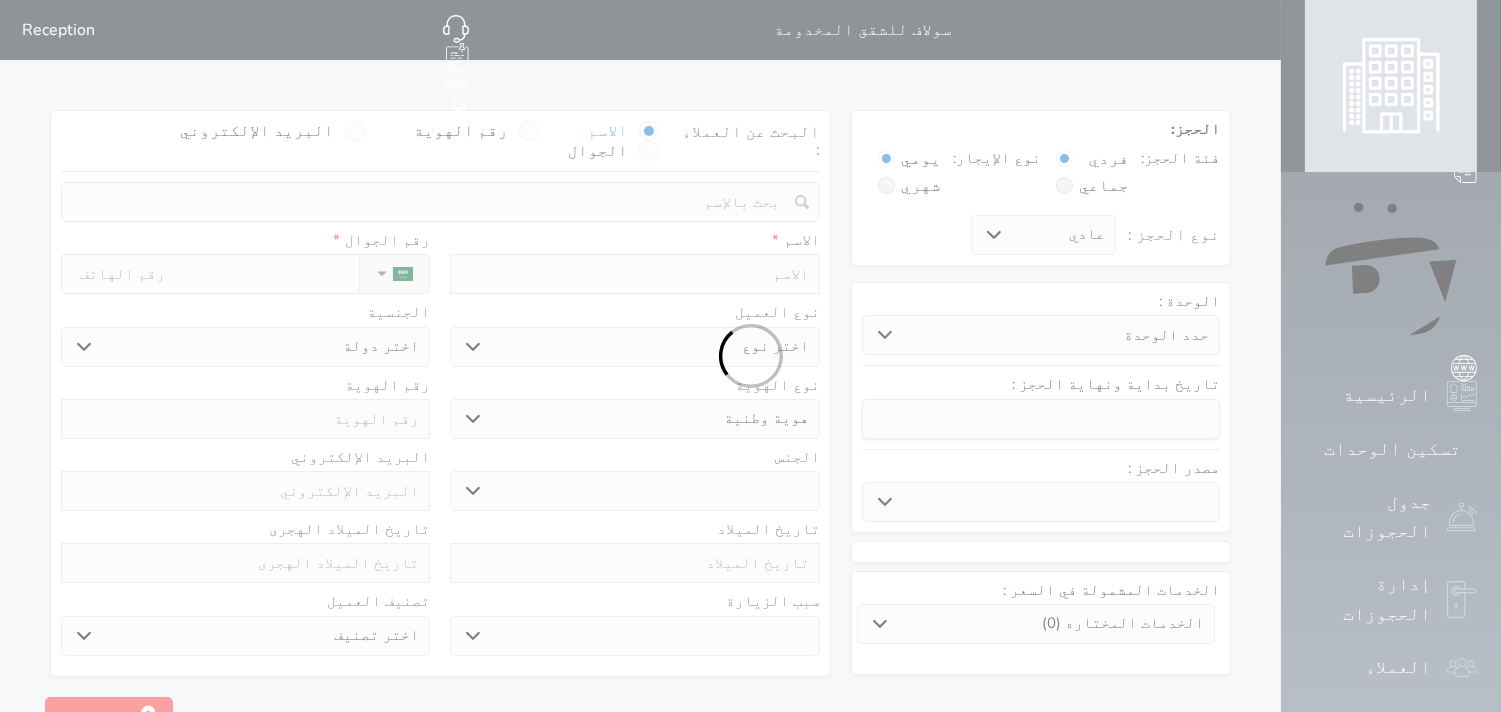 select 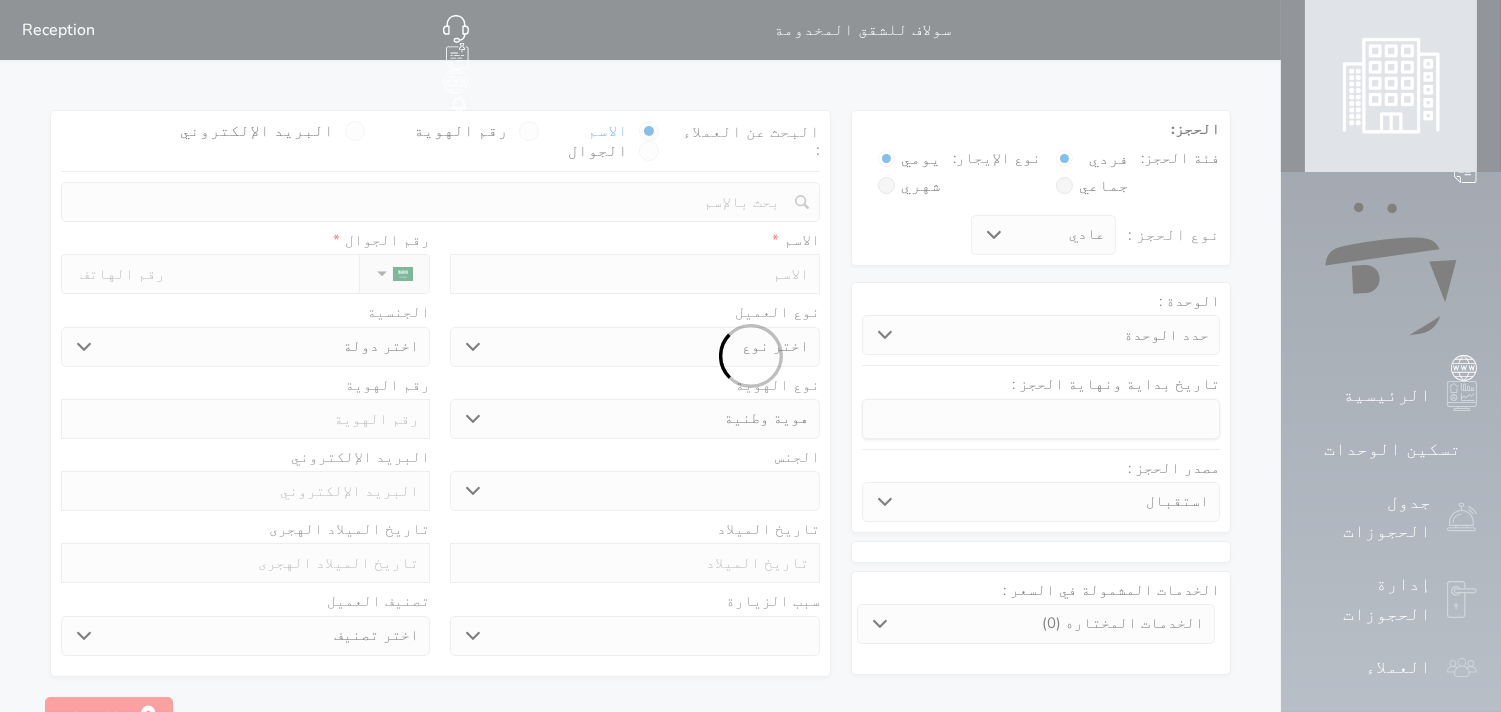 select 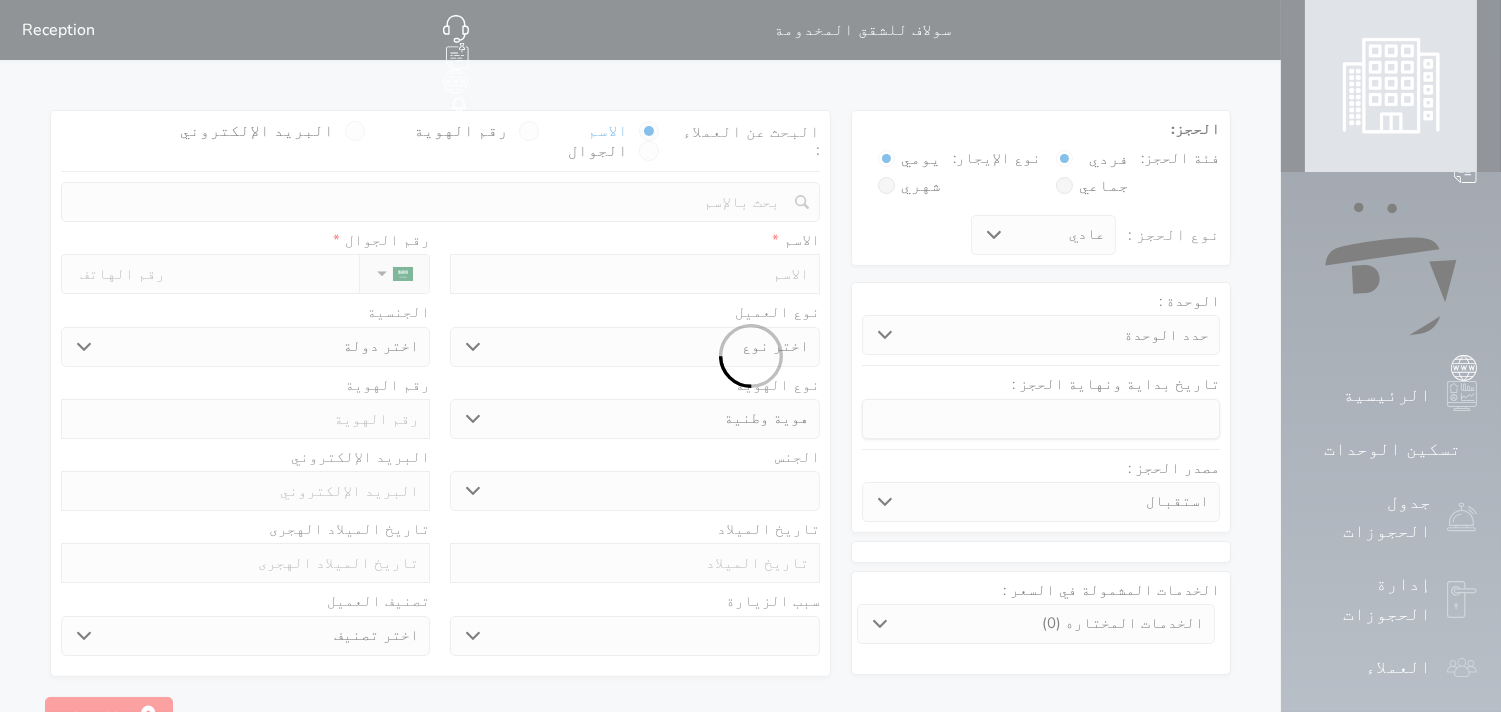 select 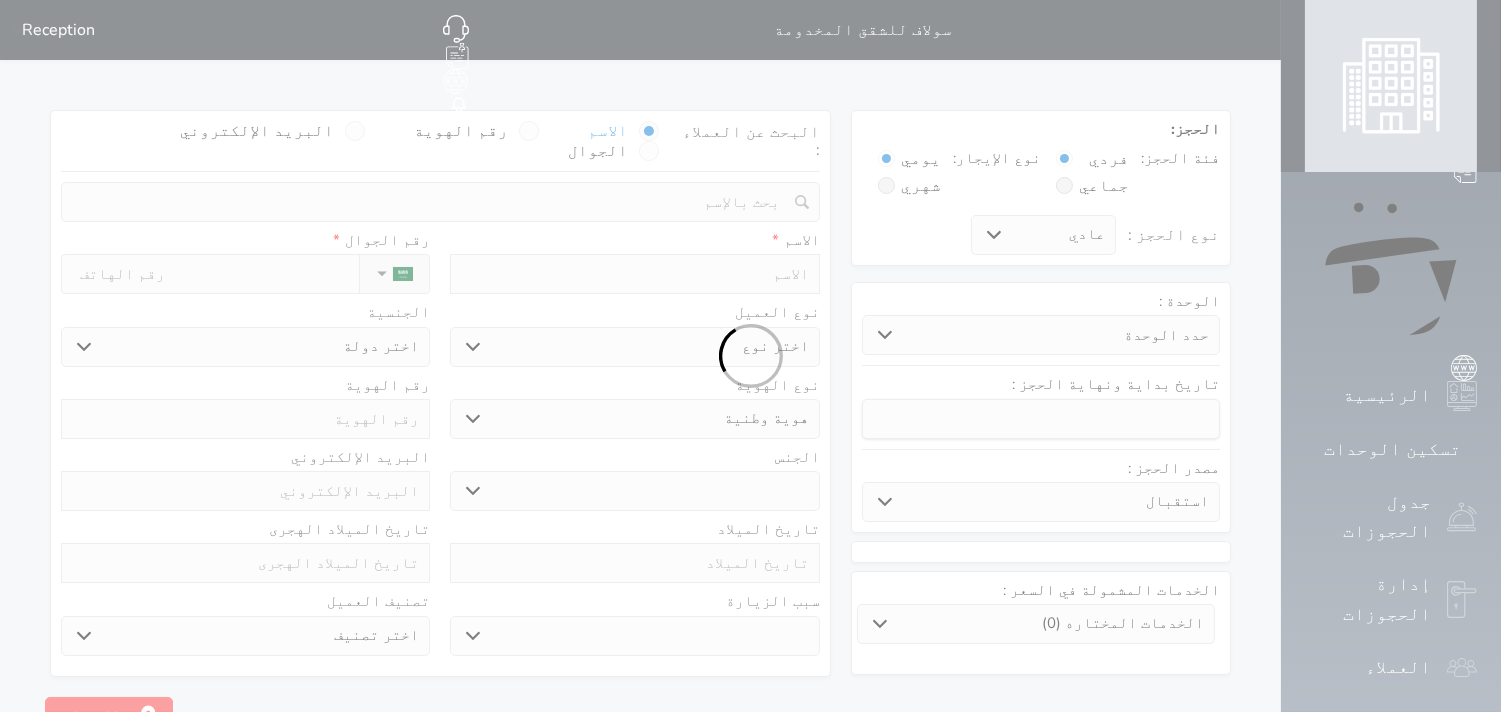 select 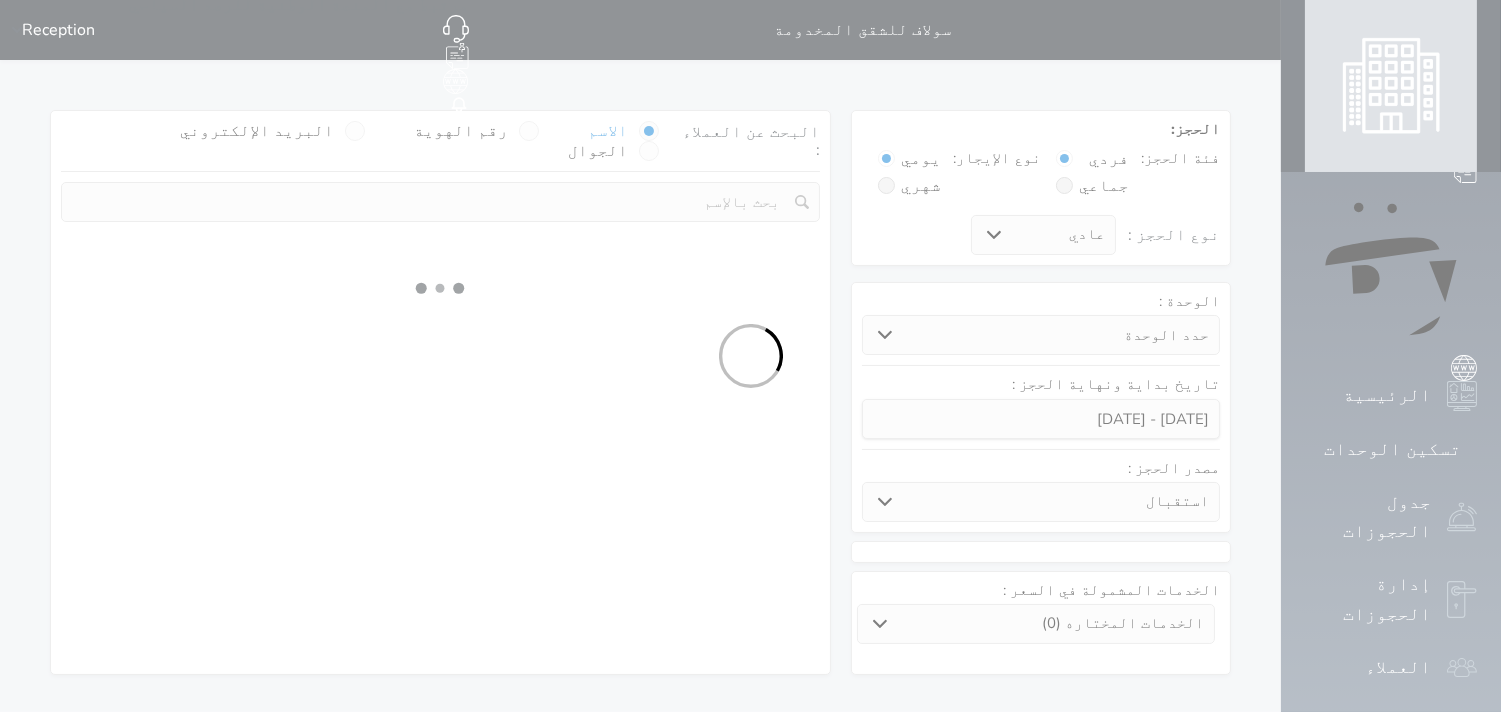 select 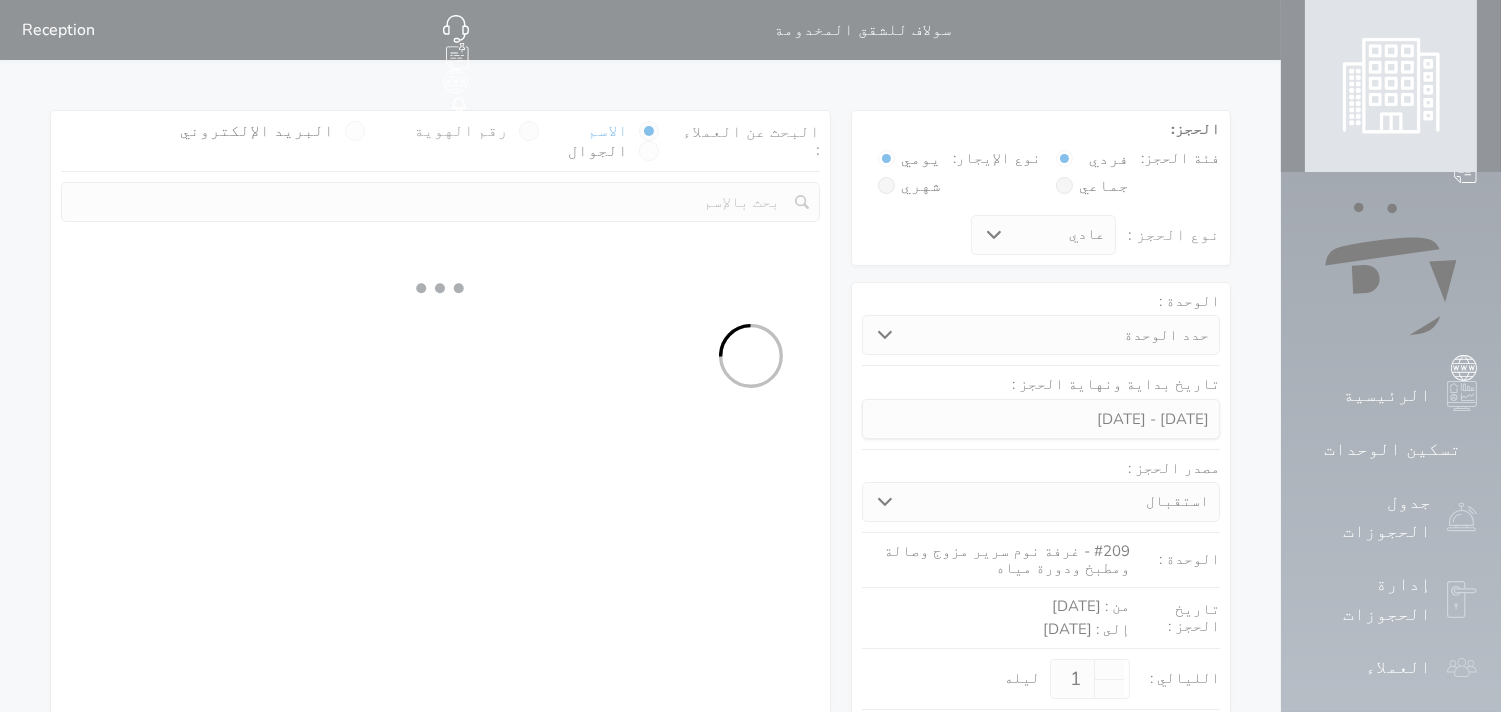 select on "1" 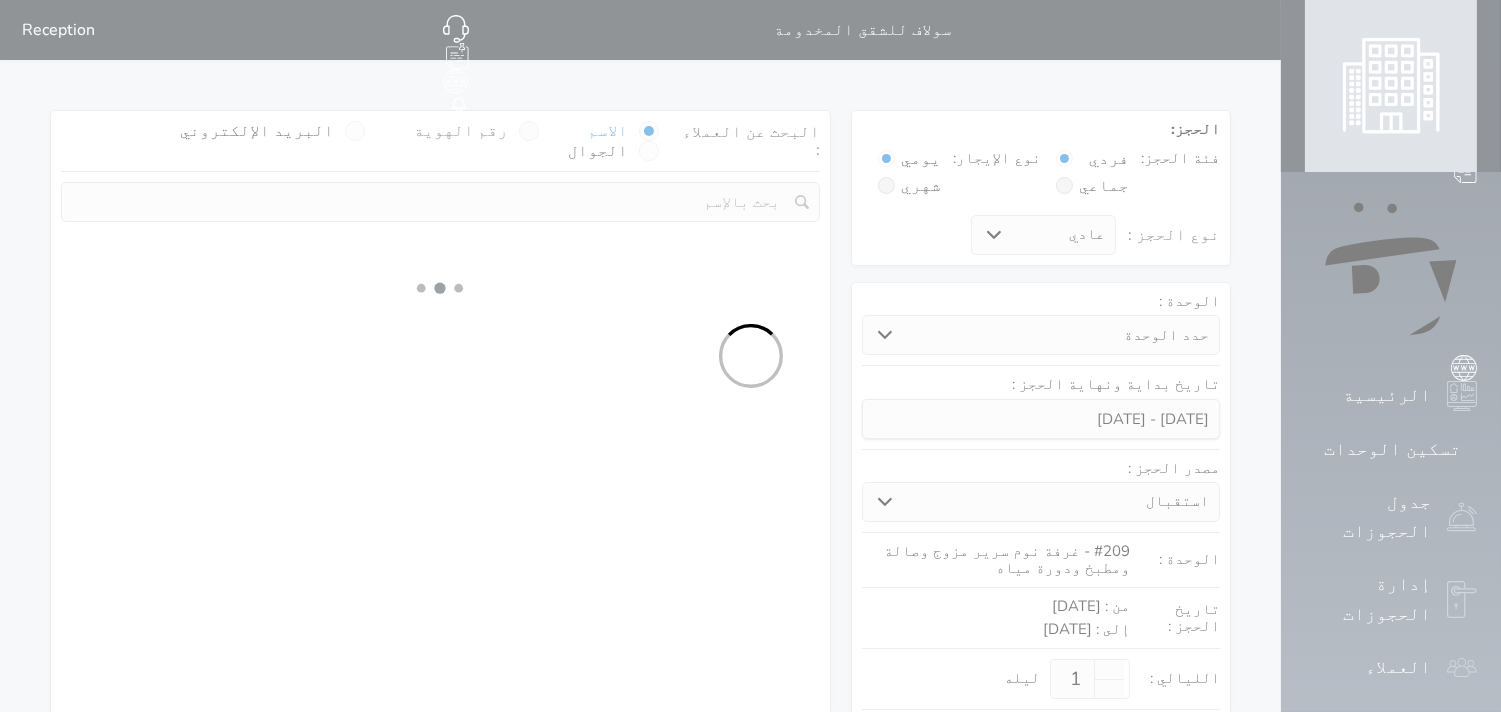select on "113" 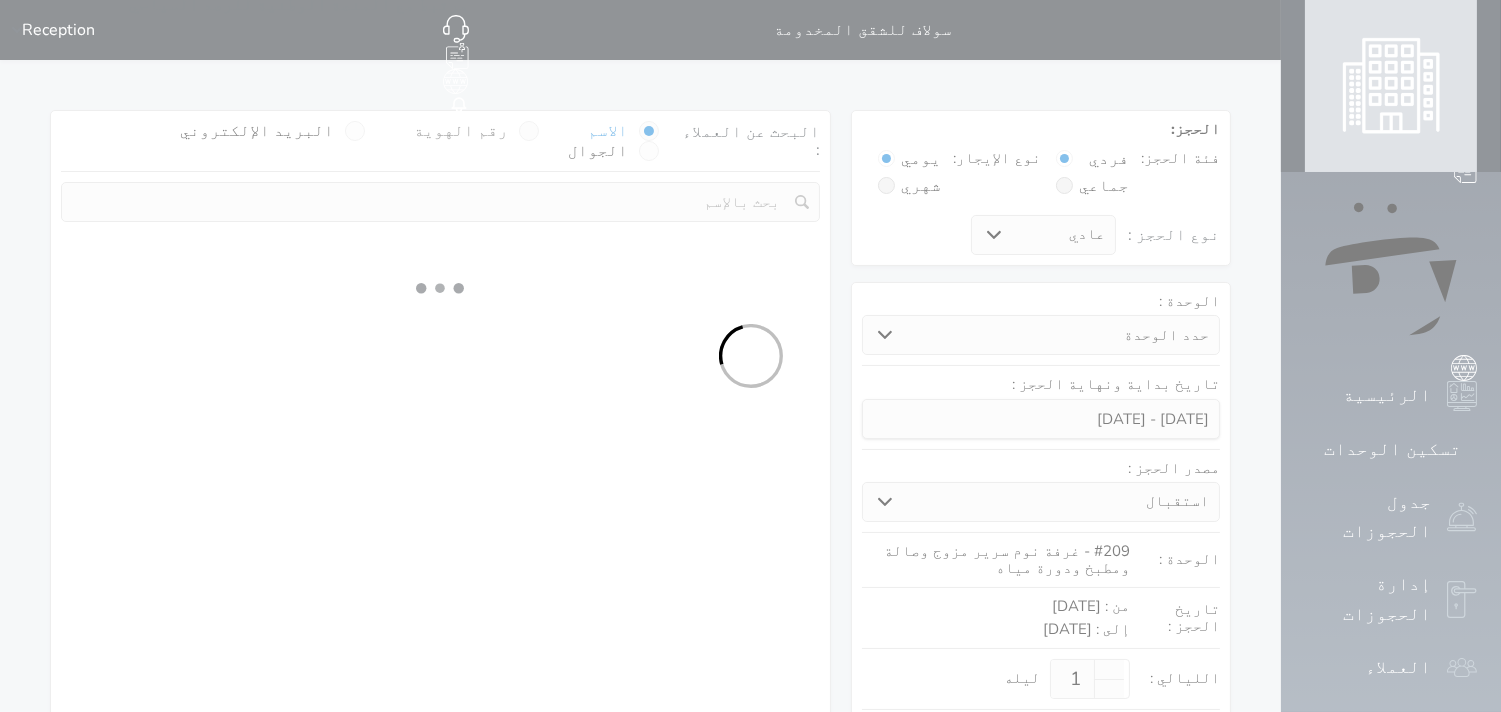 select on "1" 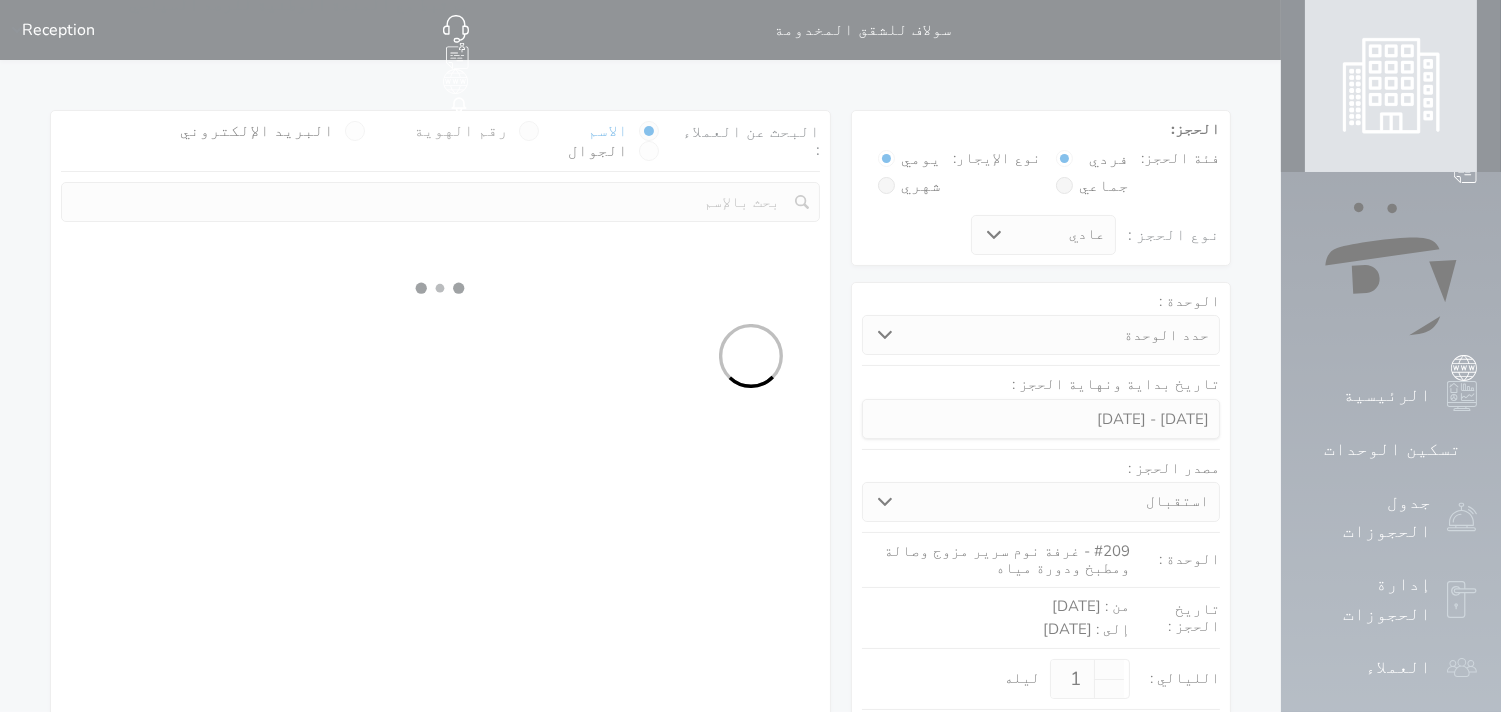 select 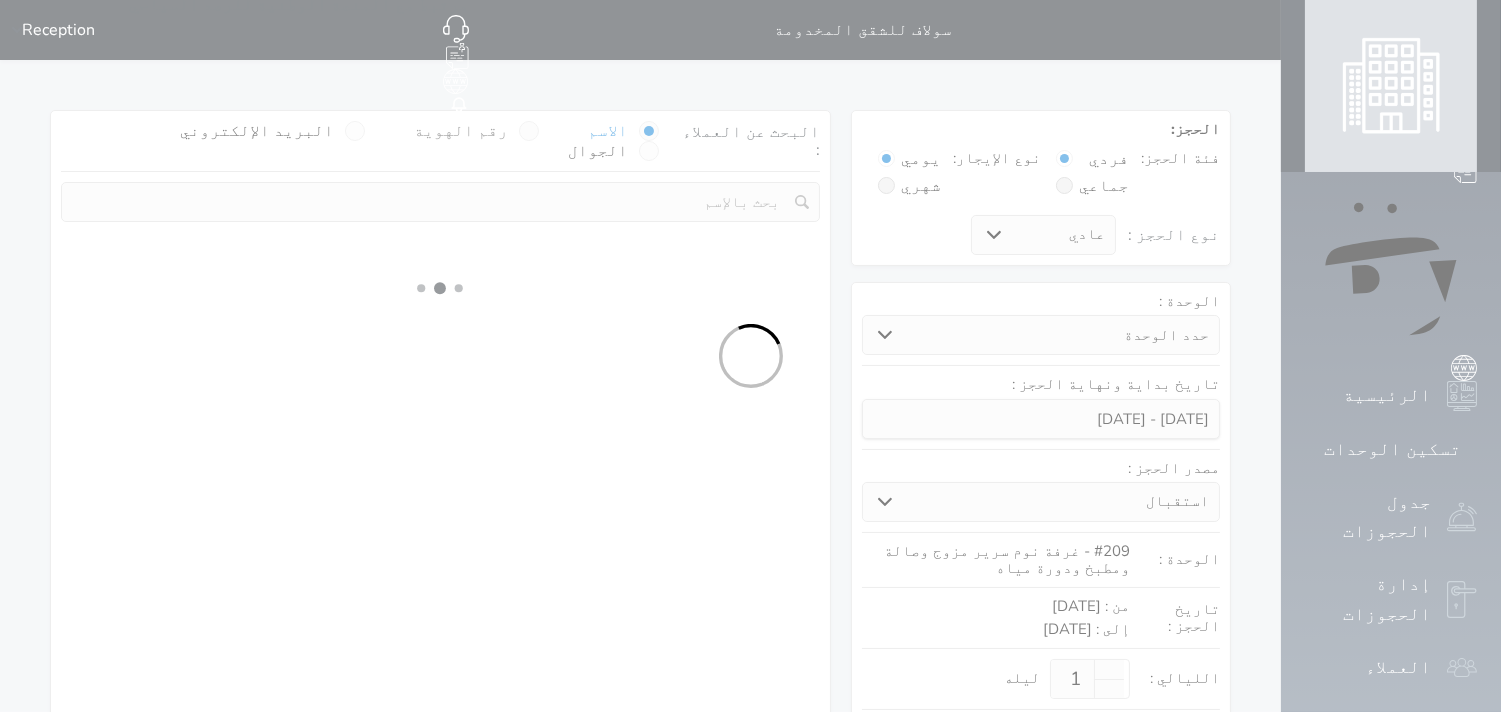 select on "7" 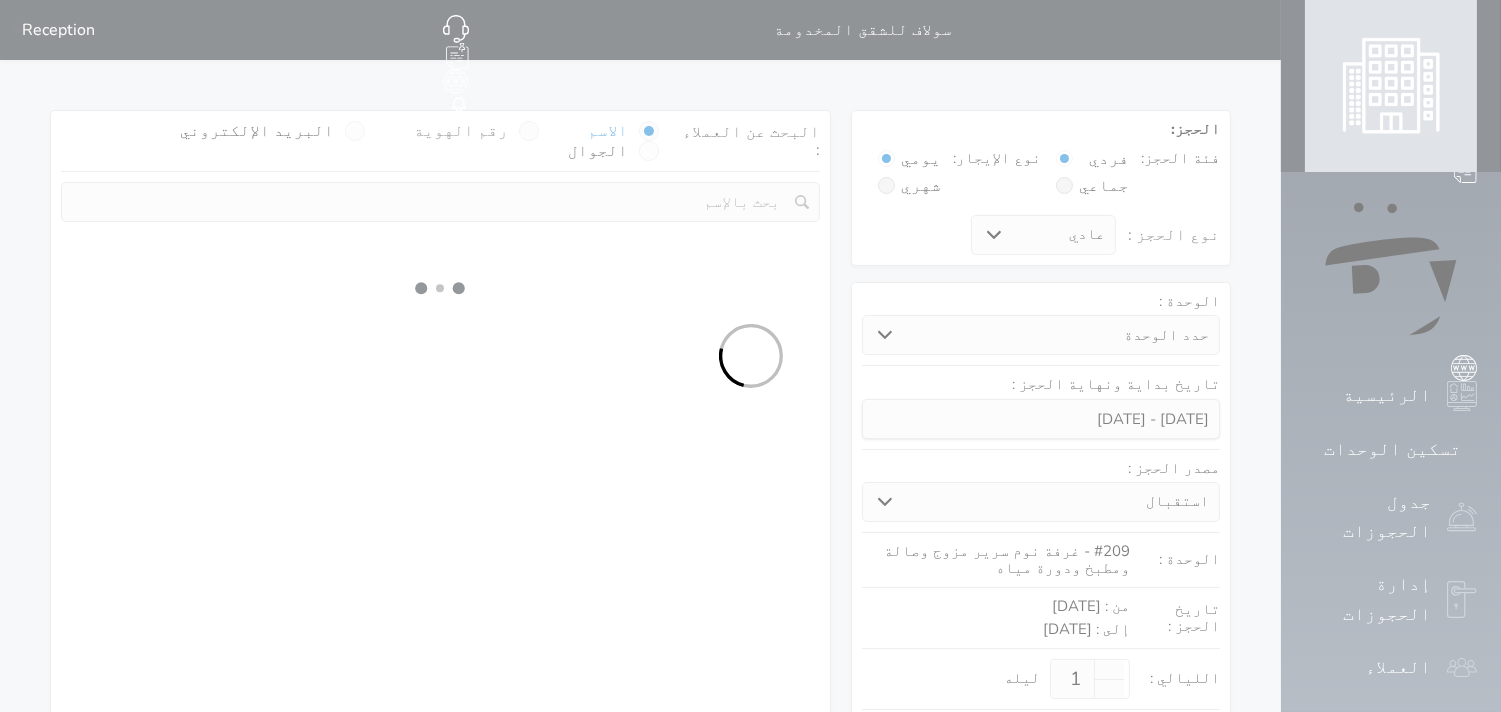 select 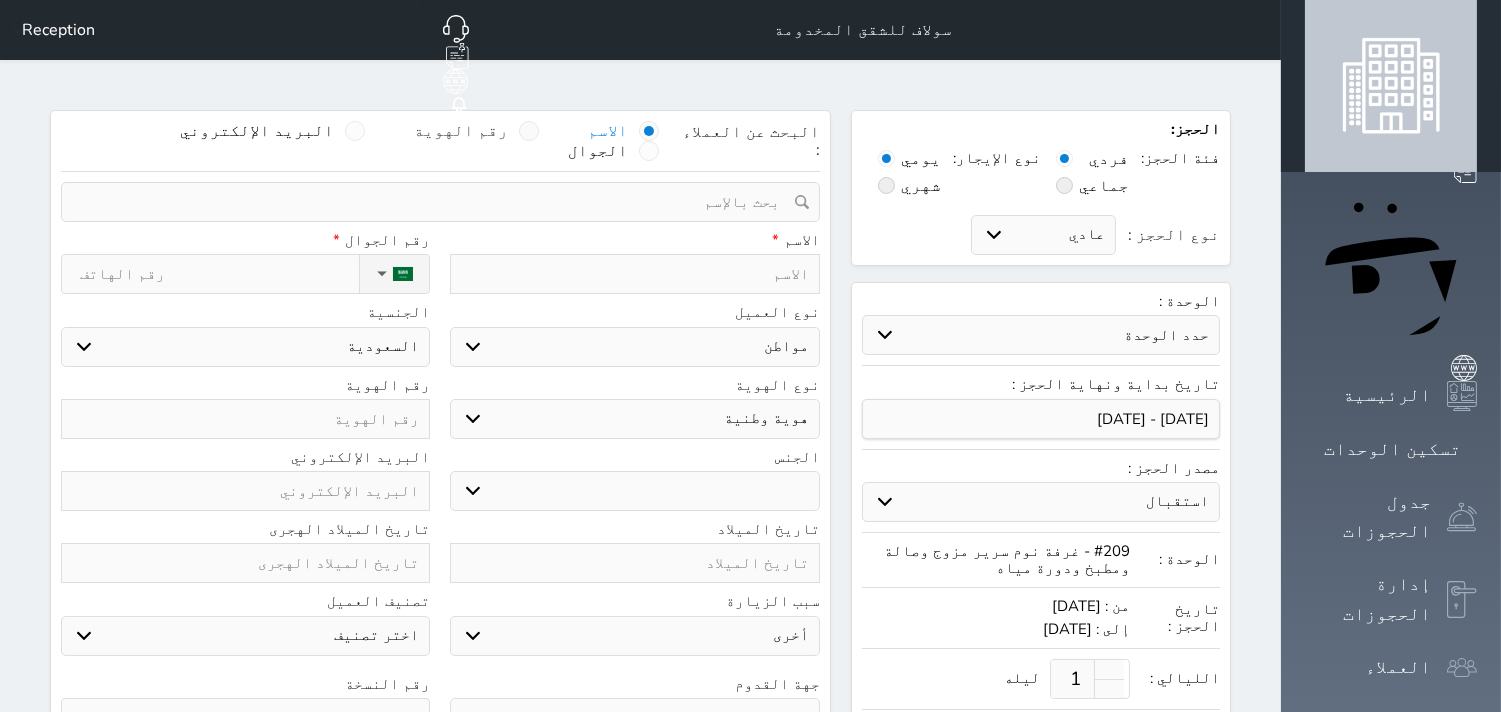 select 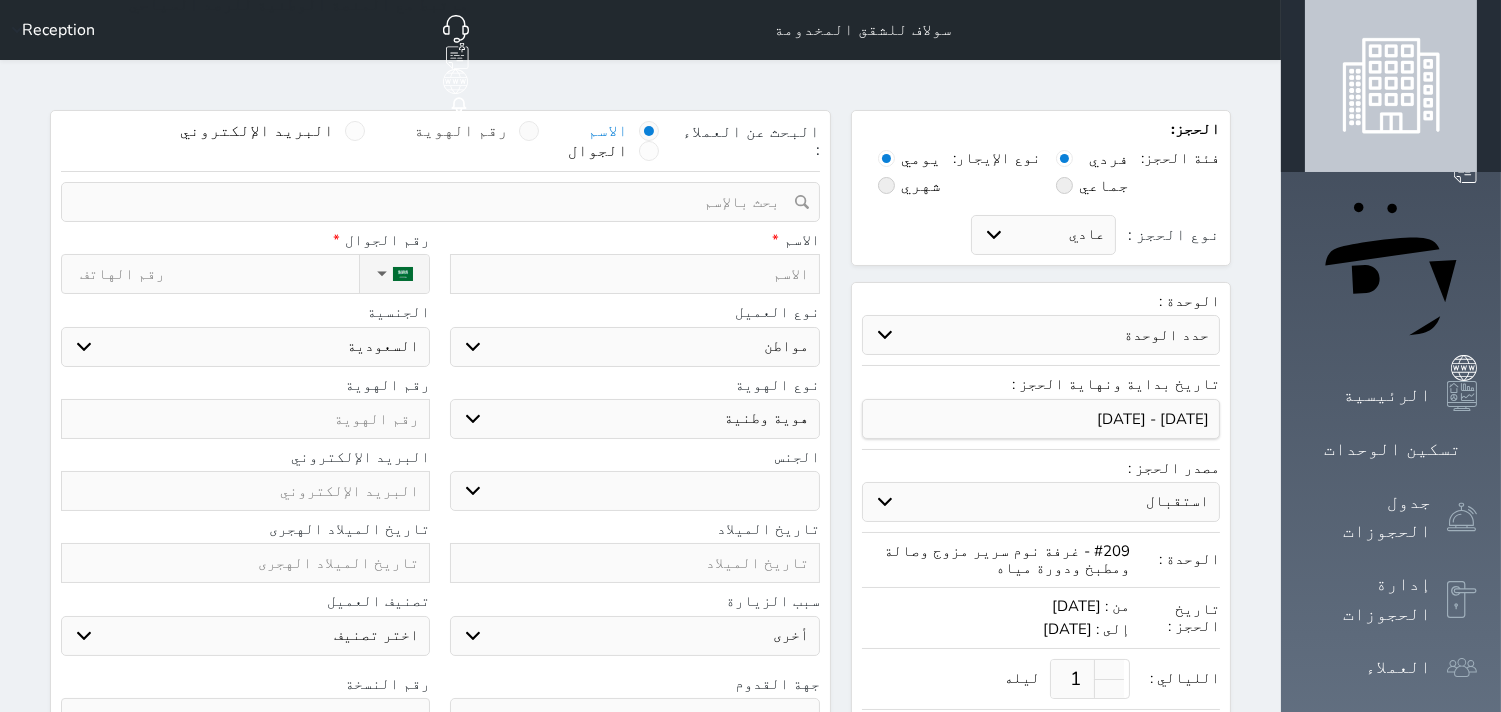 click at bounding box center (529, 131) 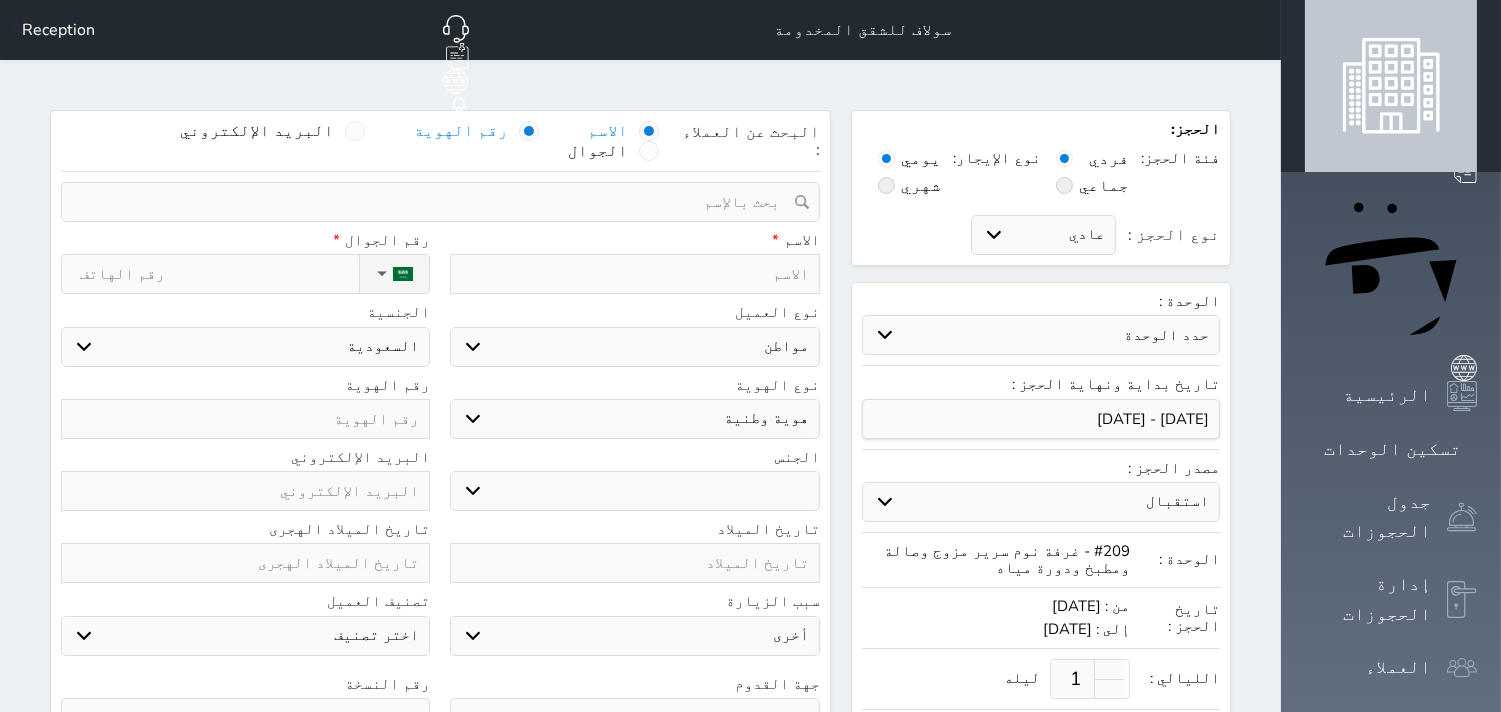 select 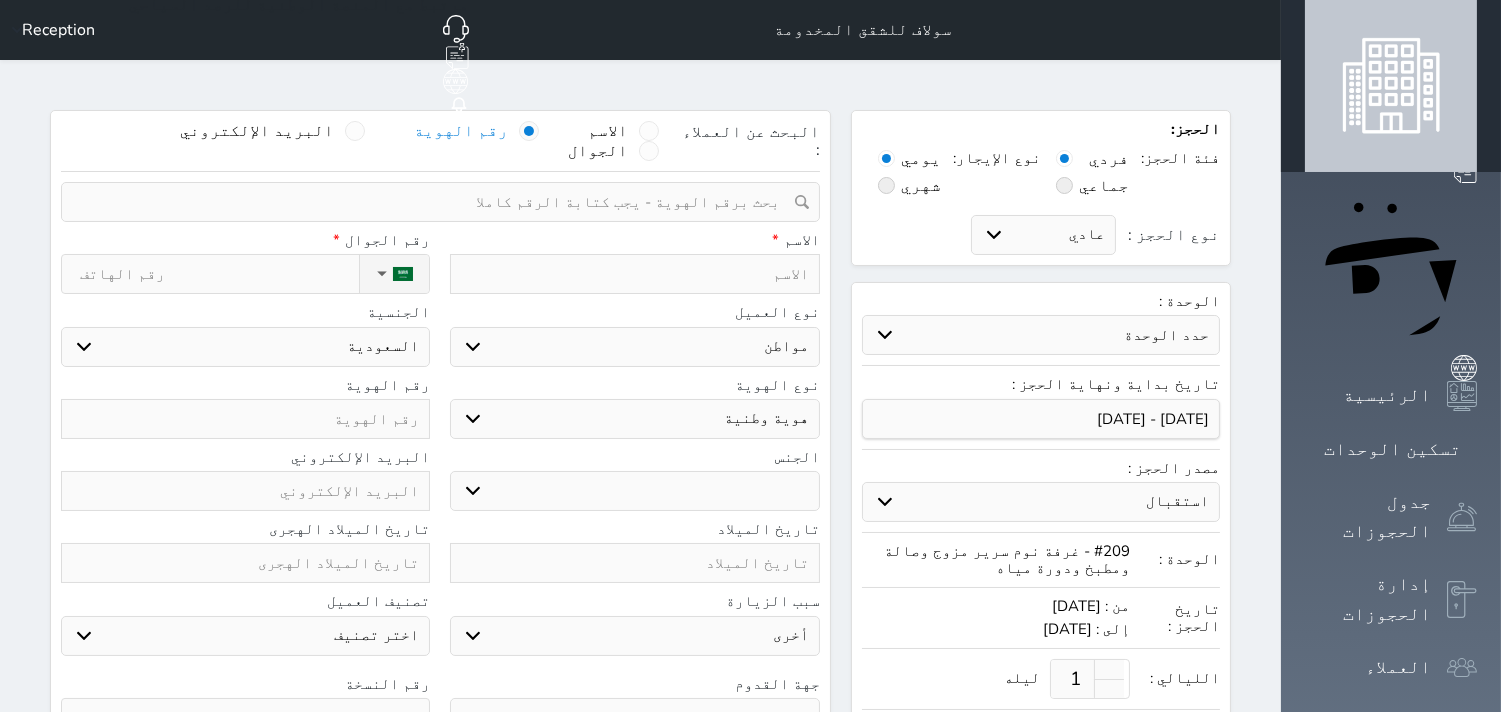 click at bounding box center [433, 202] 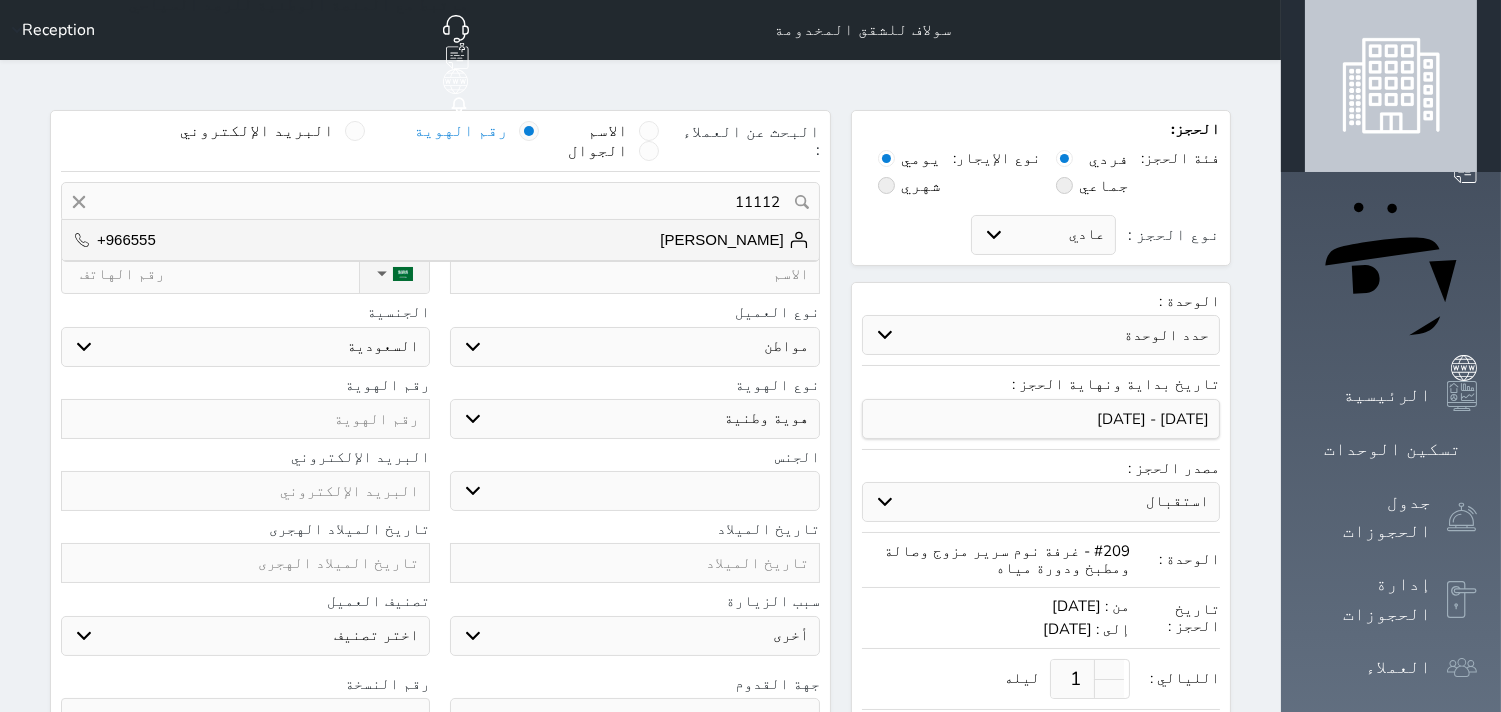 type on "111124" 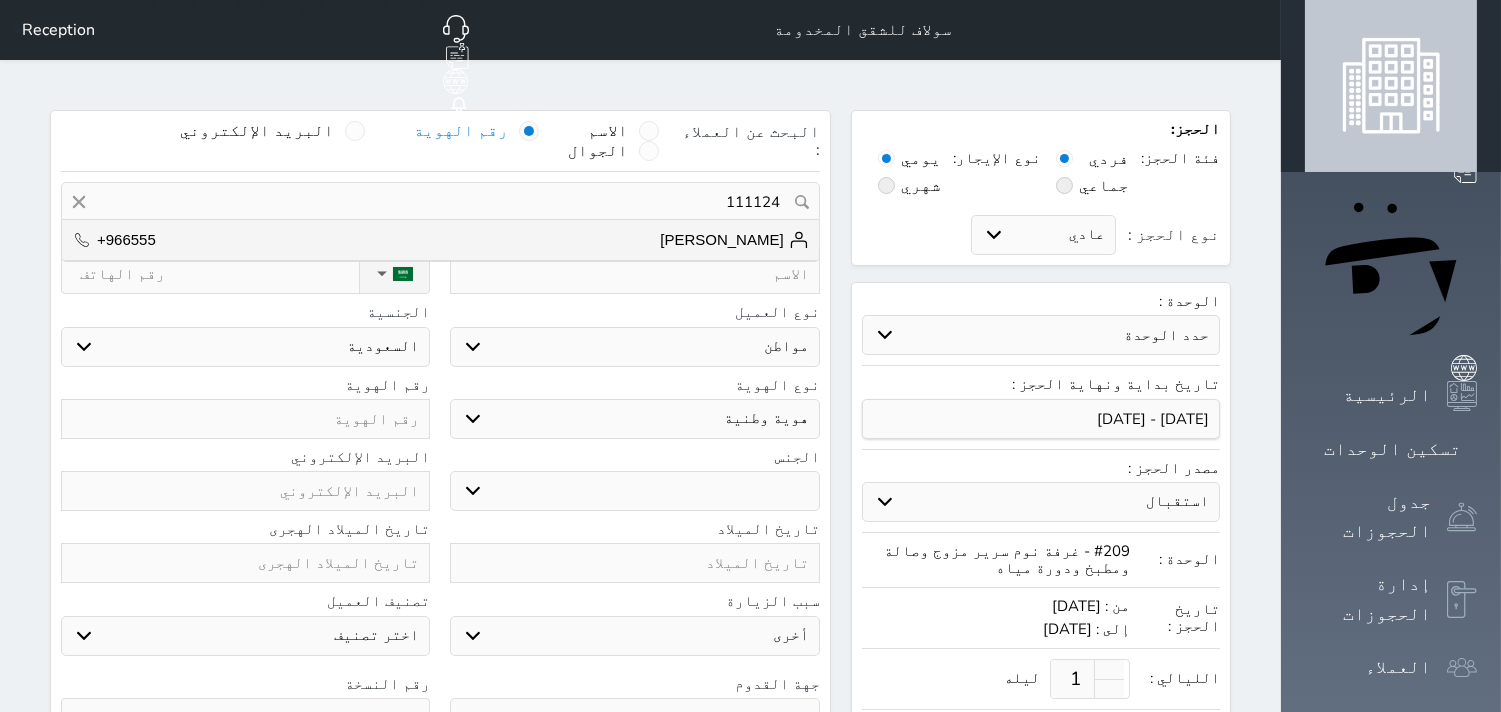 select 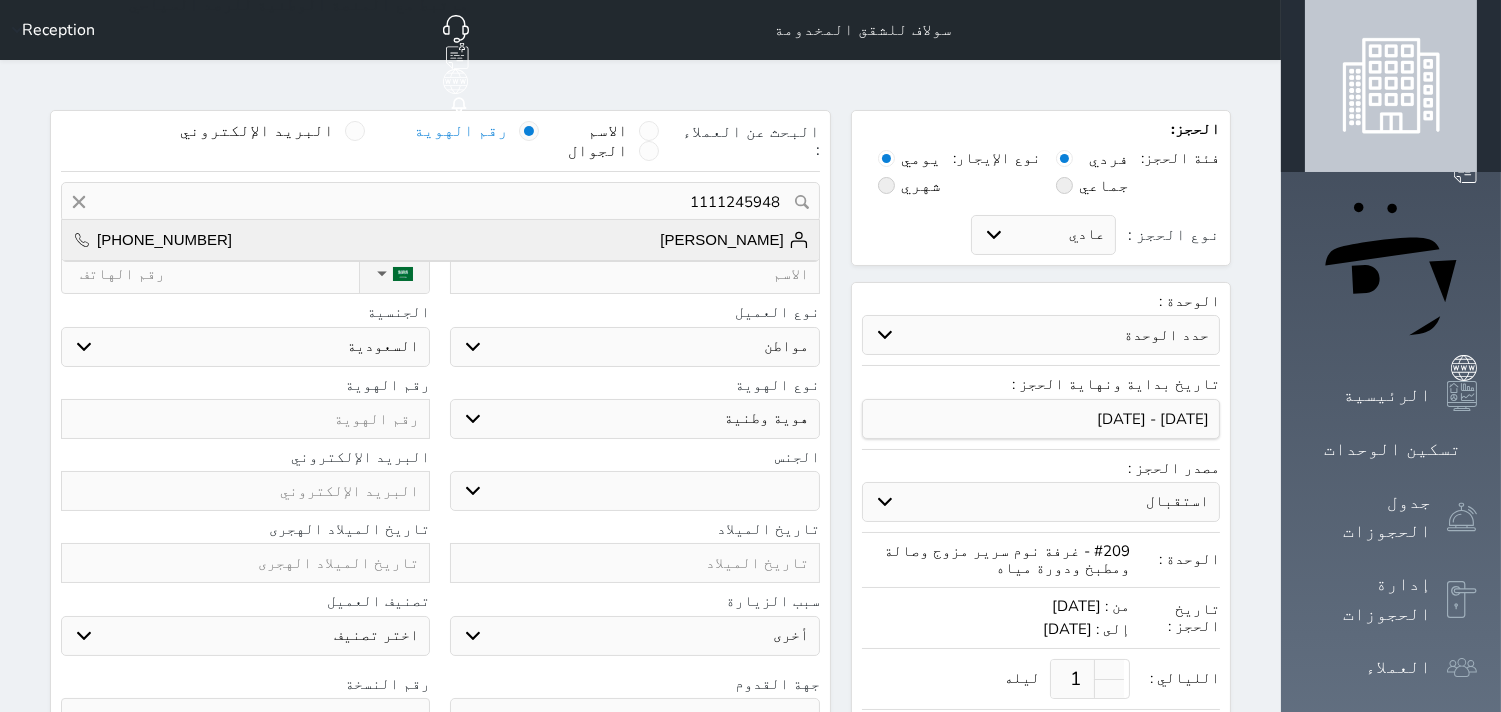 click on "[PERSON_NAME] مشيني   [PHONE_NUMBER]" at bounding box center [440, 240] 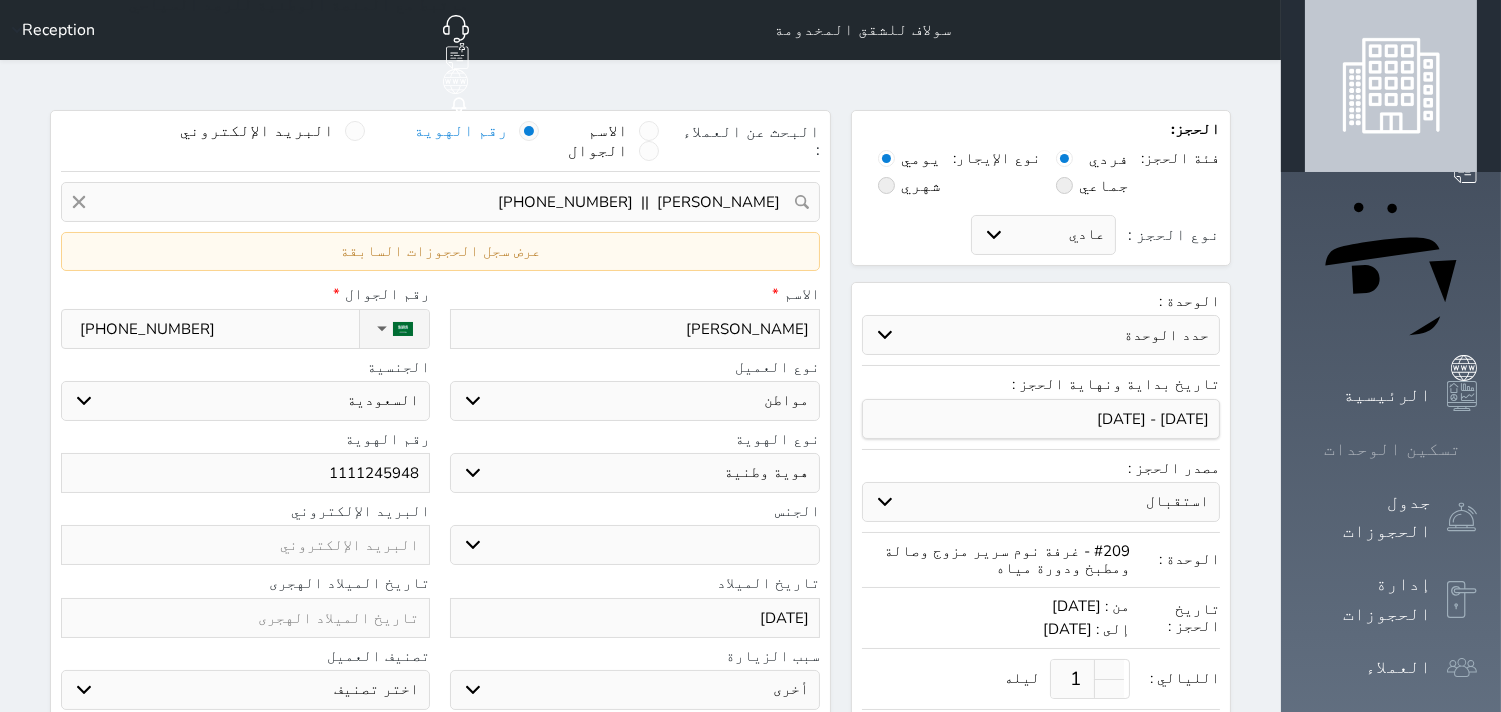 click at bounding box center [1477, 449] 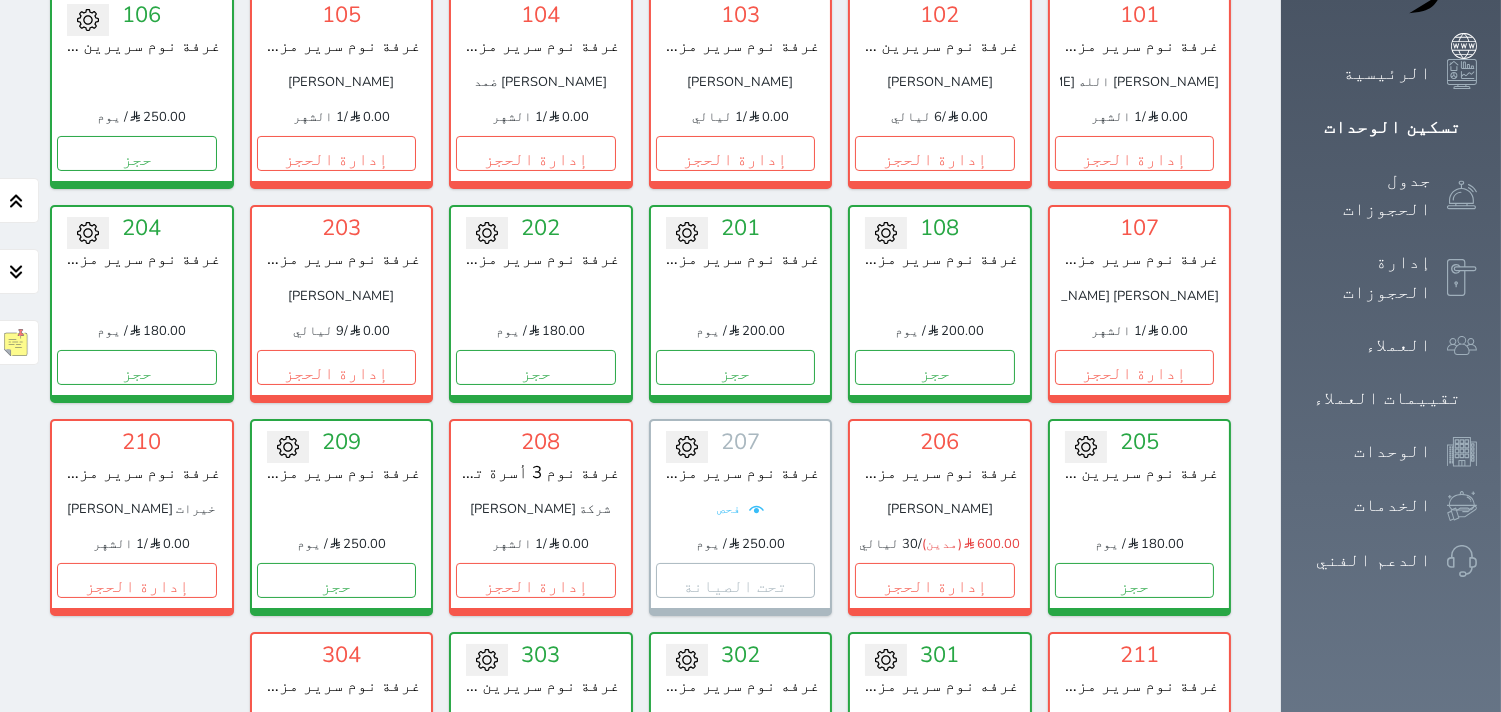scroll, scrollTop: 333, scrollLeft: 0, axis: vertical 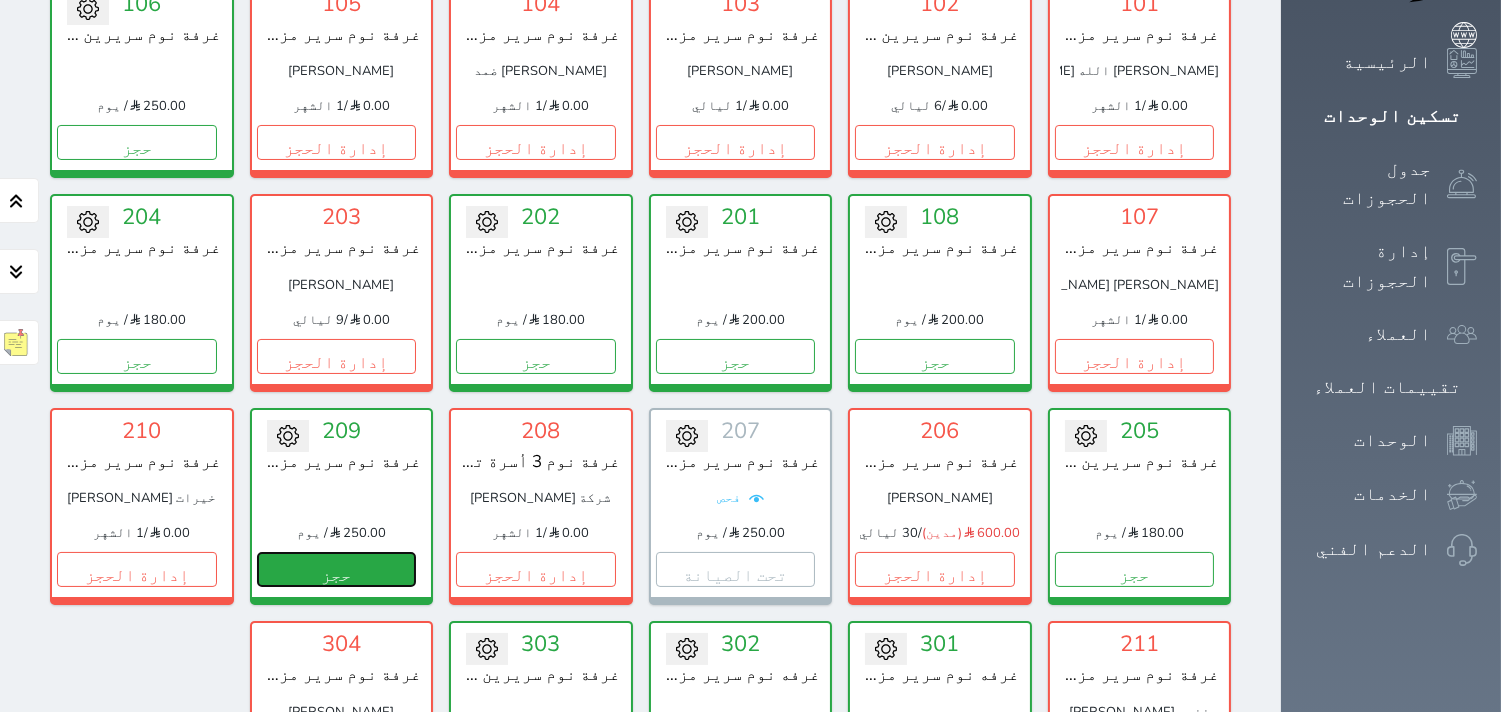 click on "حجز" at bounding box center [337, 569] 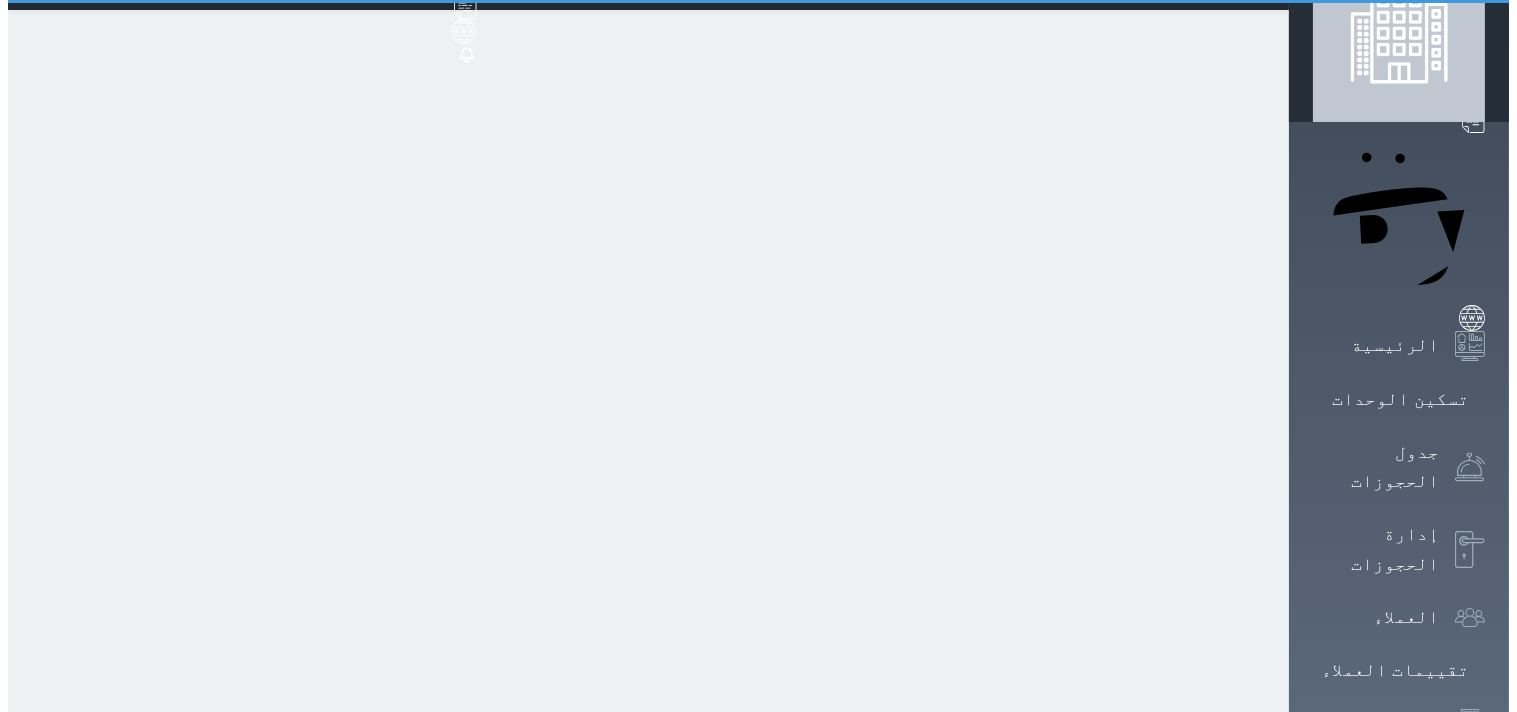 scroll, scrollTop: 0, scrollLeft: 0, axis: both 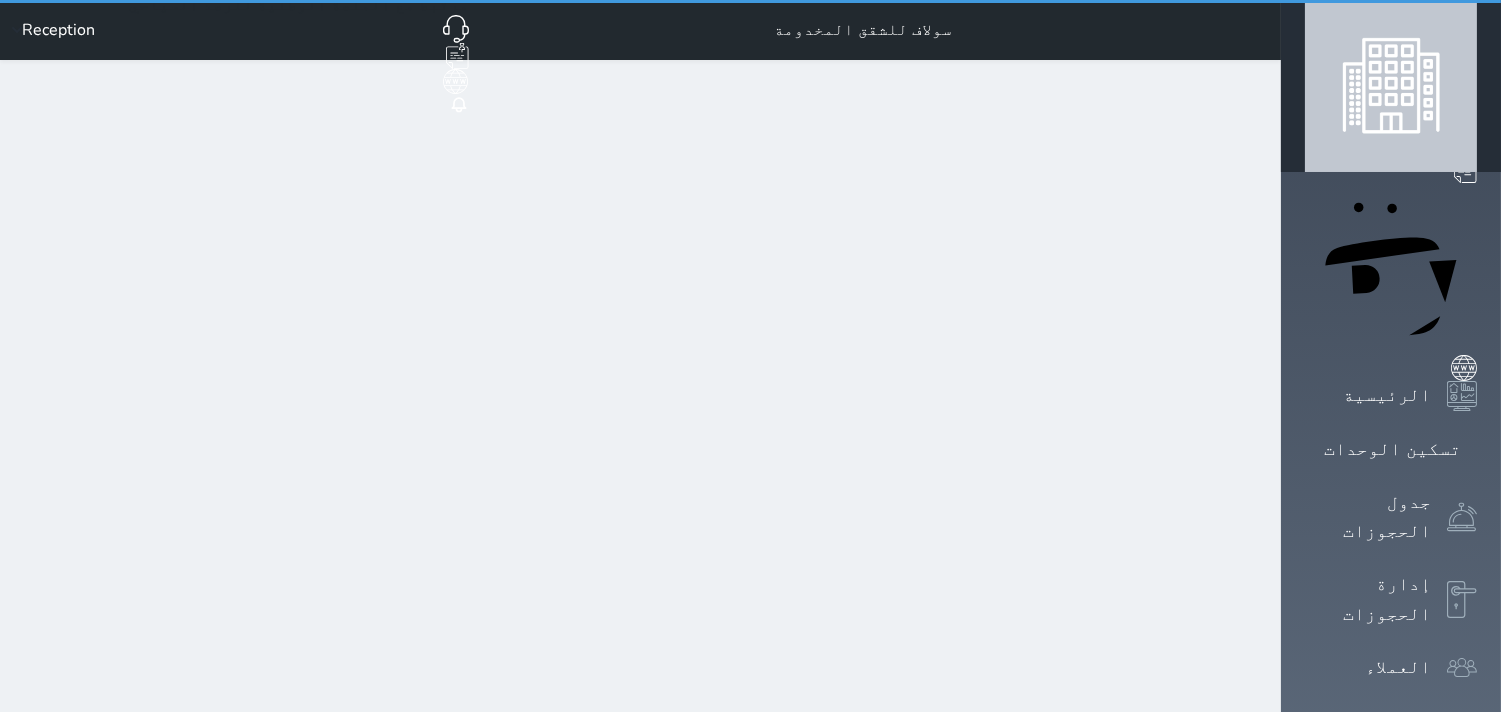 select on "1" 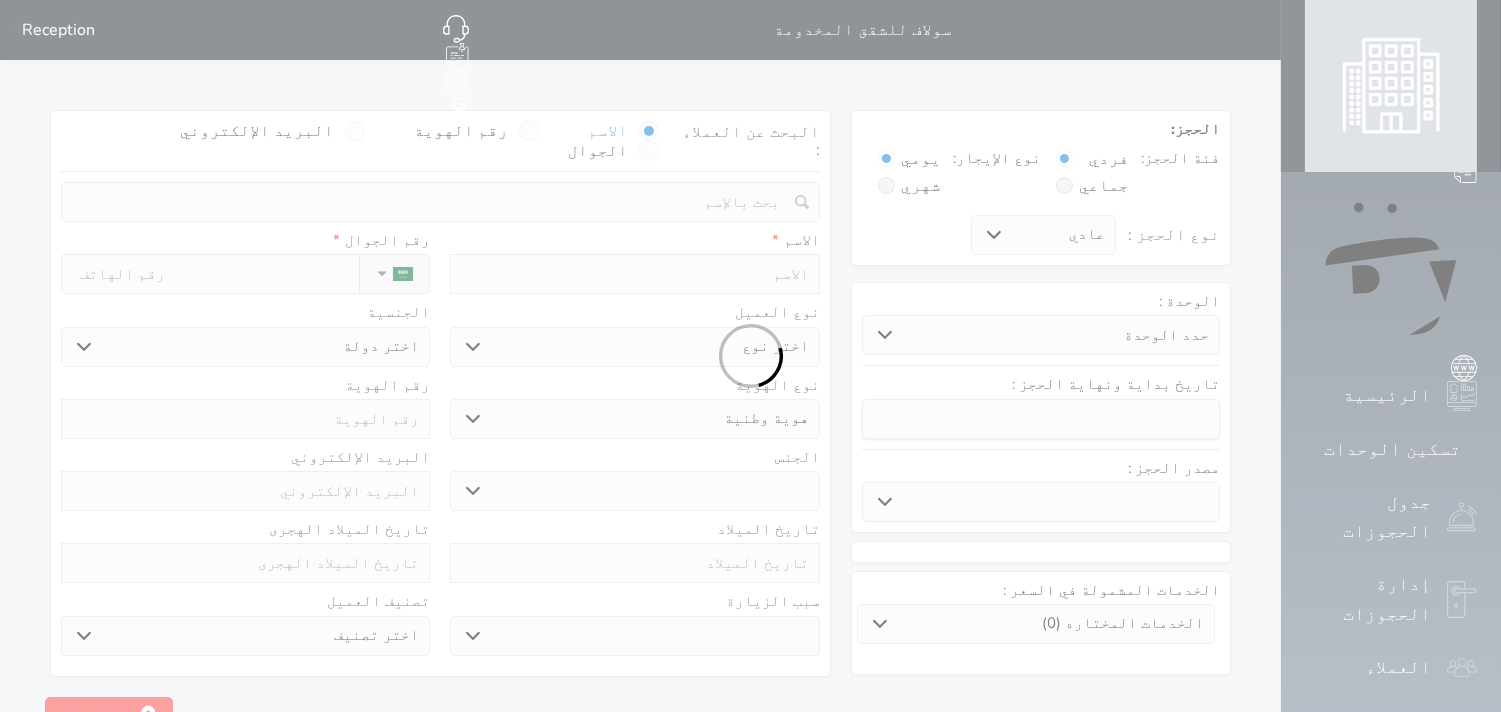select 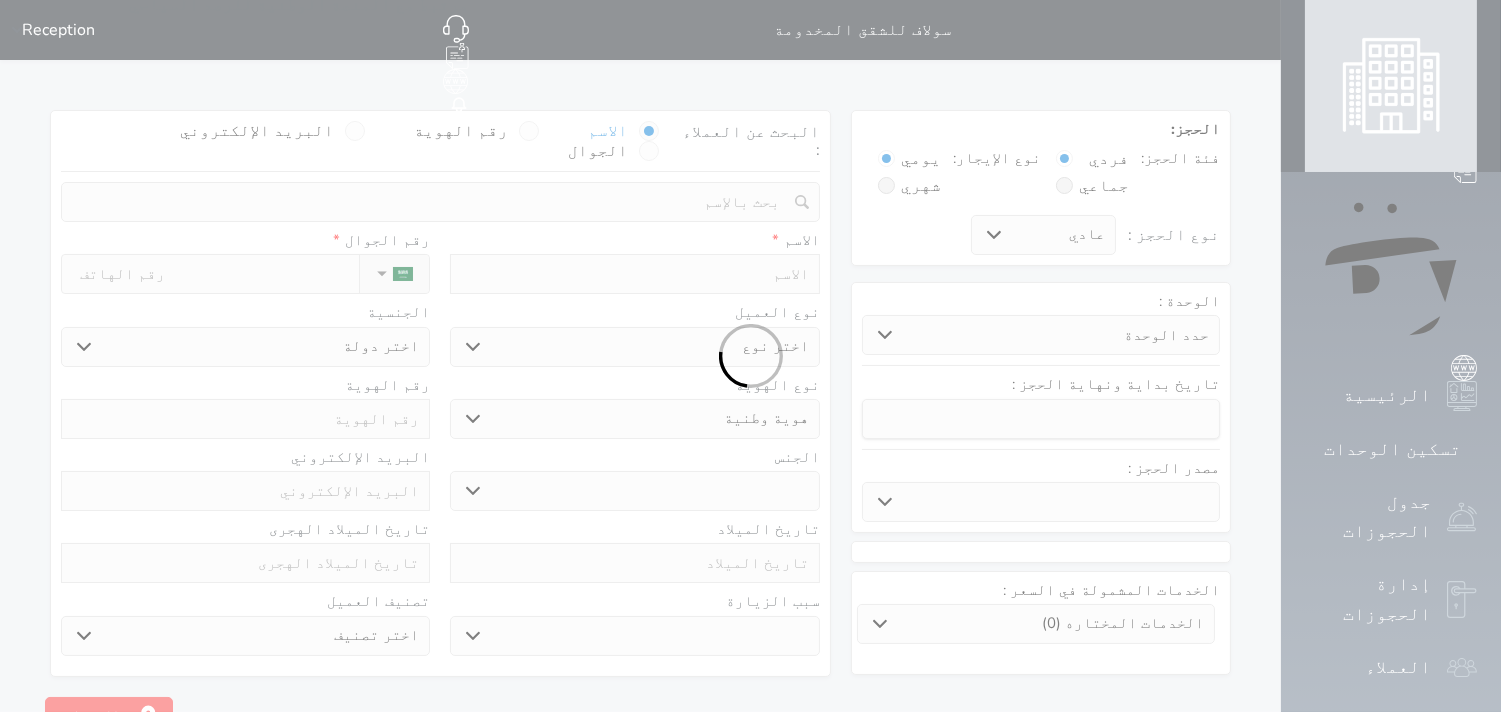 select 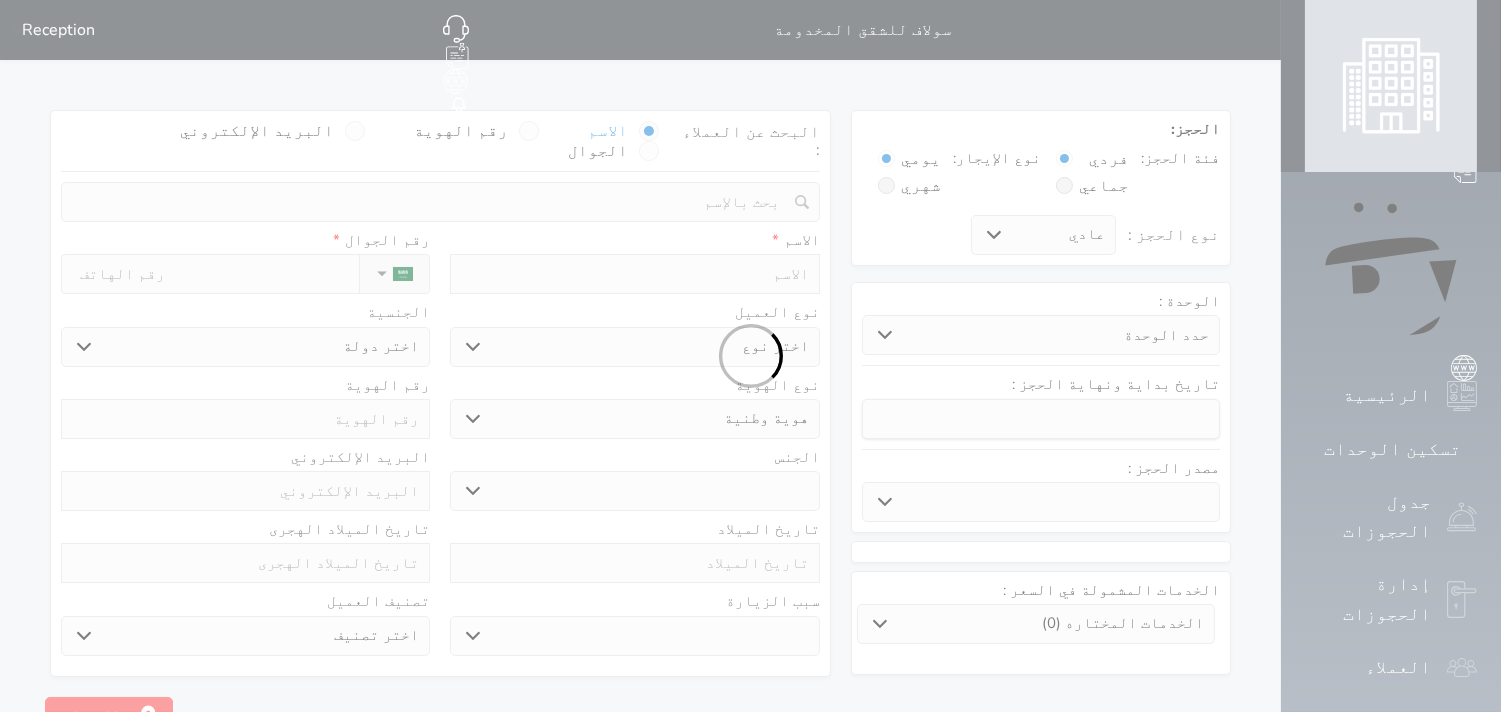 select 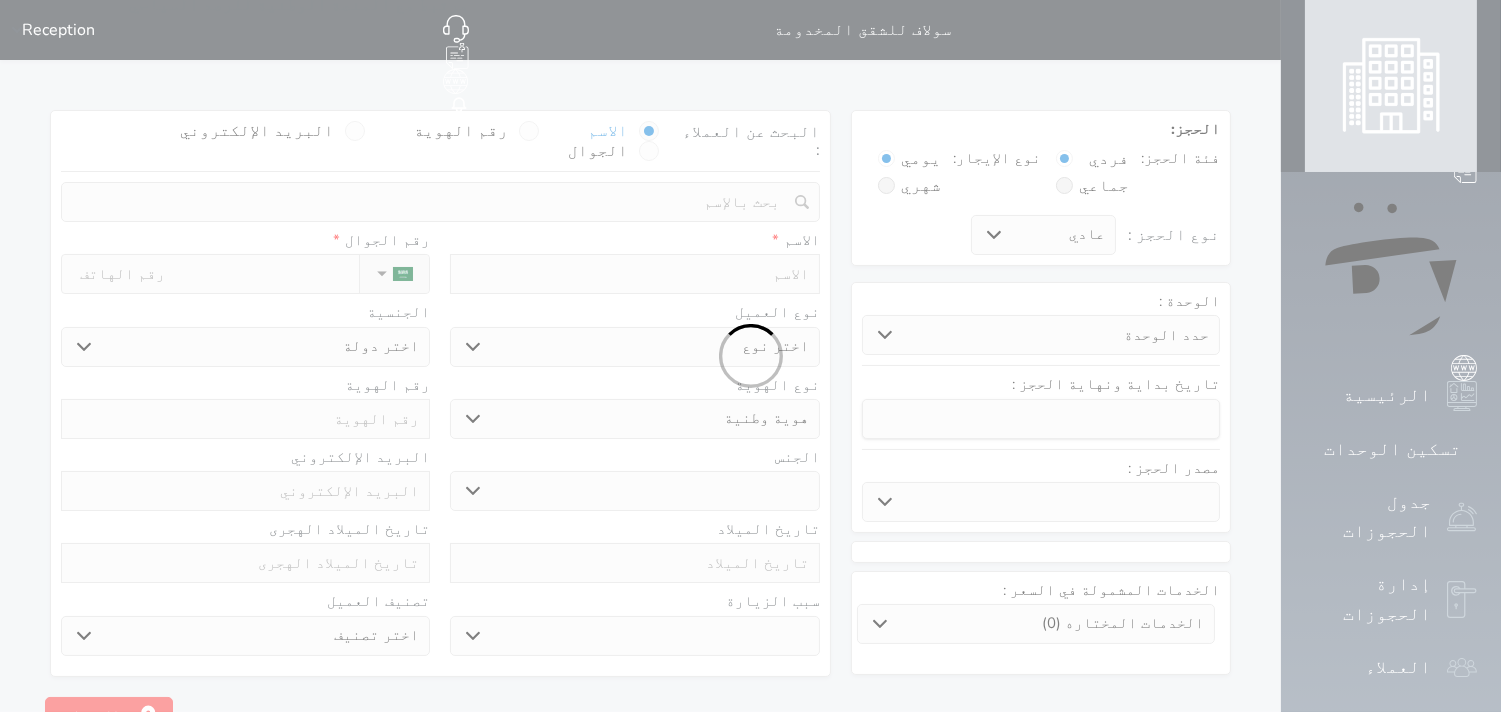 select 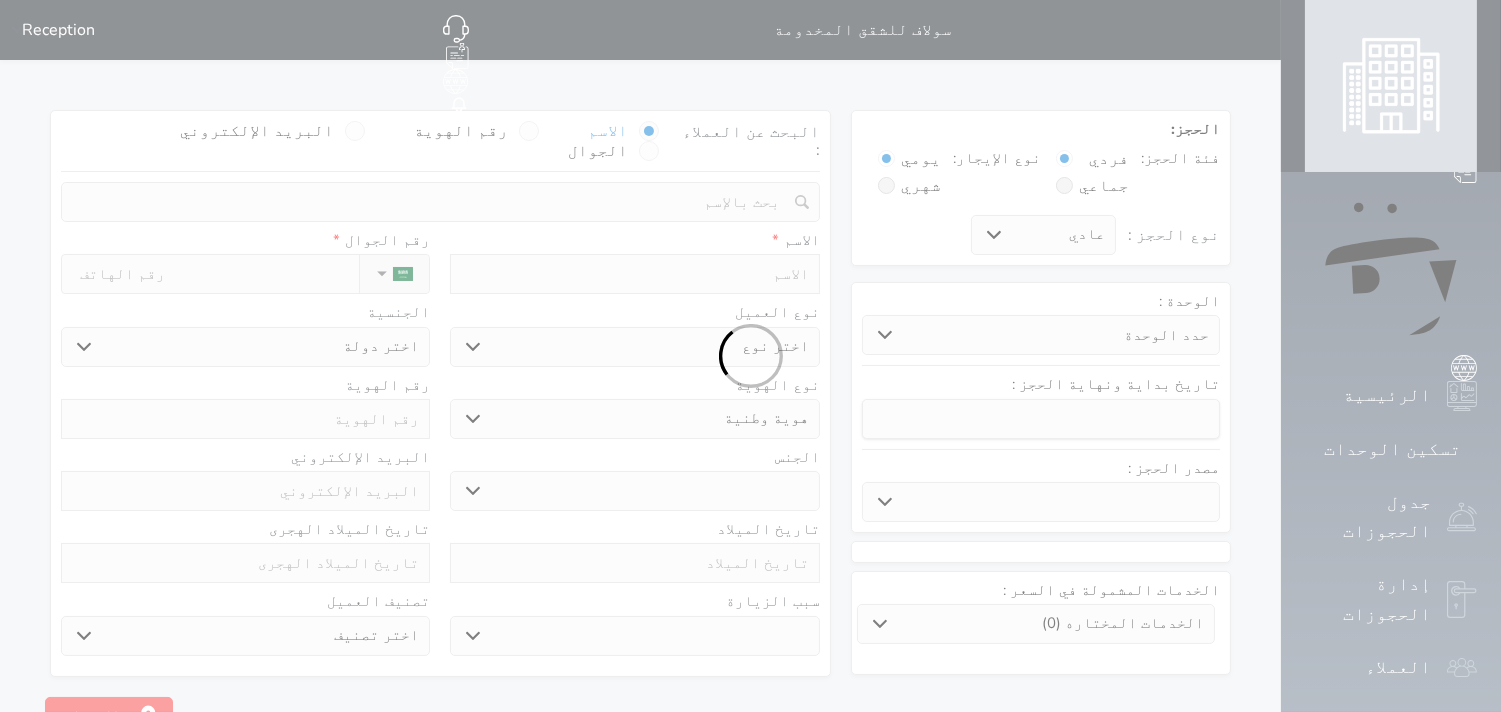 select 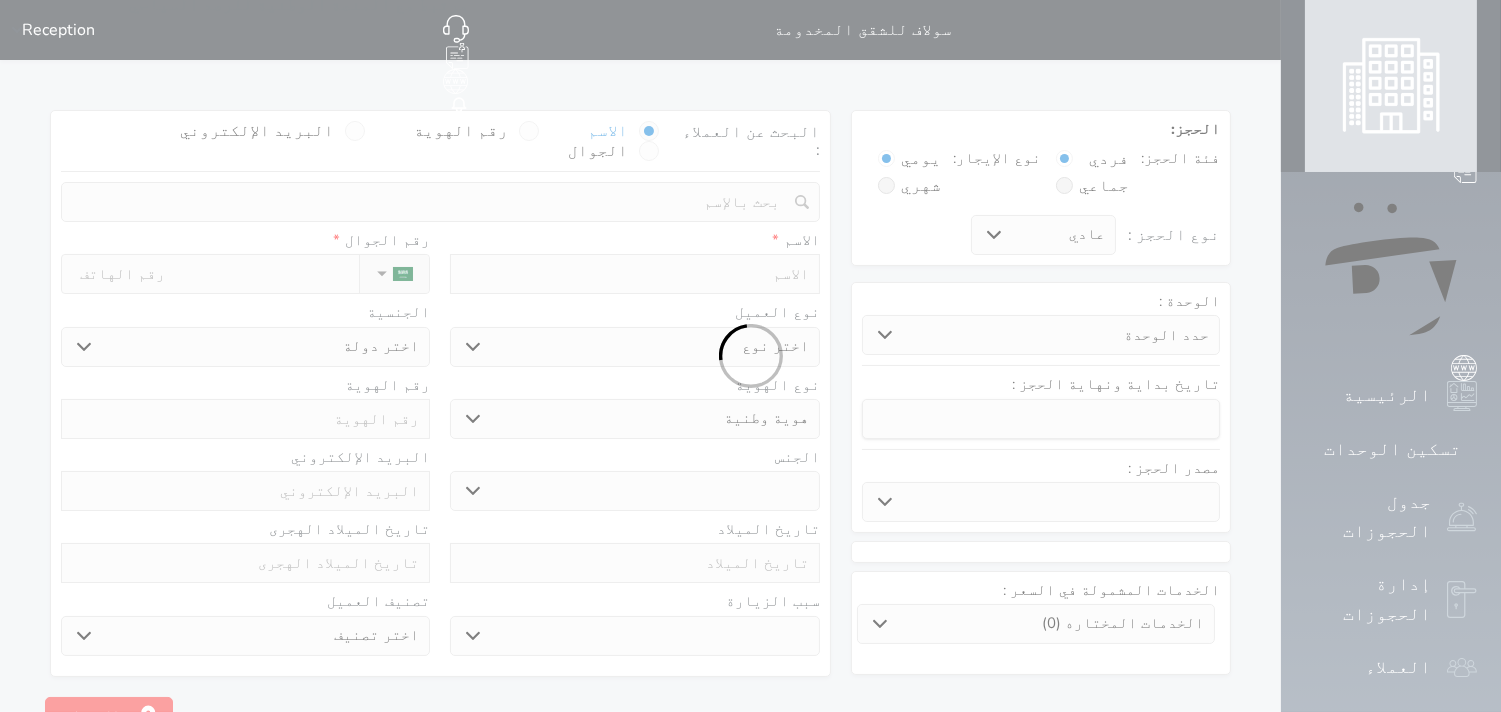 select 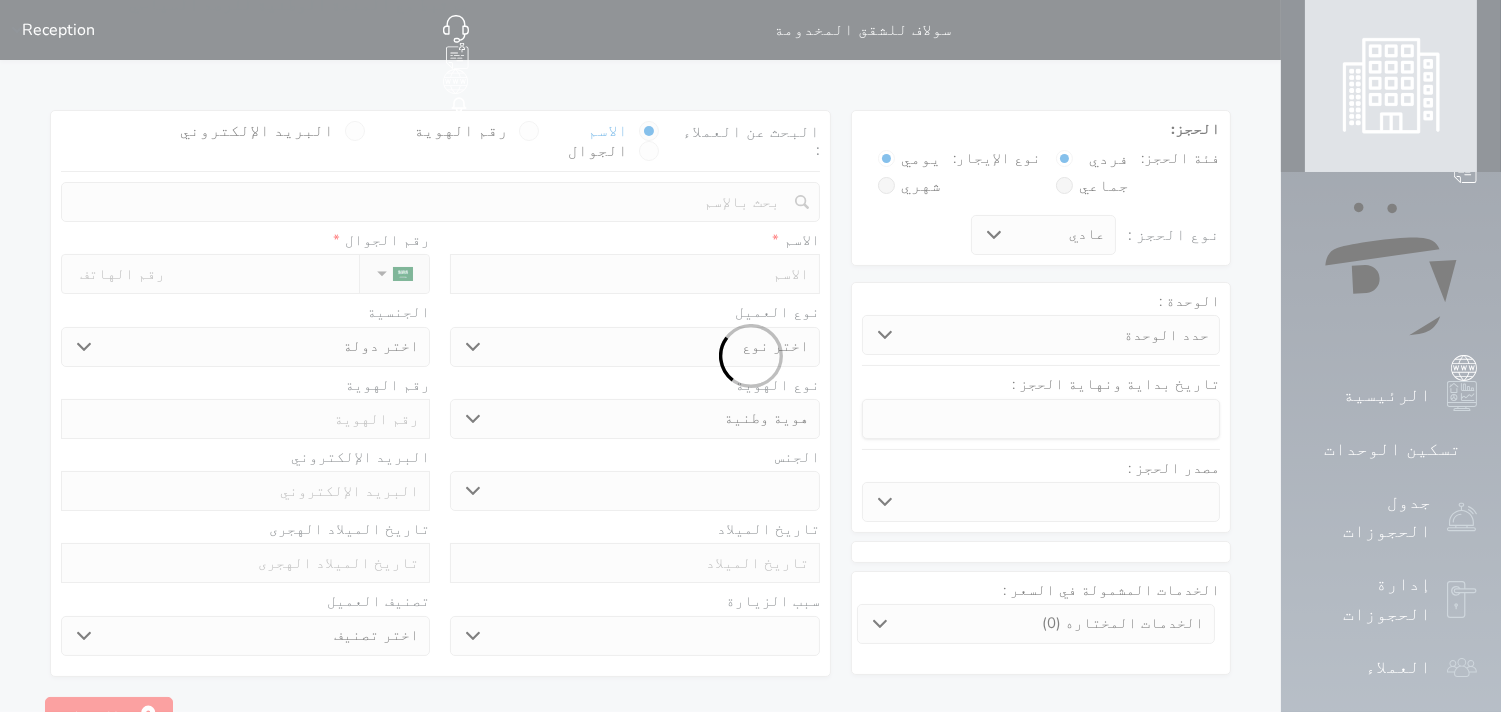 select 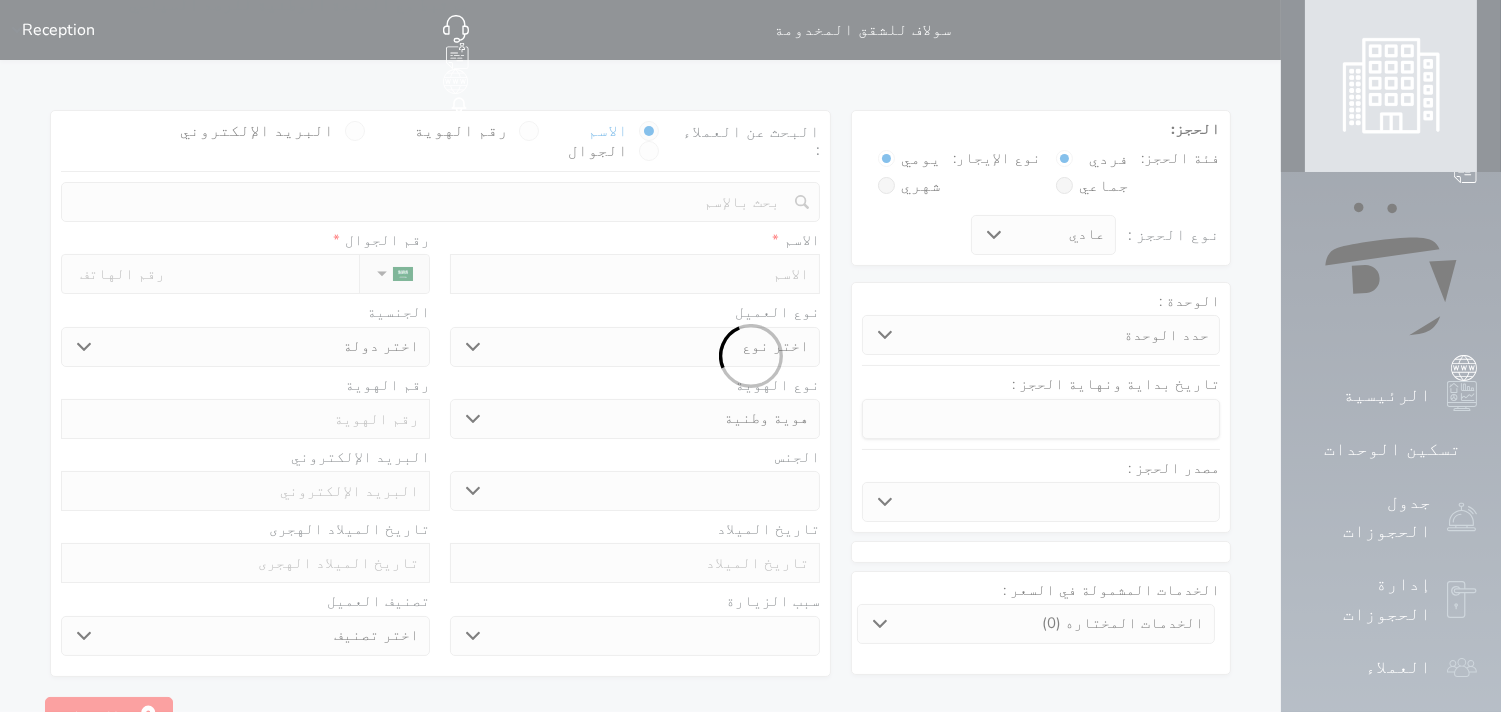 select 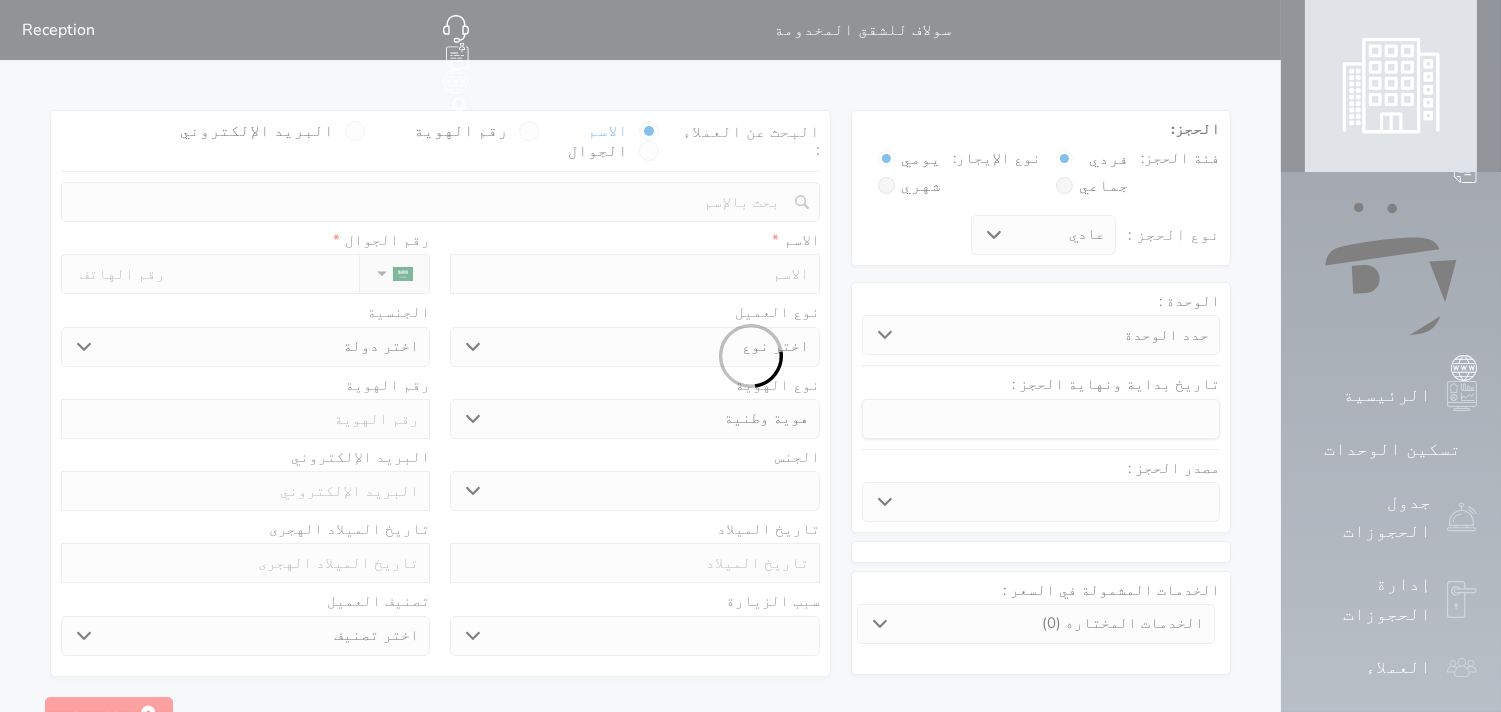 select 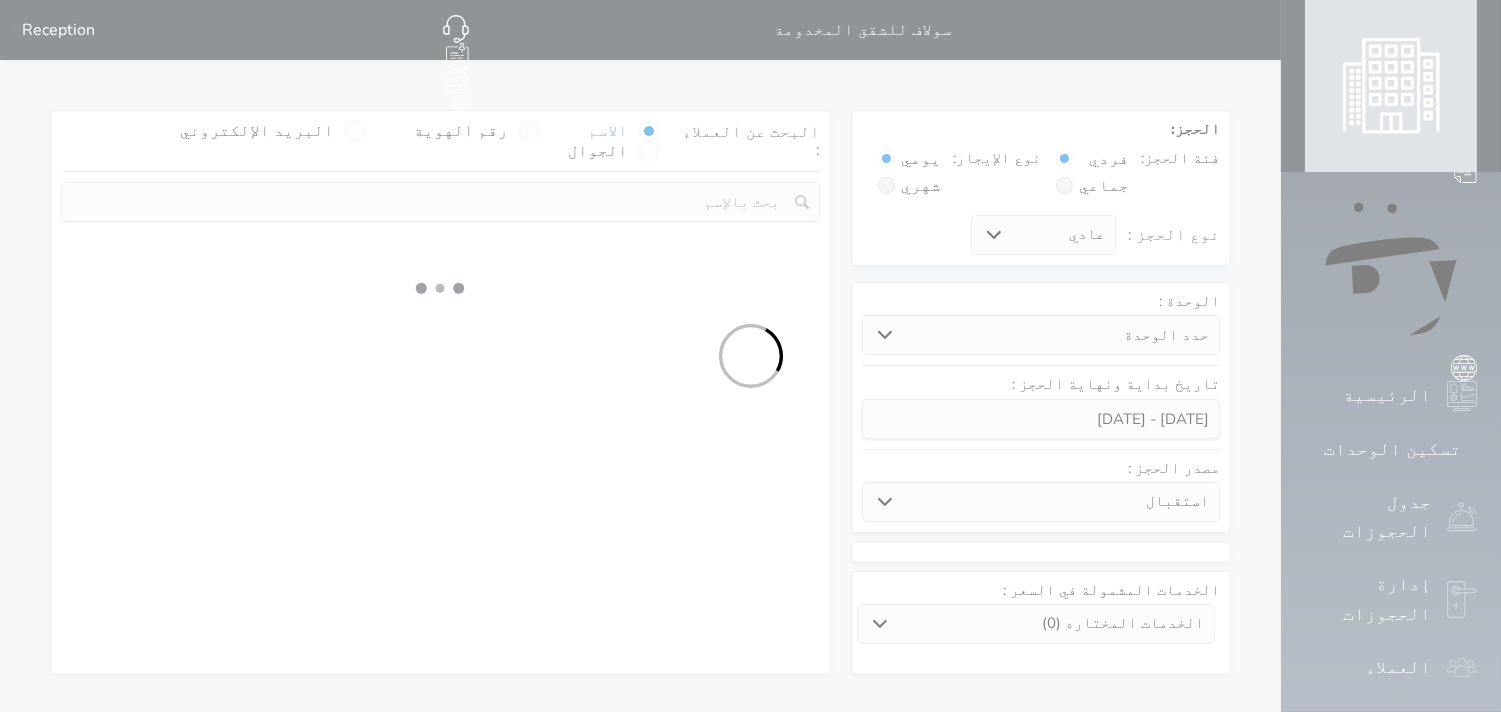 select 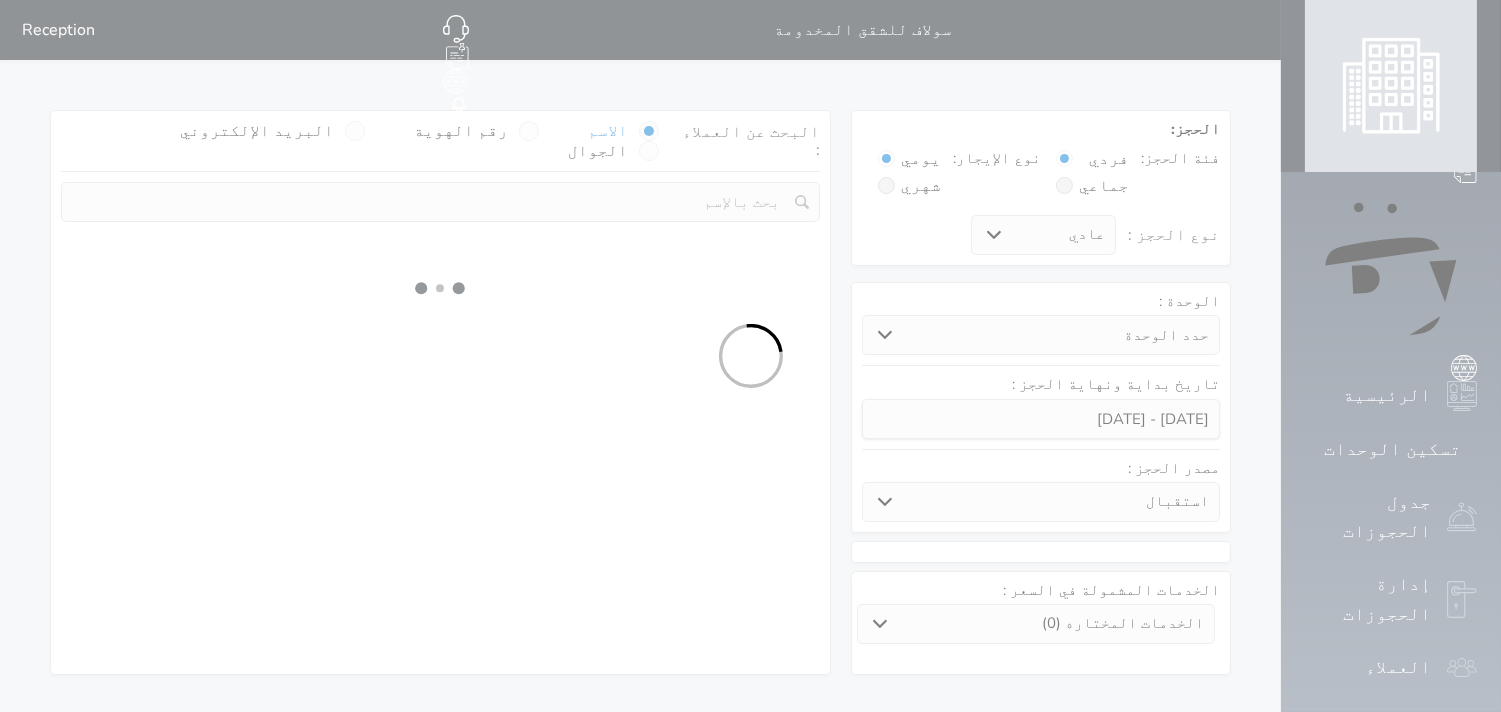 select on "1" 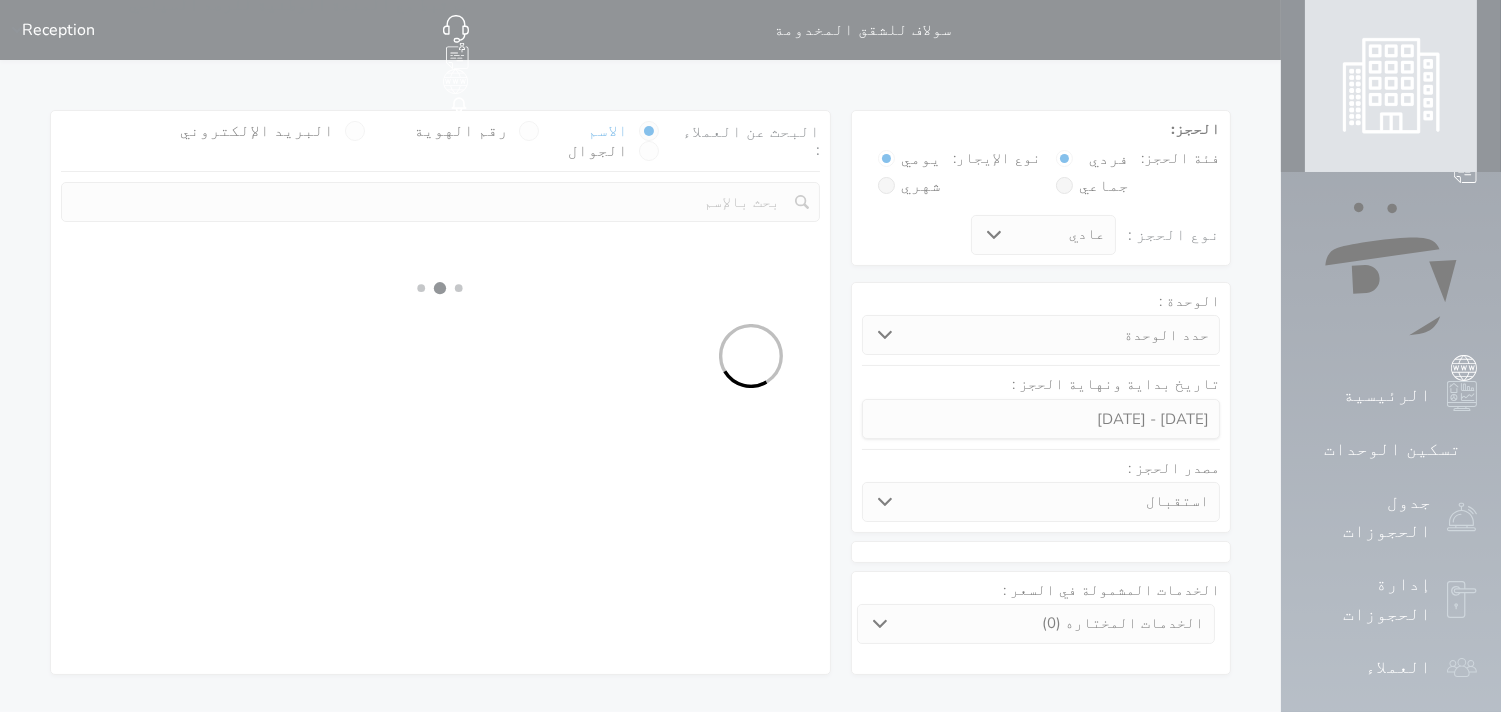 select on "113" 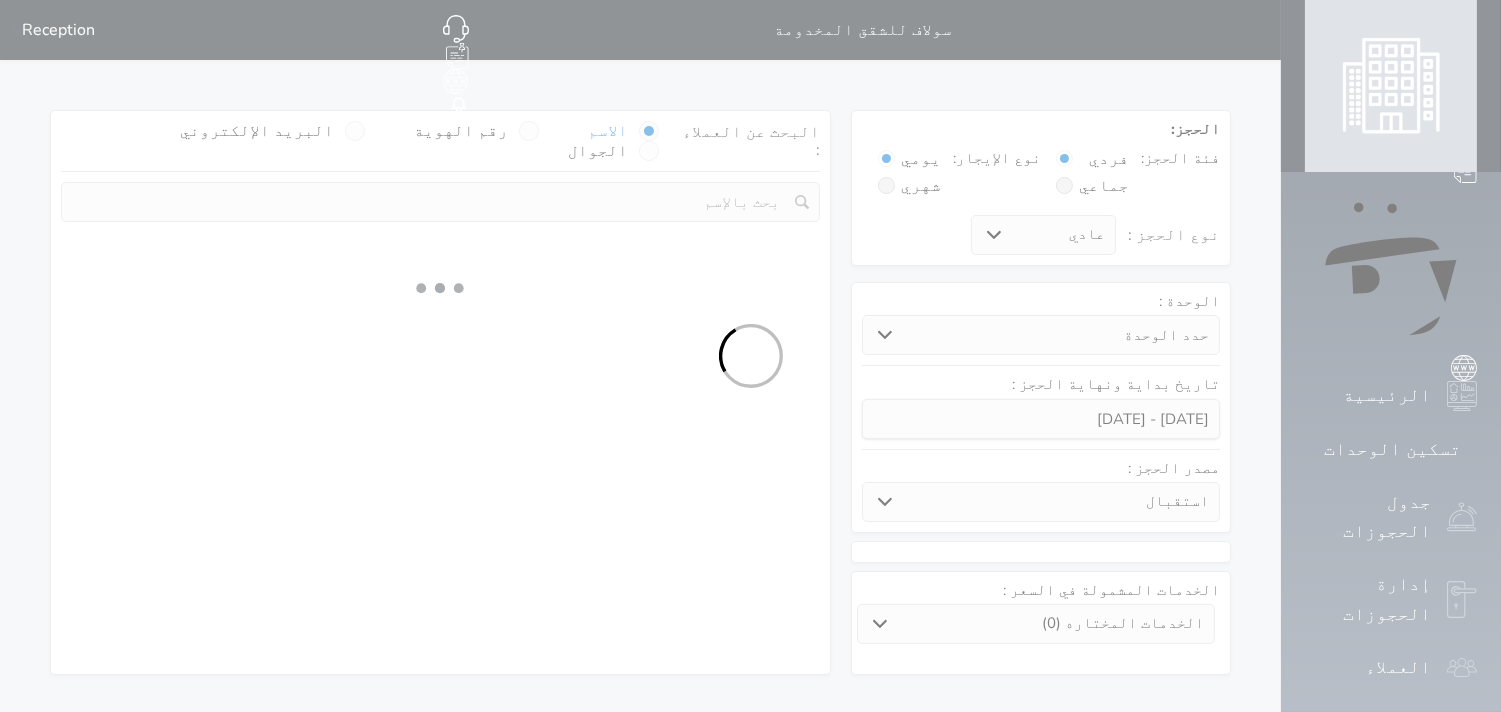 select on "1" 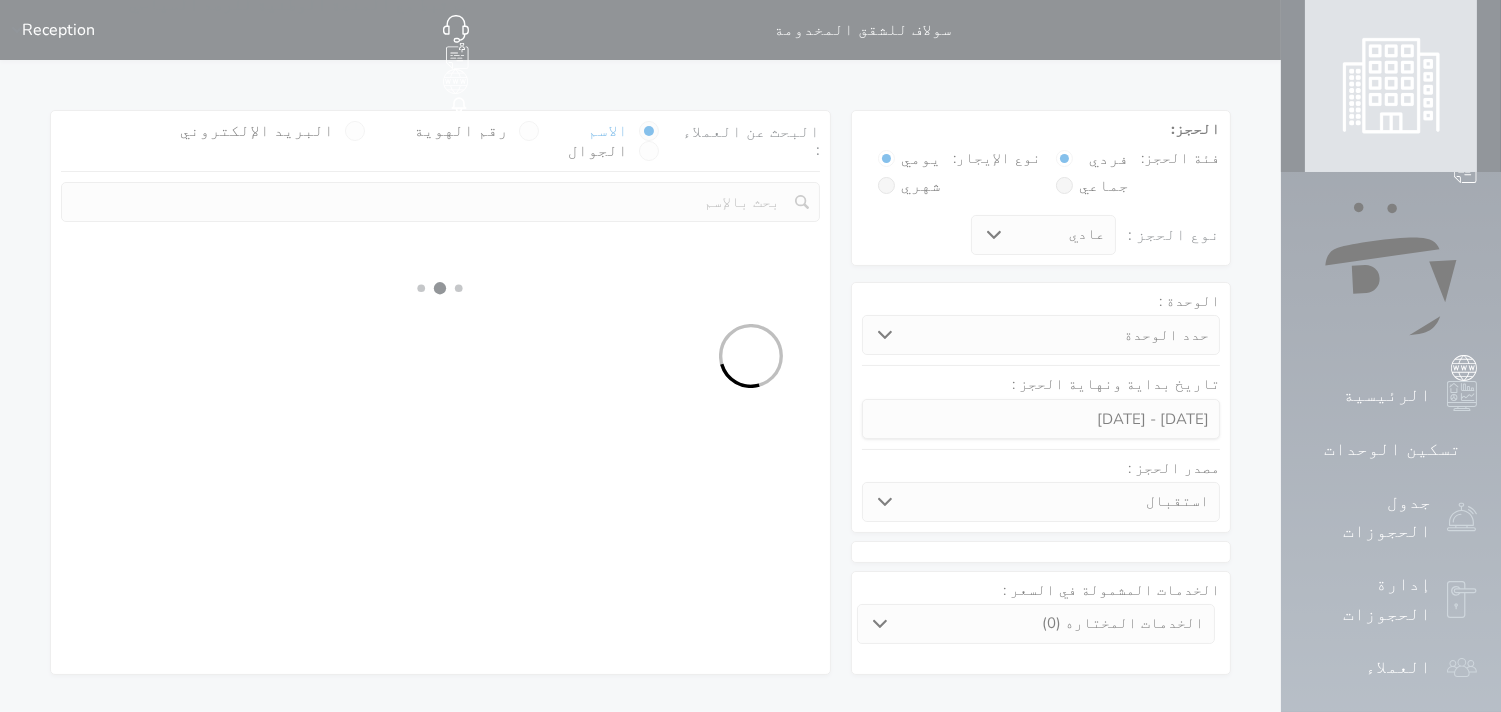 select 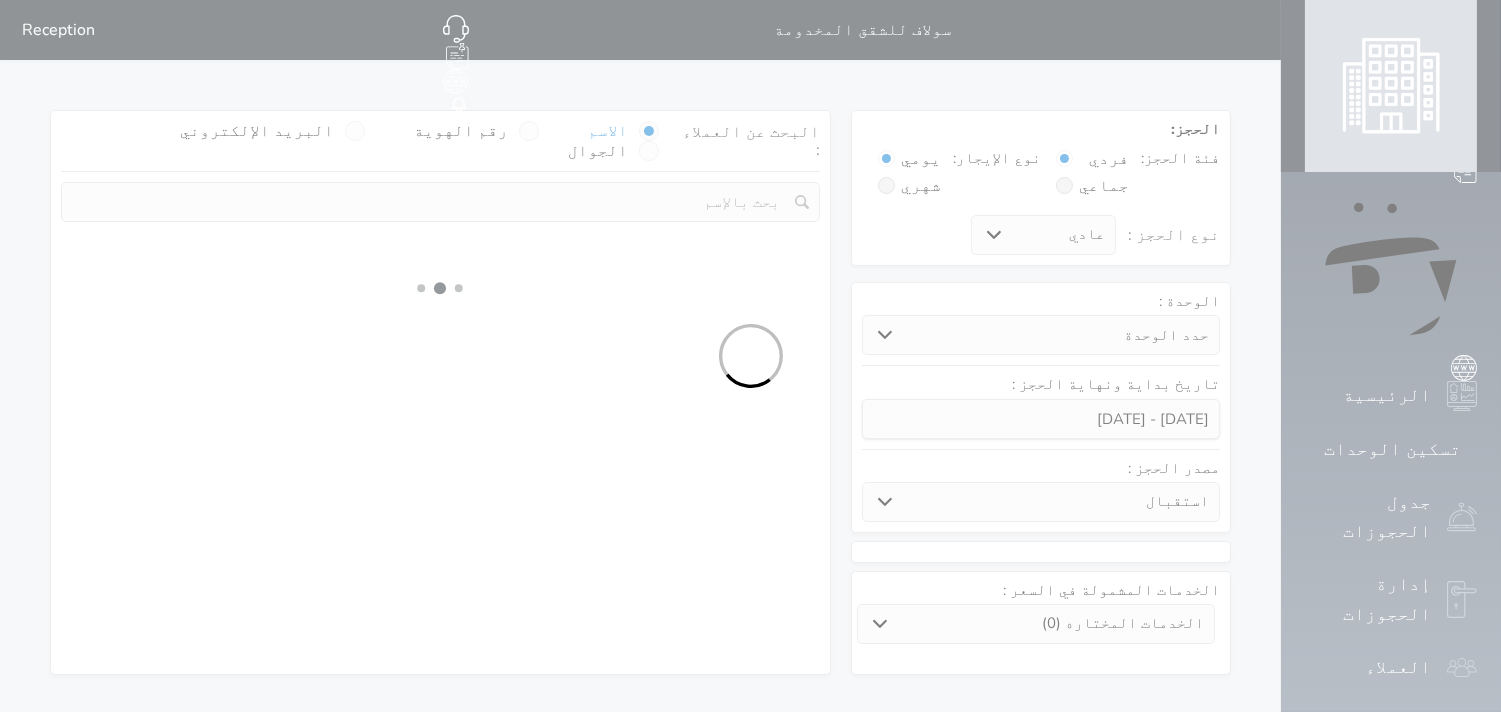 select on "7" 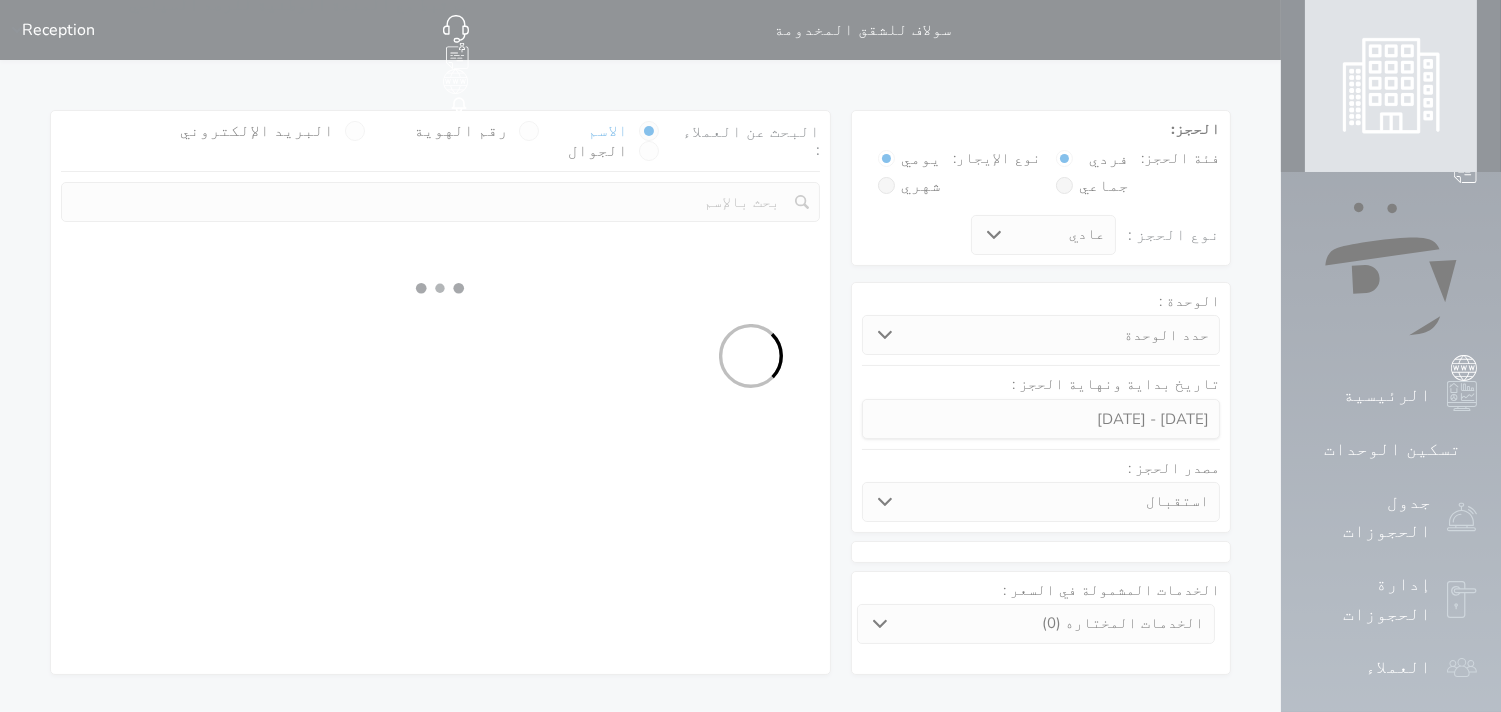 select 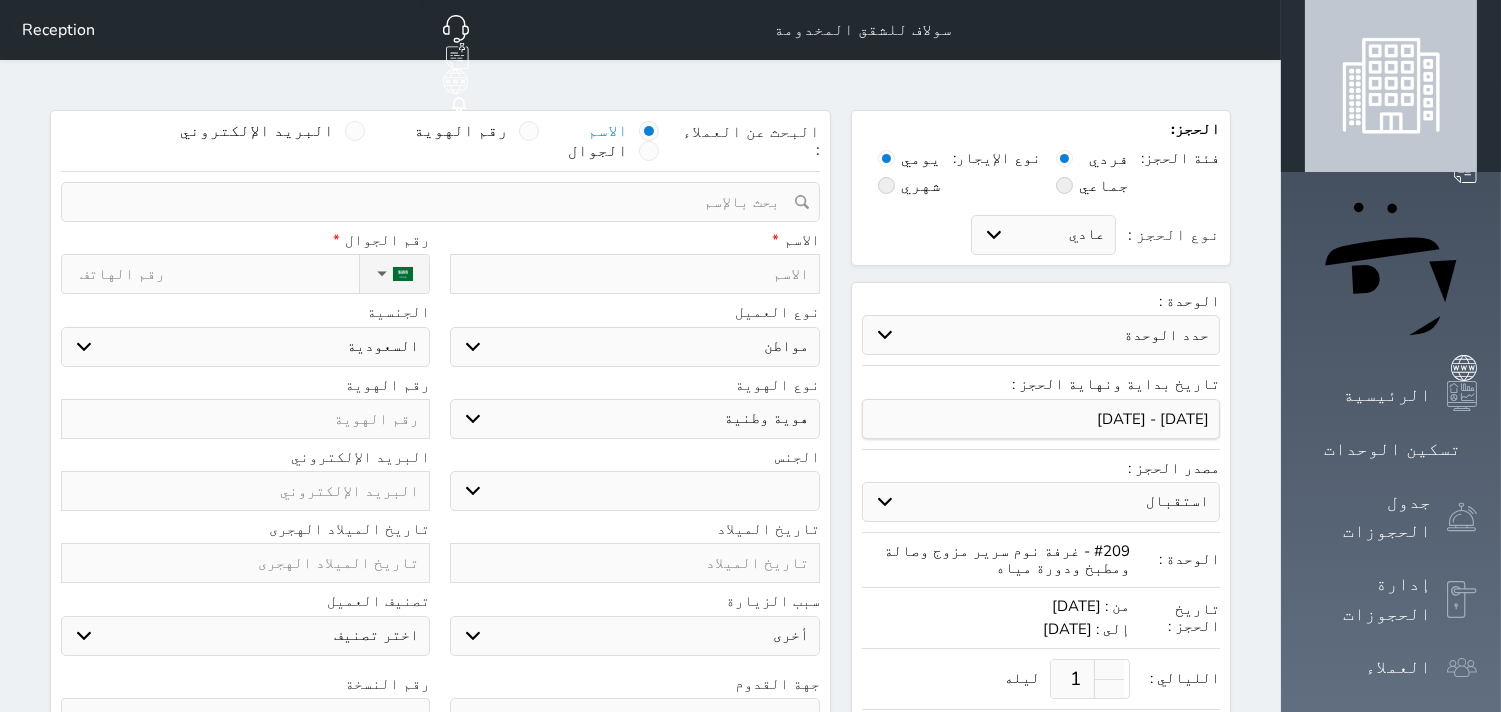 select 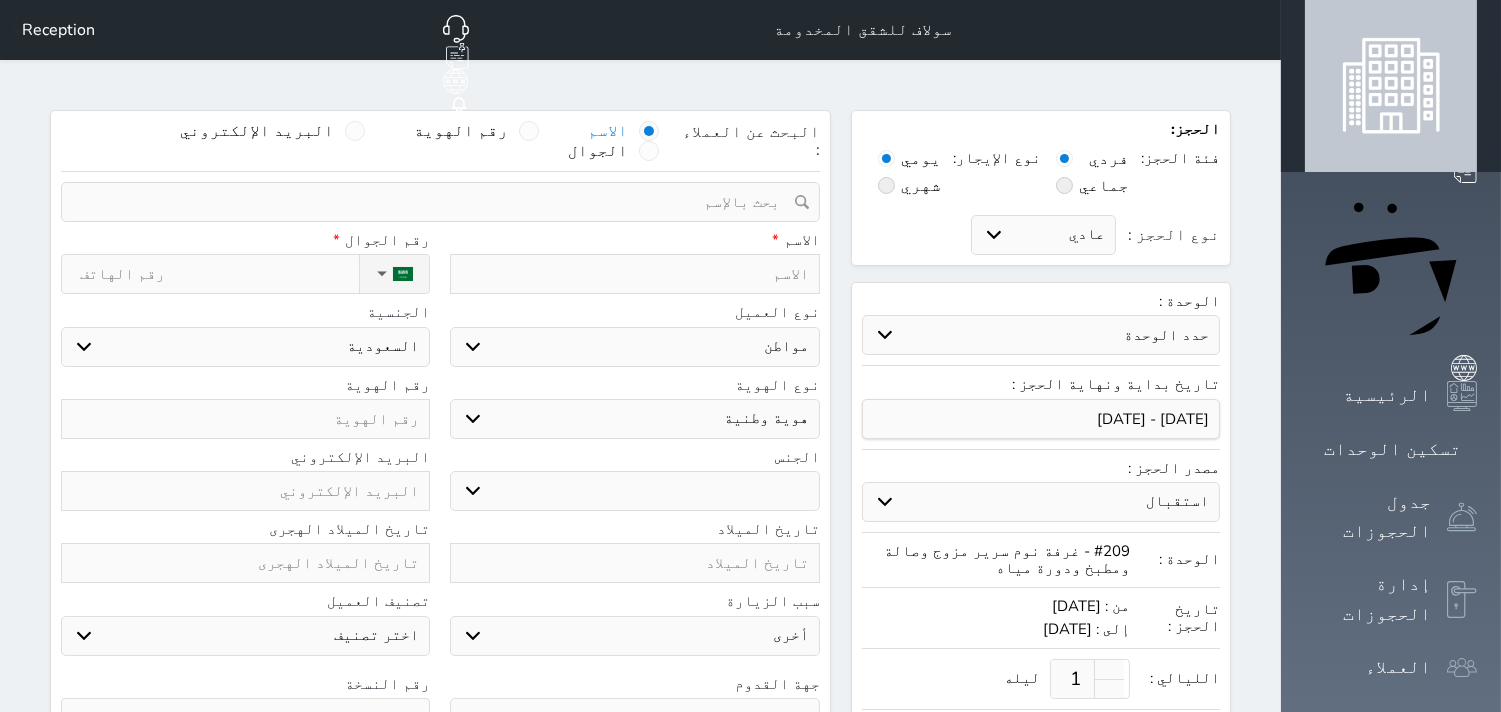select 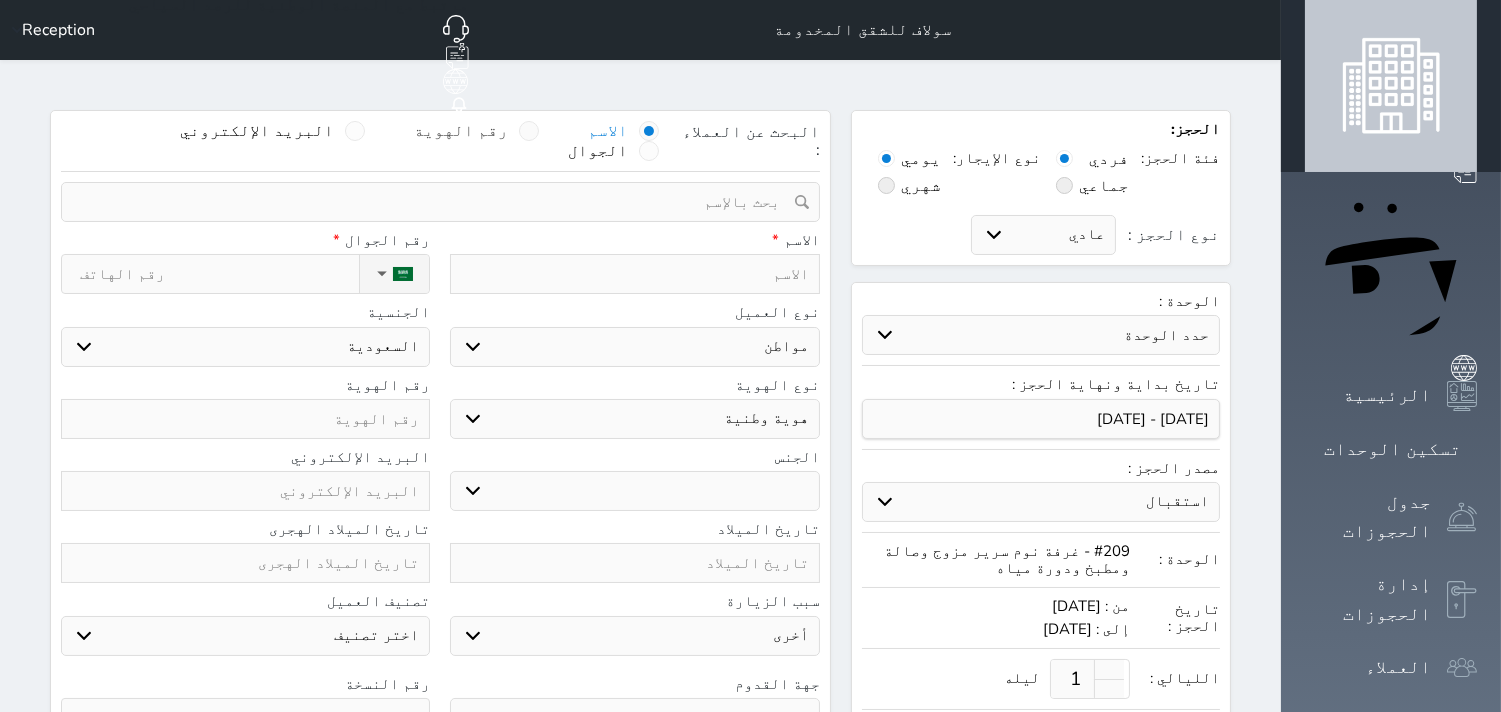click at bounding box center (529, 131) 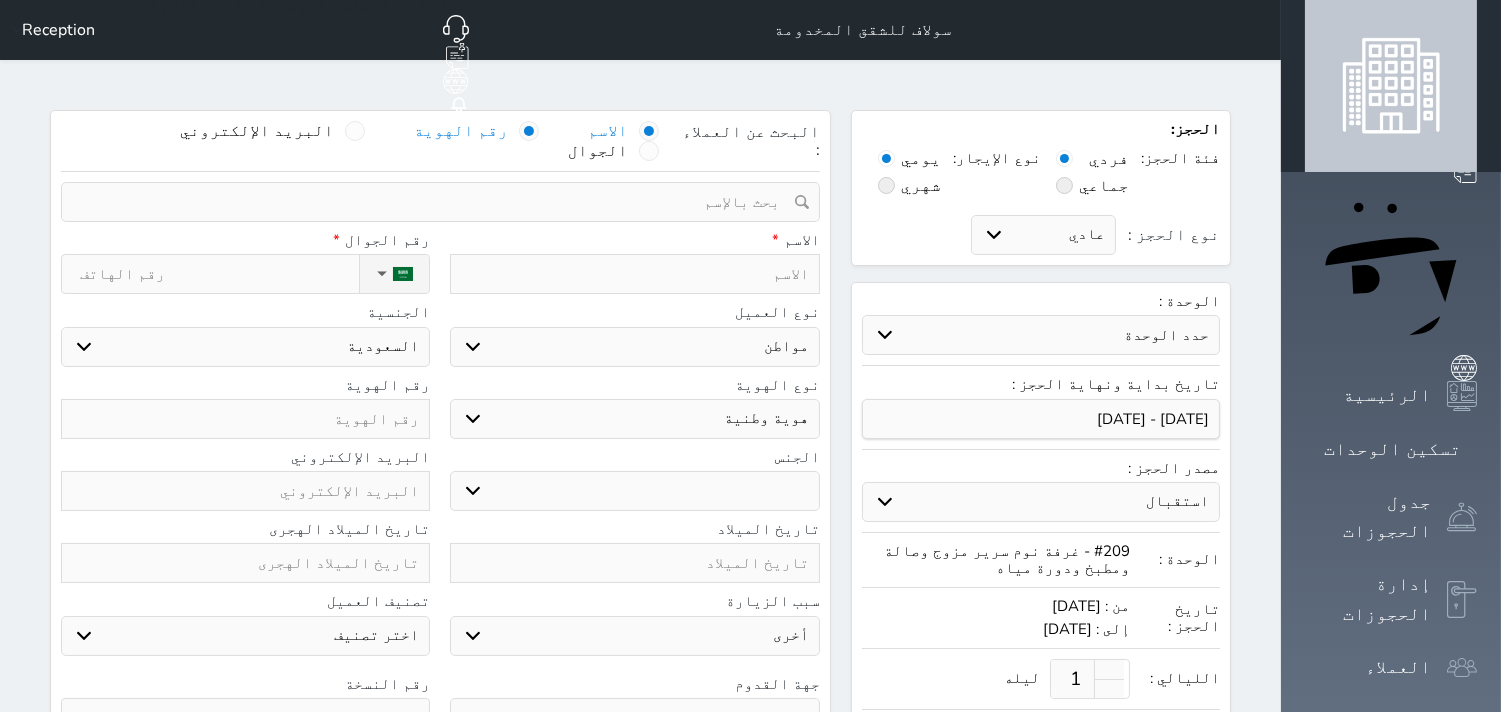 select 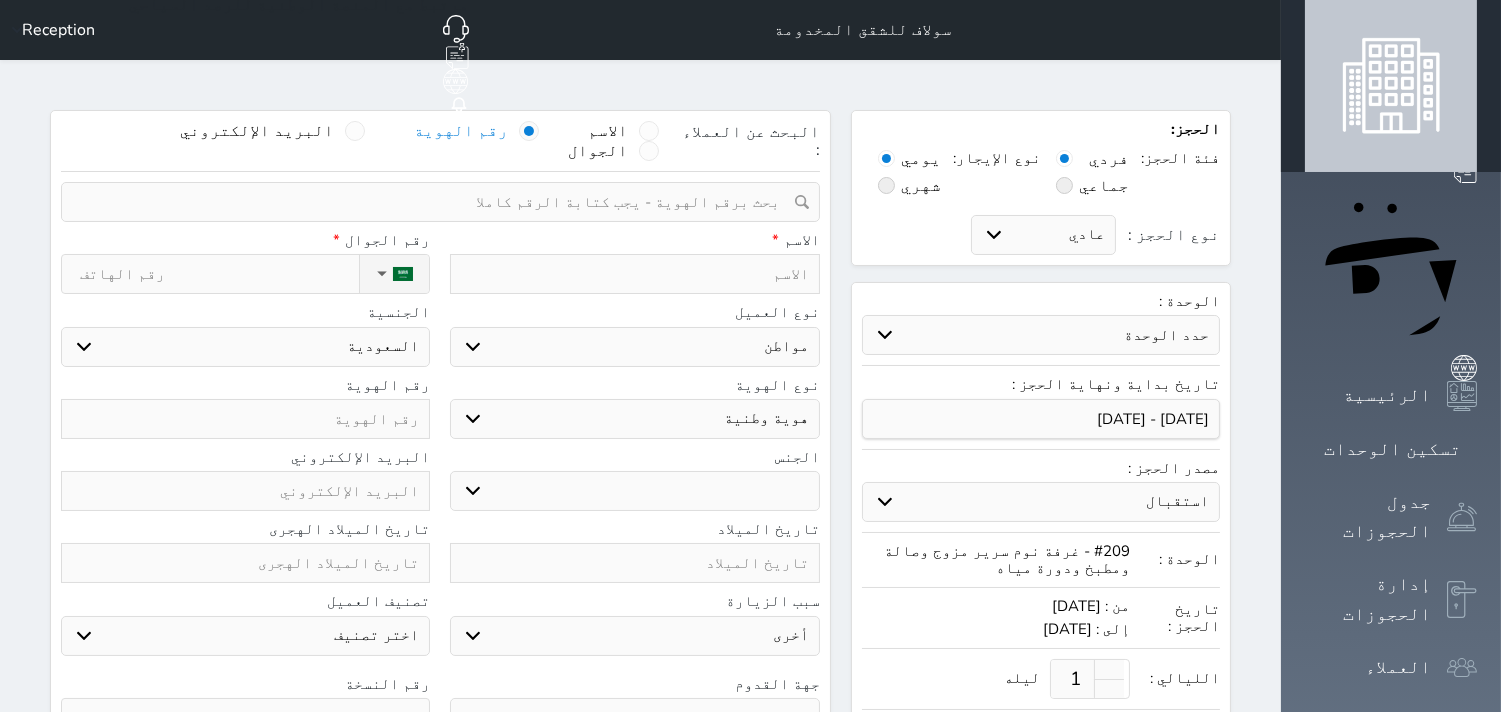 click at bounding box center [433, 202] 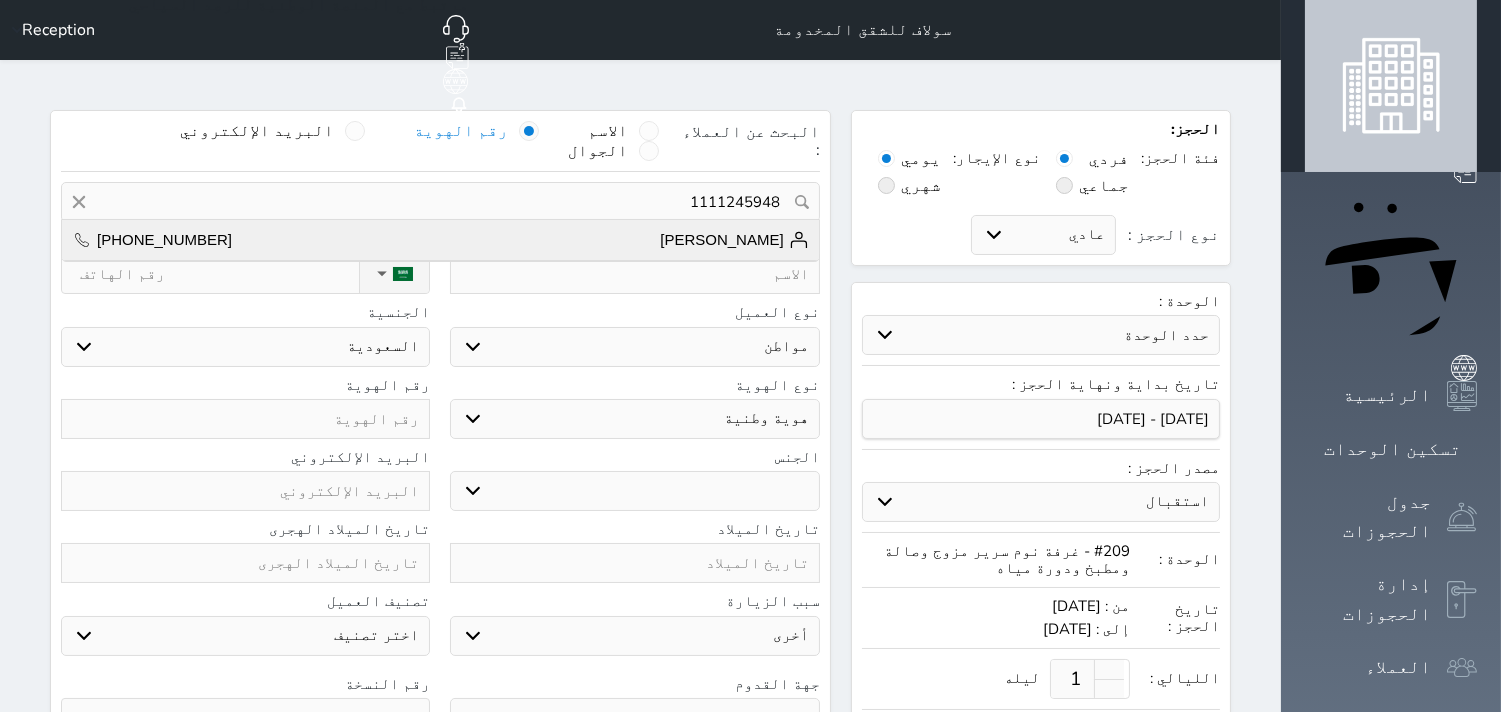 click on "[PERSON_NAME]" at bounding box center (734, 240) 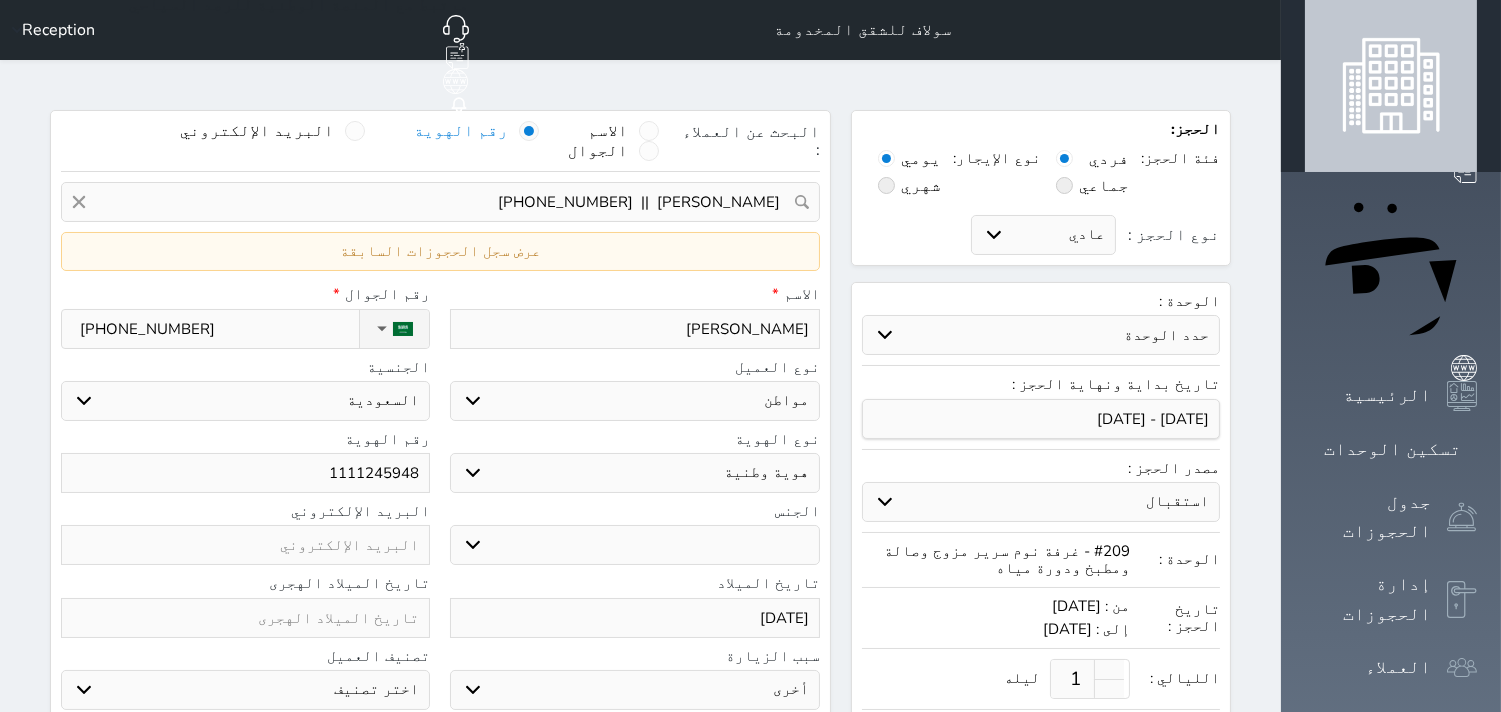 click on "عرض سجل الحجوزات السابقة" at bounding box center [440, 251] 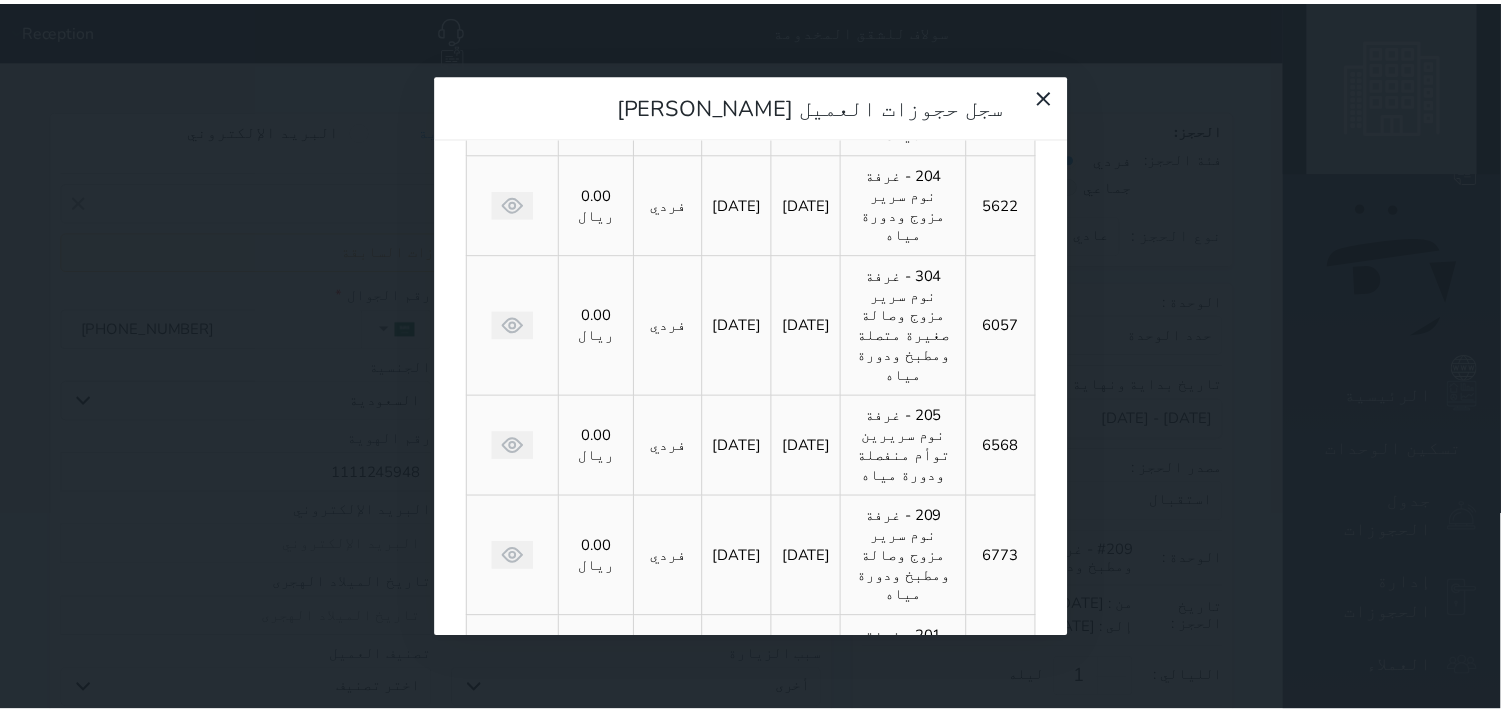 scroll, scrollTop: 333, scrollLeft: 0, axis: vertical 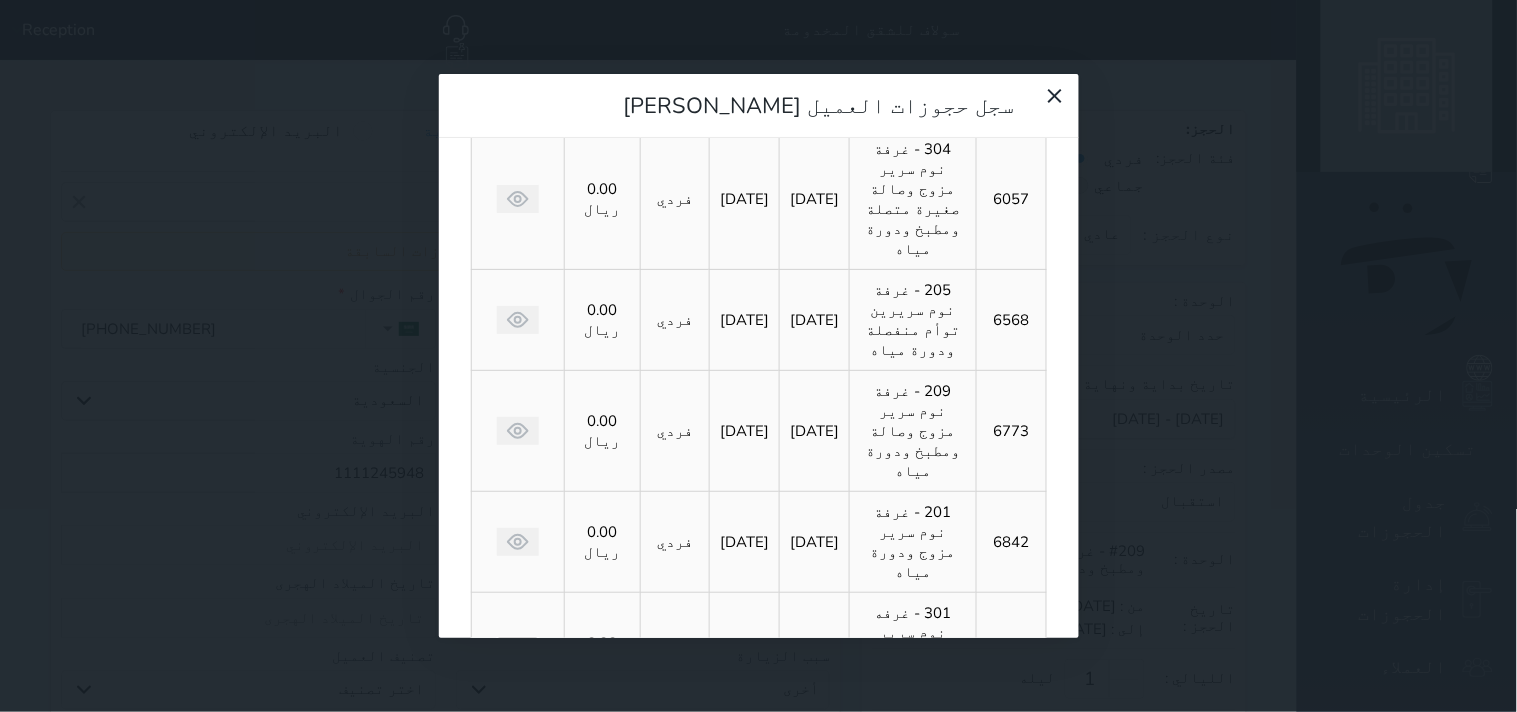 click 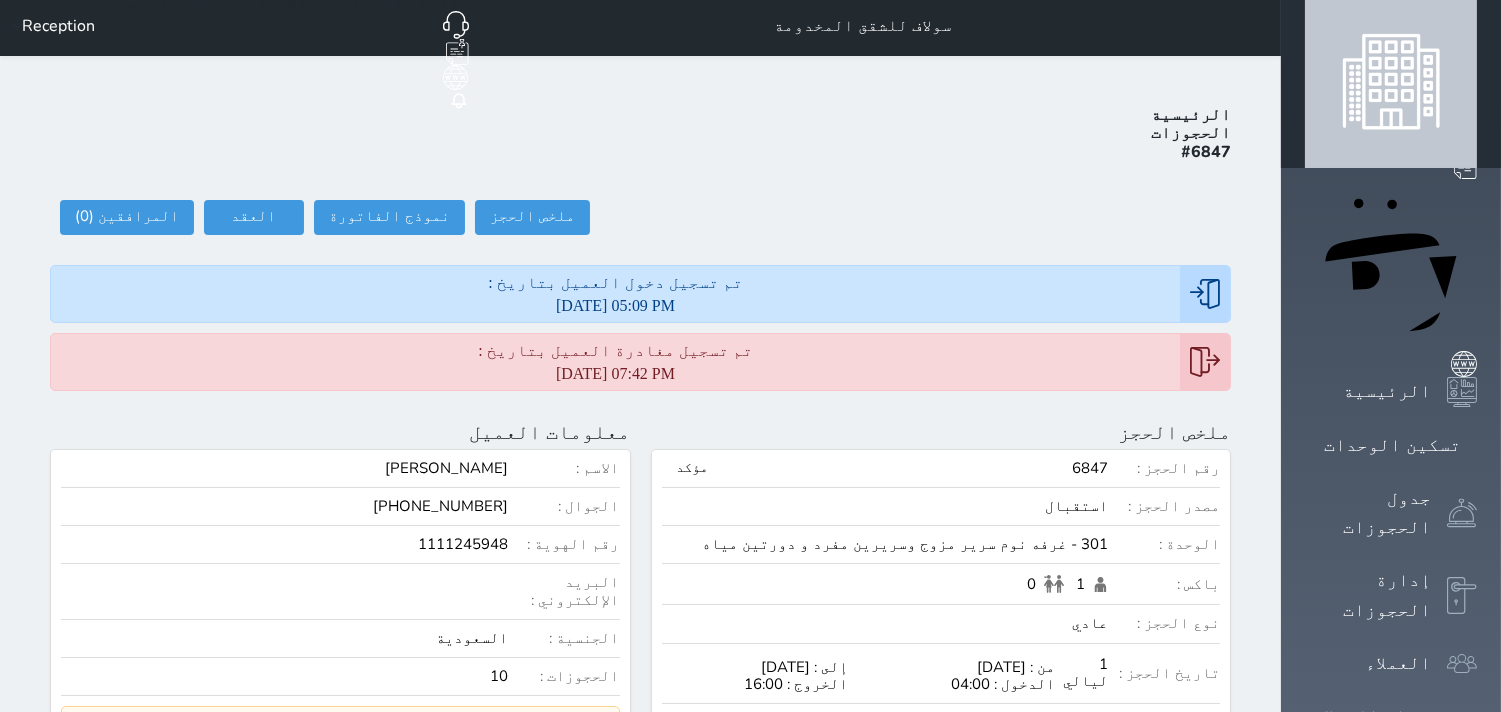 scroll, scrollTop: 0, scrollLeft: 0, axis: both 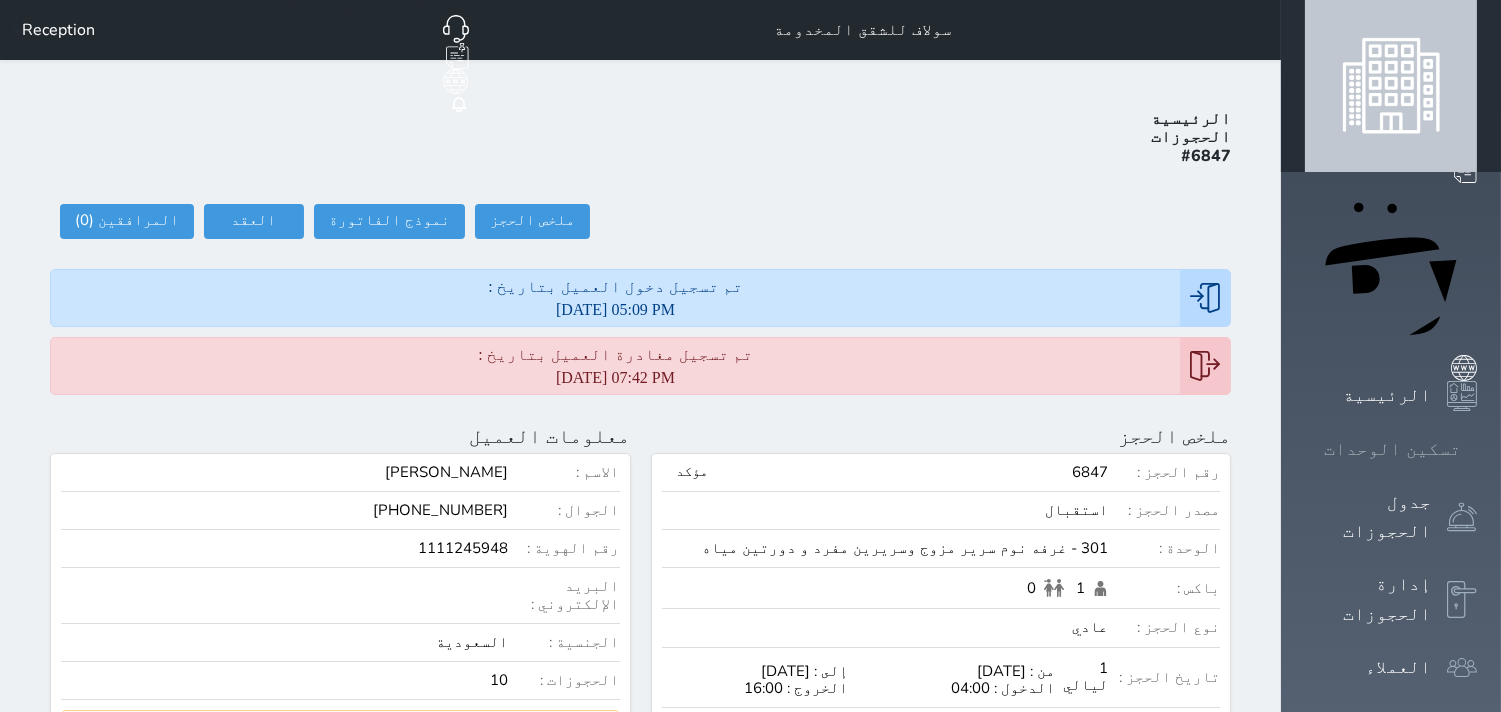 click at bounding box center (1477, 449) 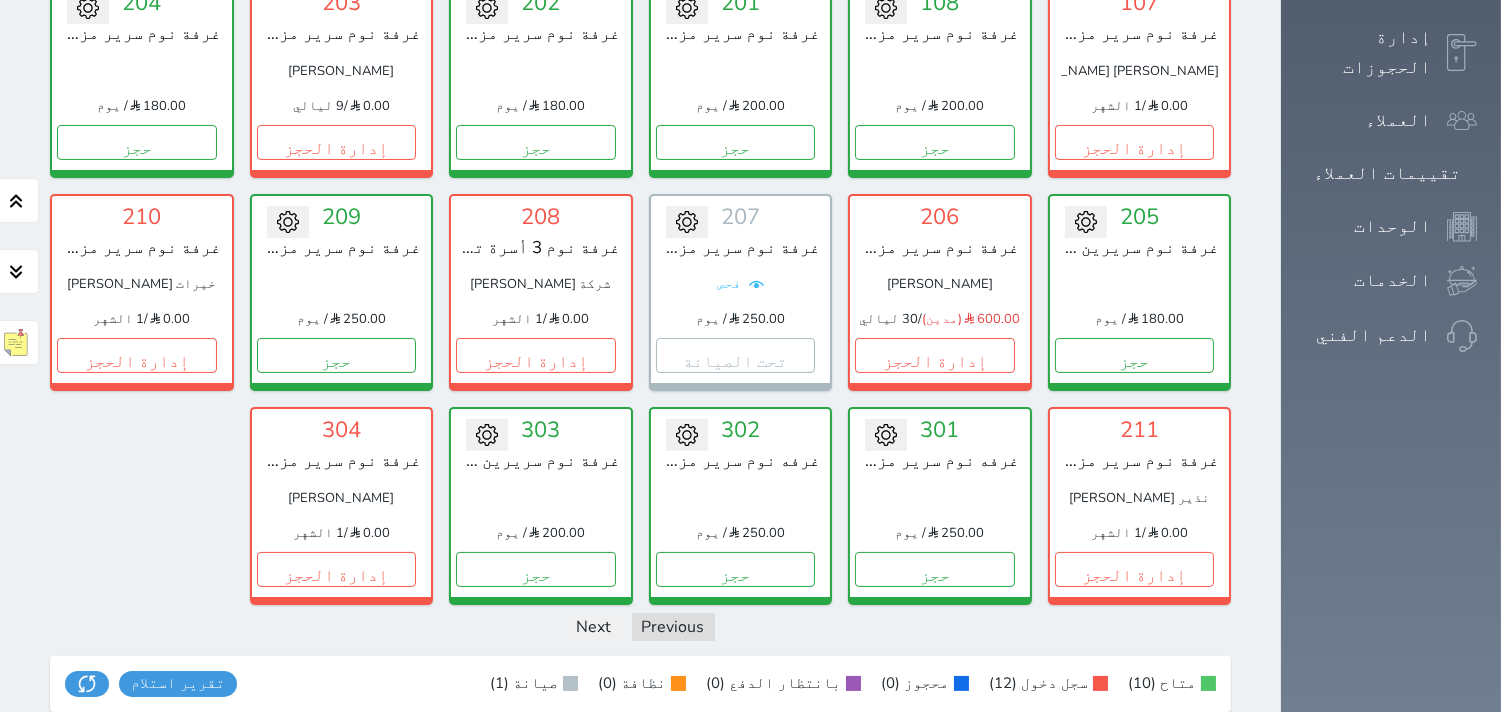 scroll, scrollTop: 555, scrollLeft: 0, axis: vertical 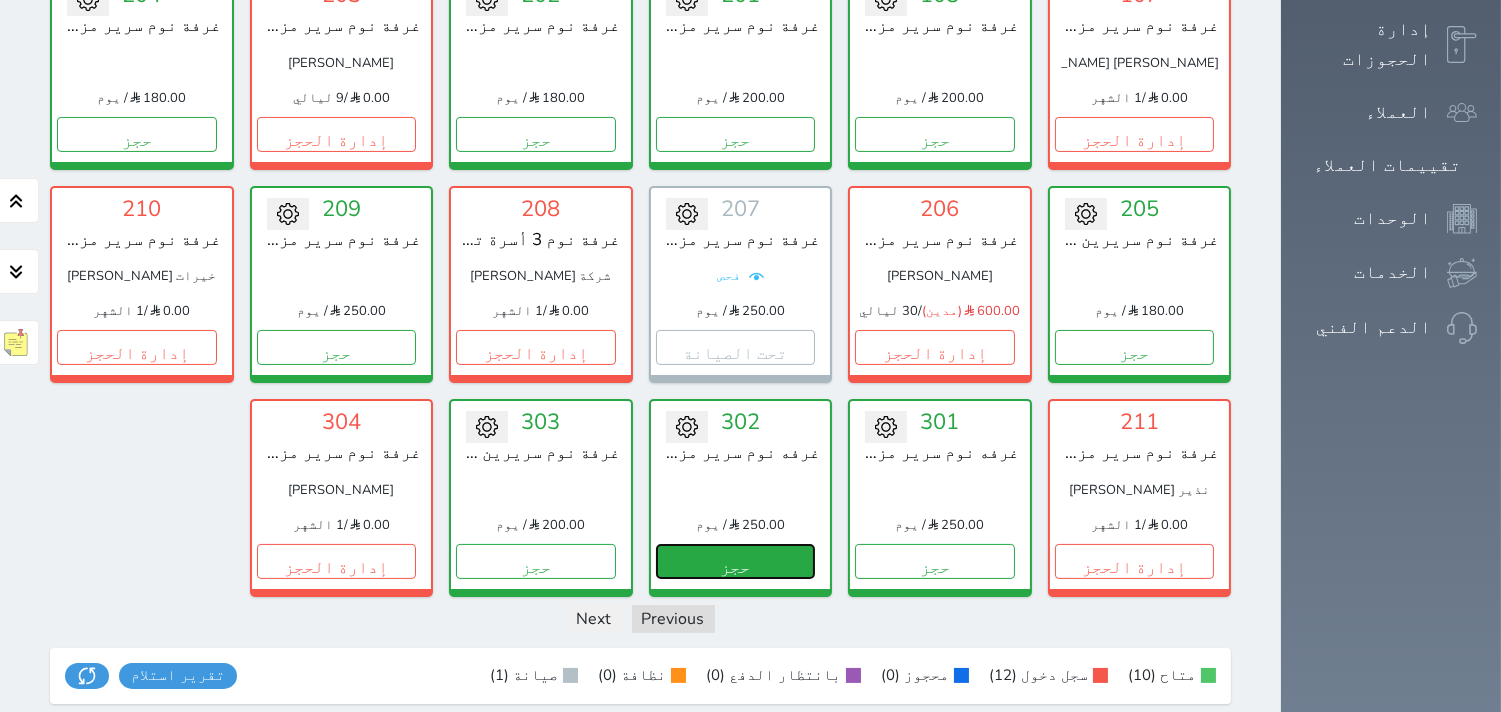 click on "حجز" at bounding box center (736, 561) 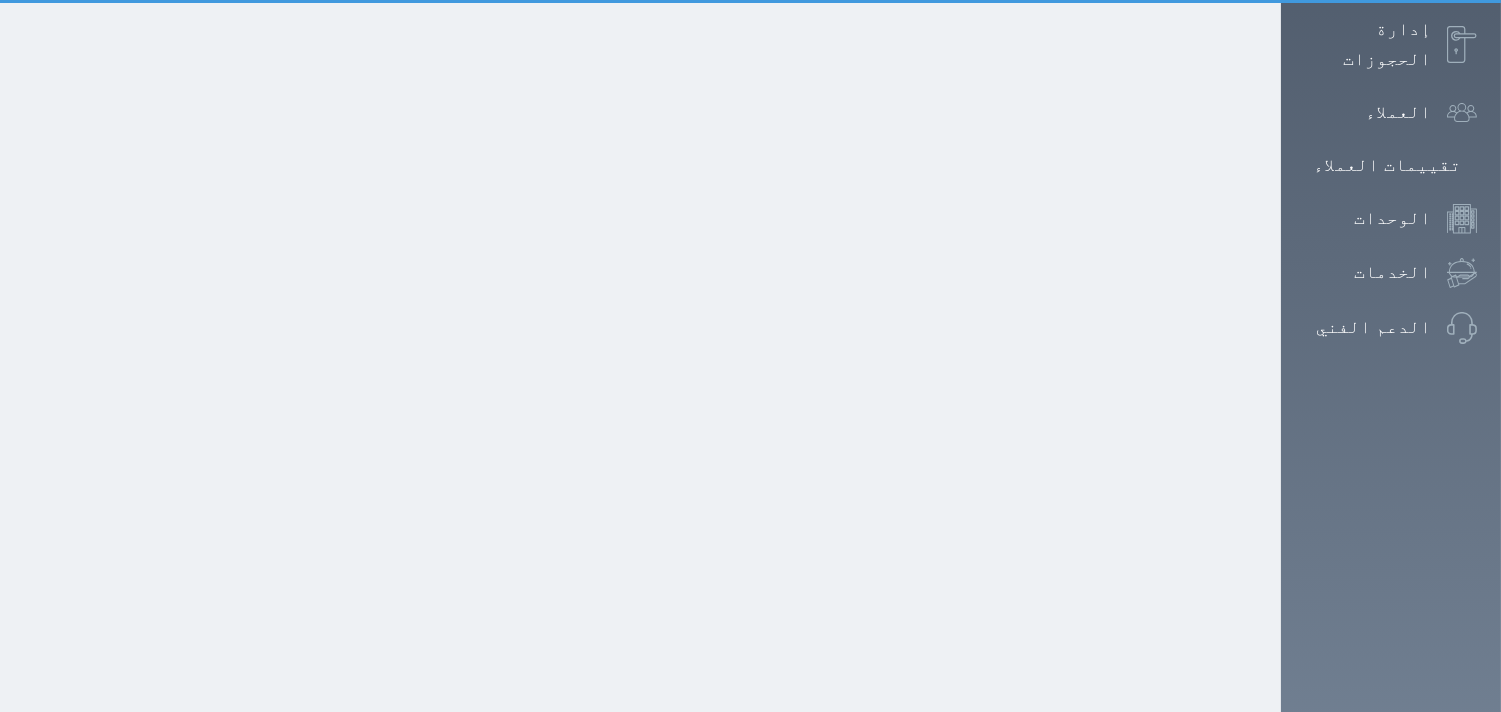 scroll, scrollTop: 470, scrollLeft: 0, axis: vertical 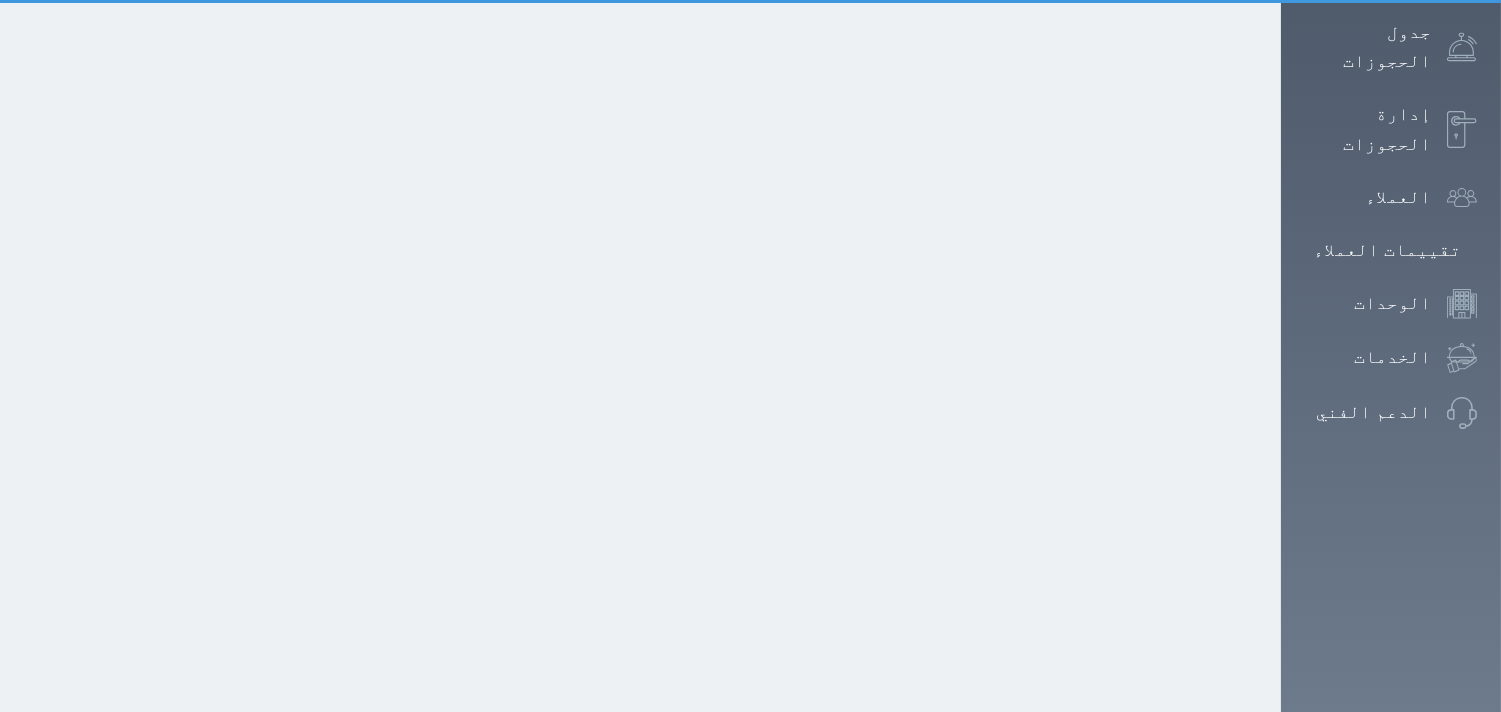 select on "1" 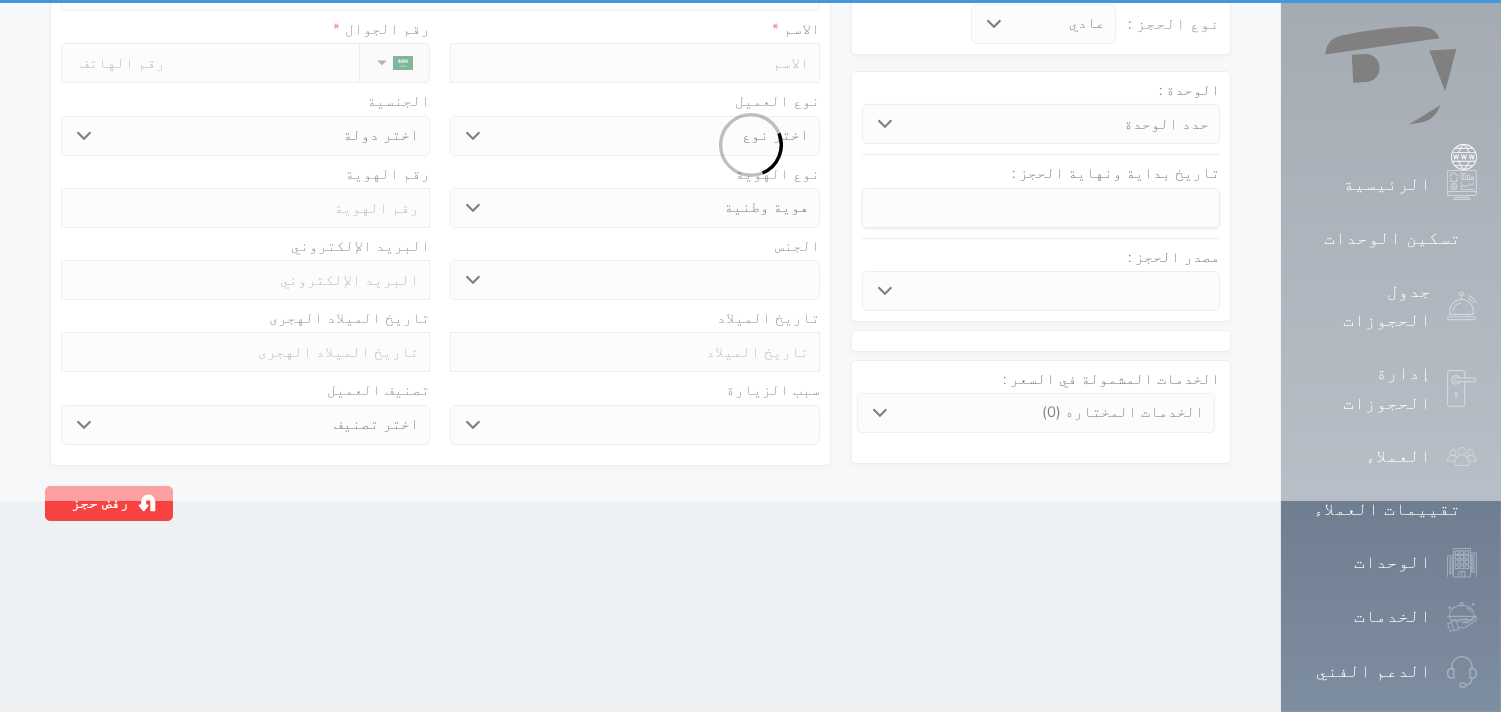 scroll, scrollTop: 0, scrollLeft: 0, axis: both 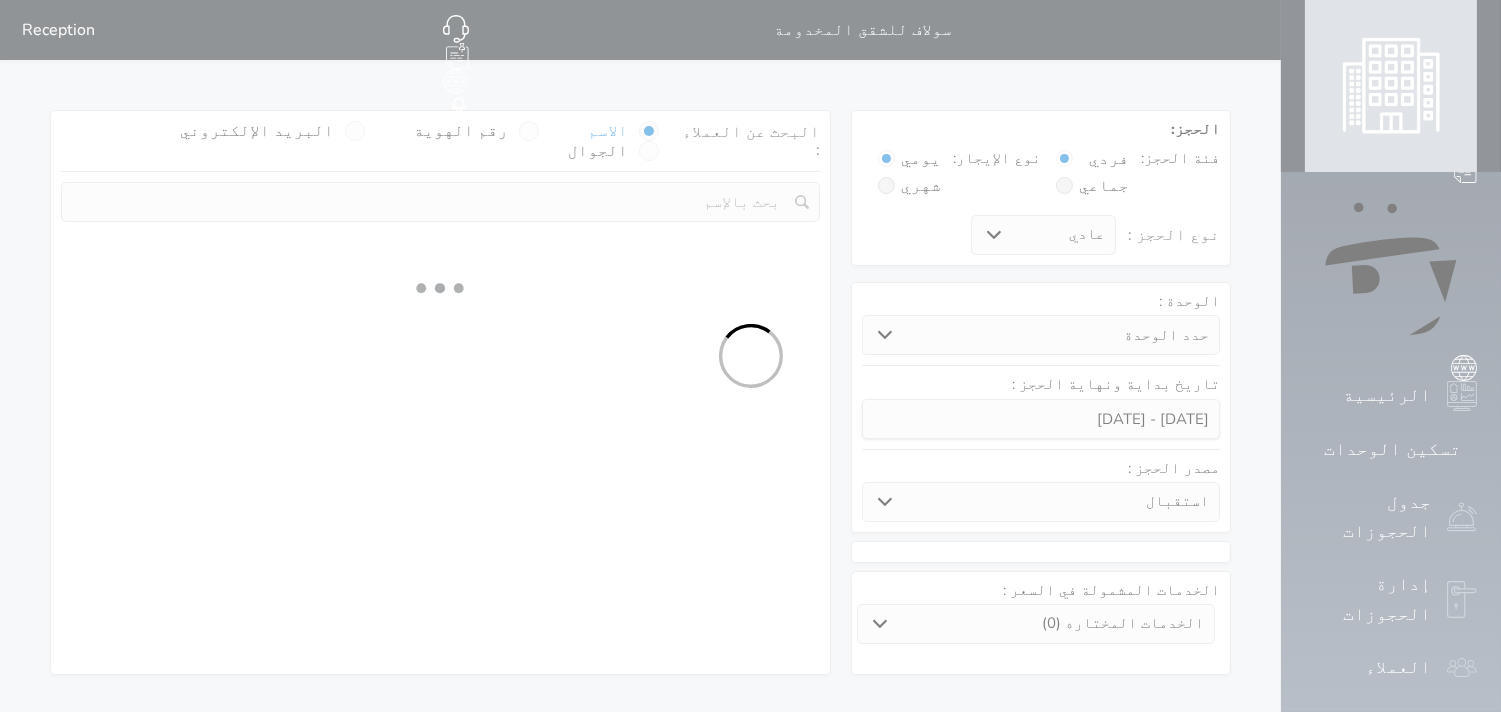 select 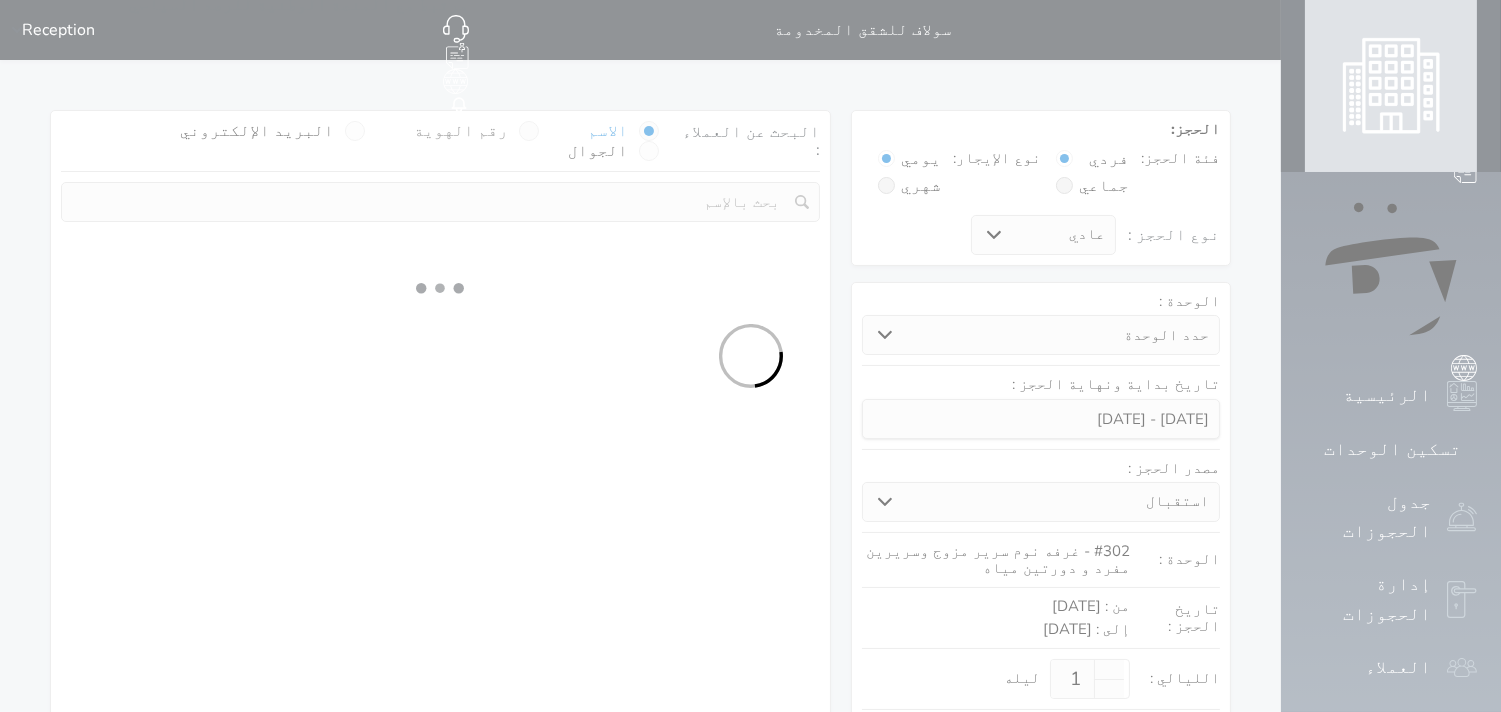 select on "1" 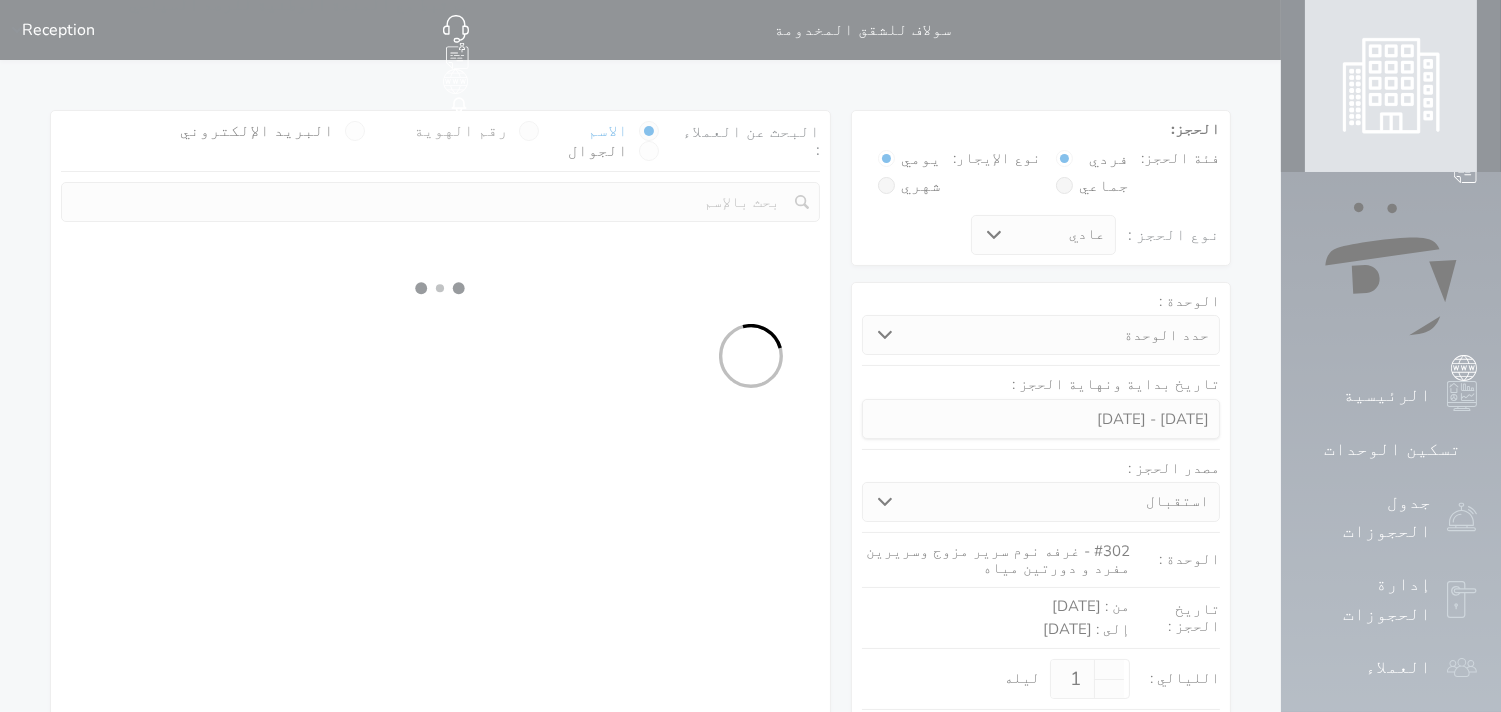select on "113" 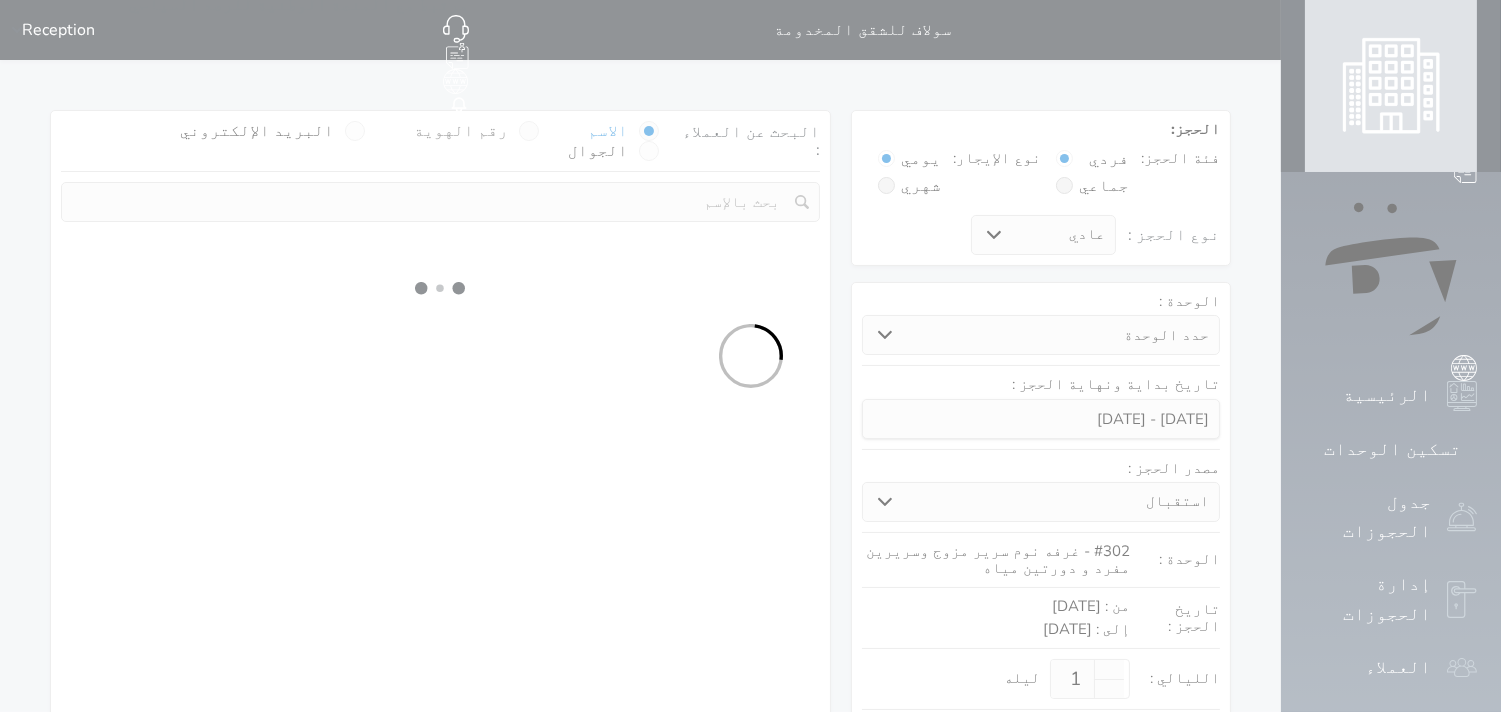 select on "1" 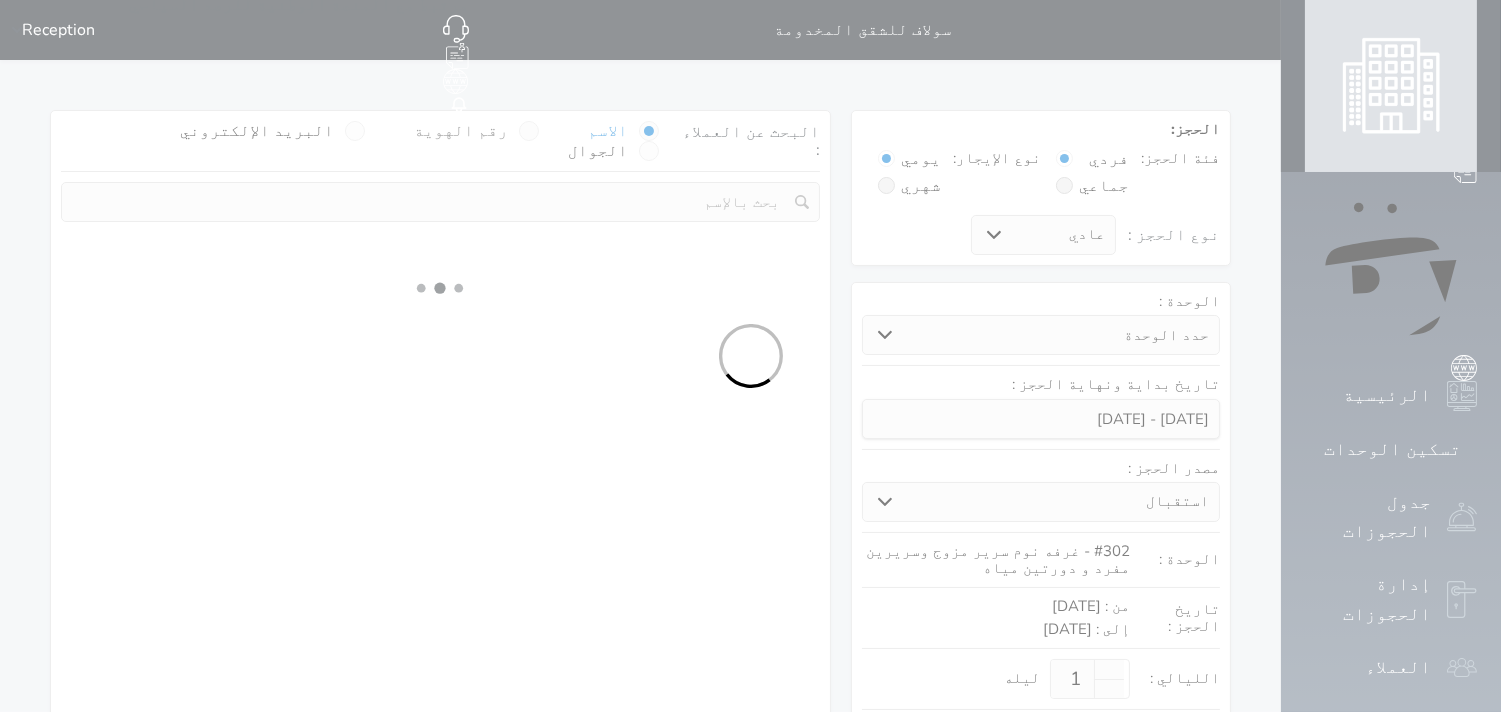 select 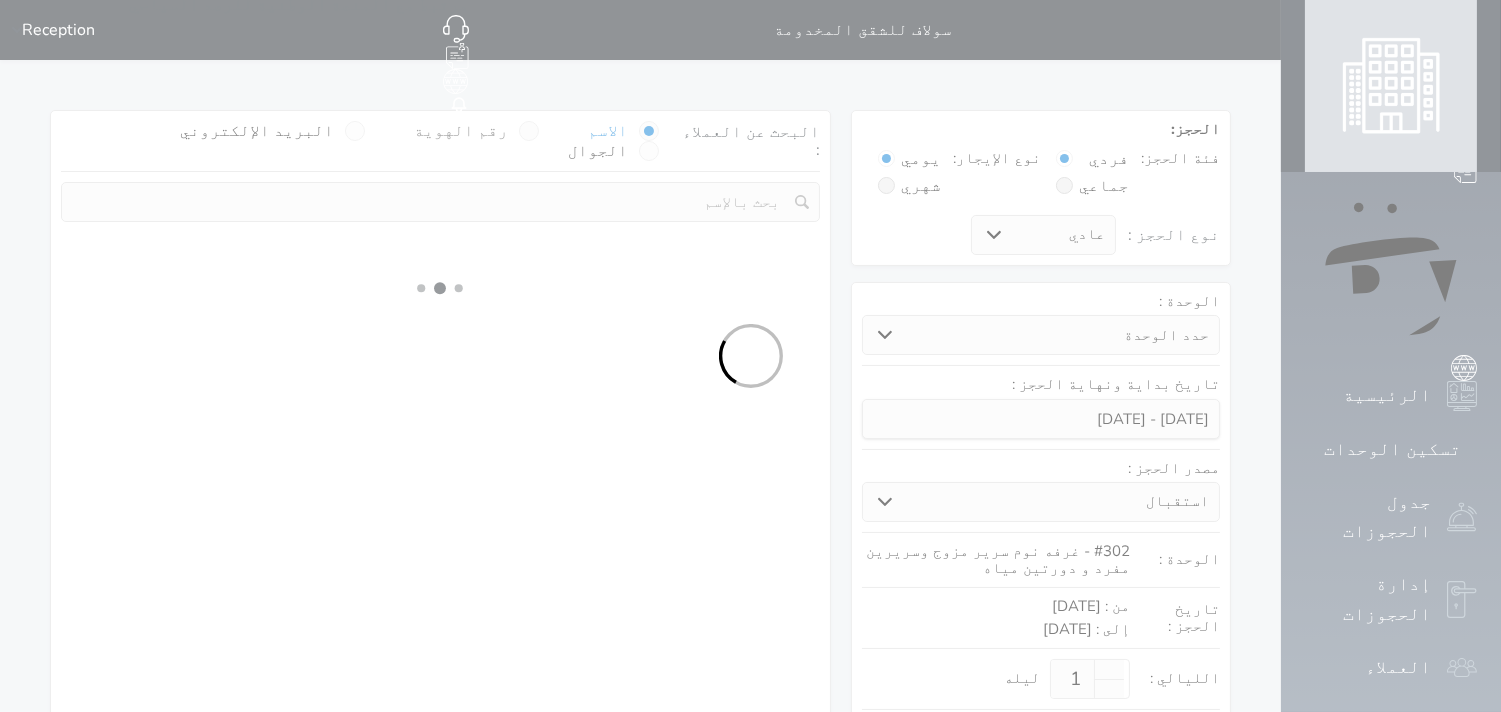 select on "7" 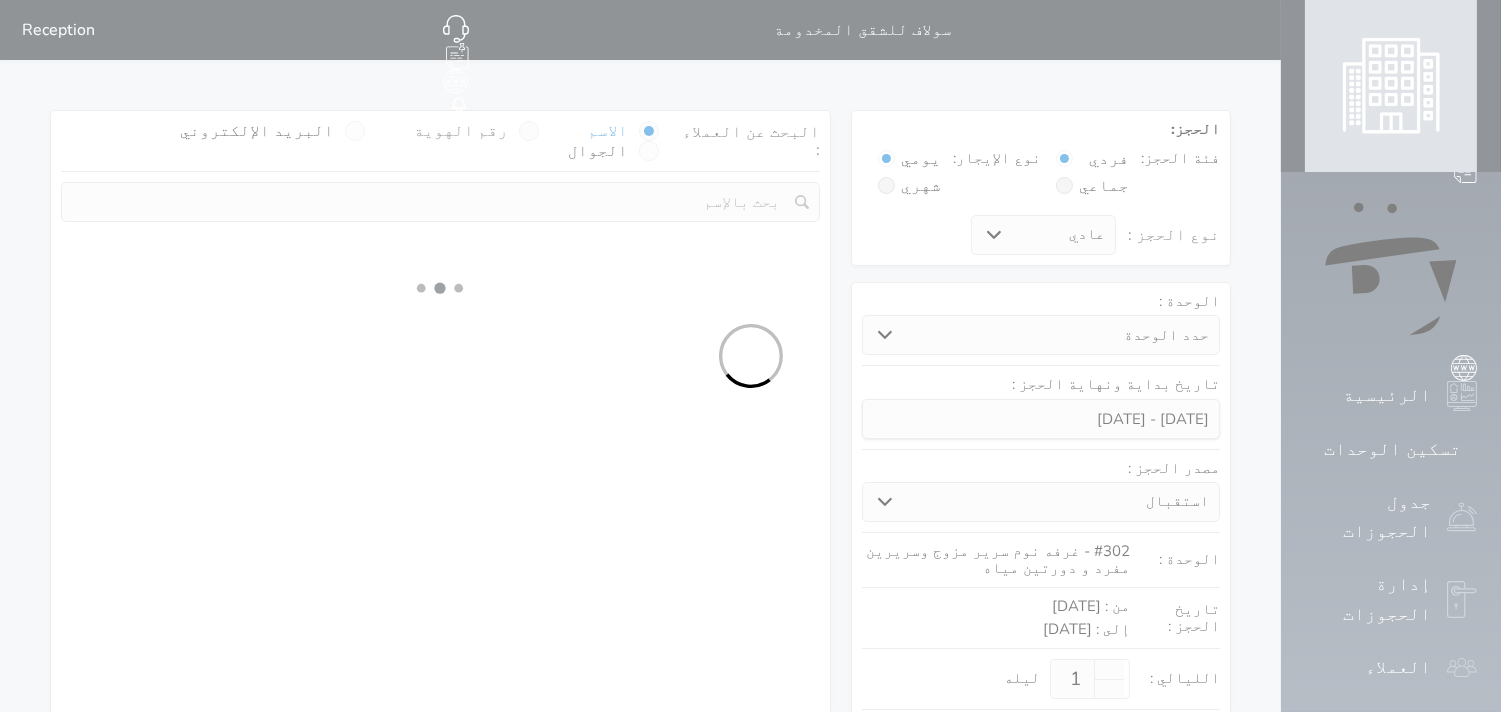 select 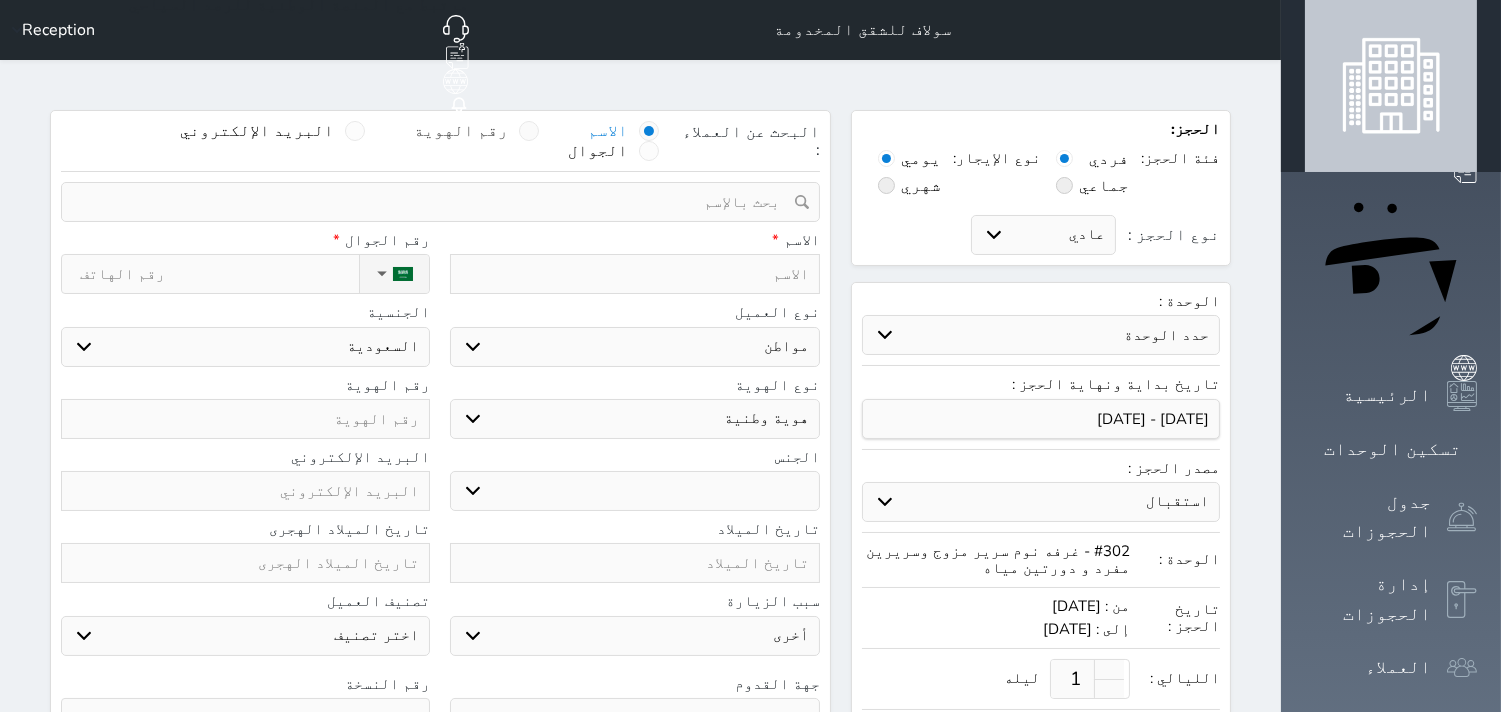 select 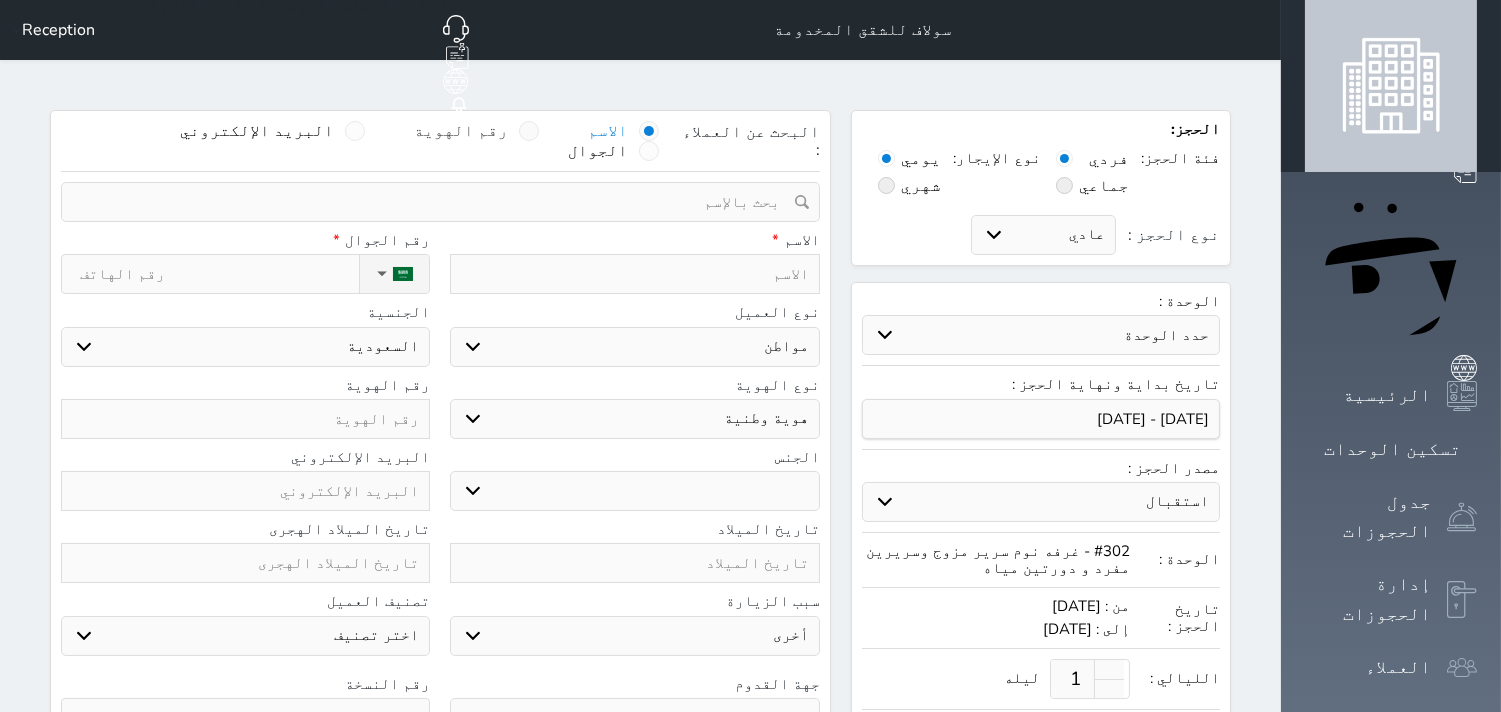click at bounding box center (529, 131) 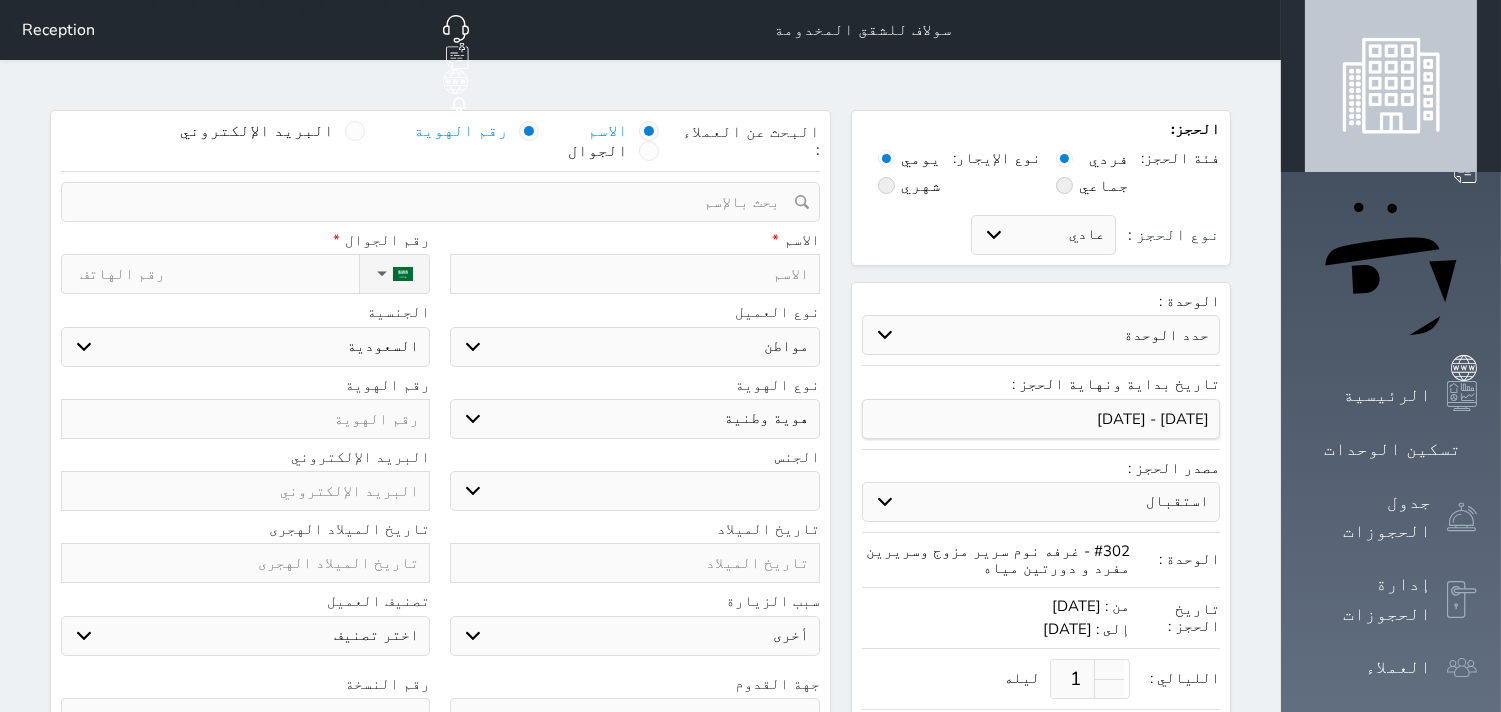 select 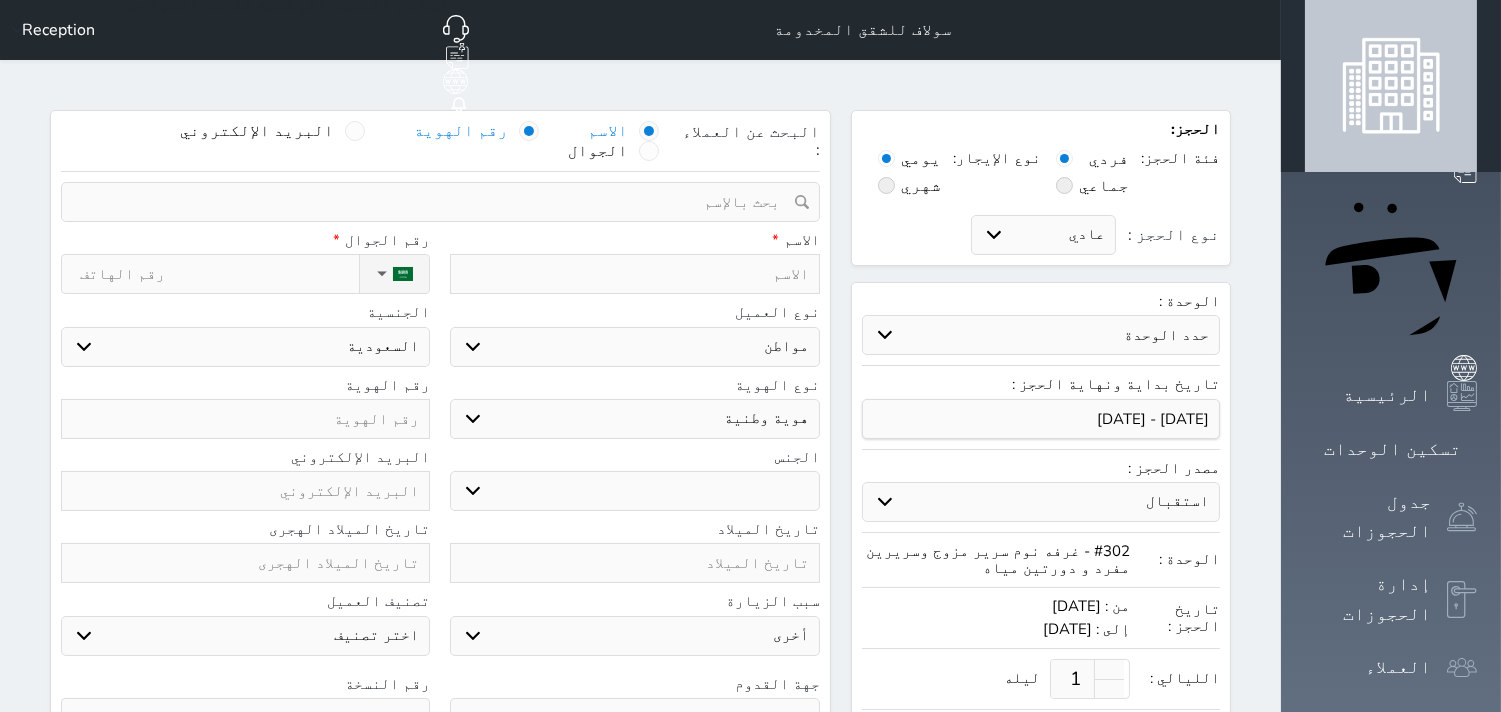 select 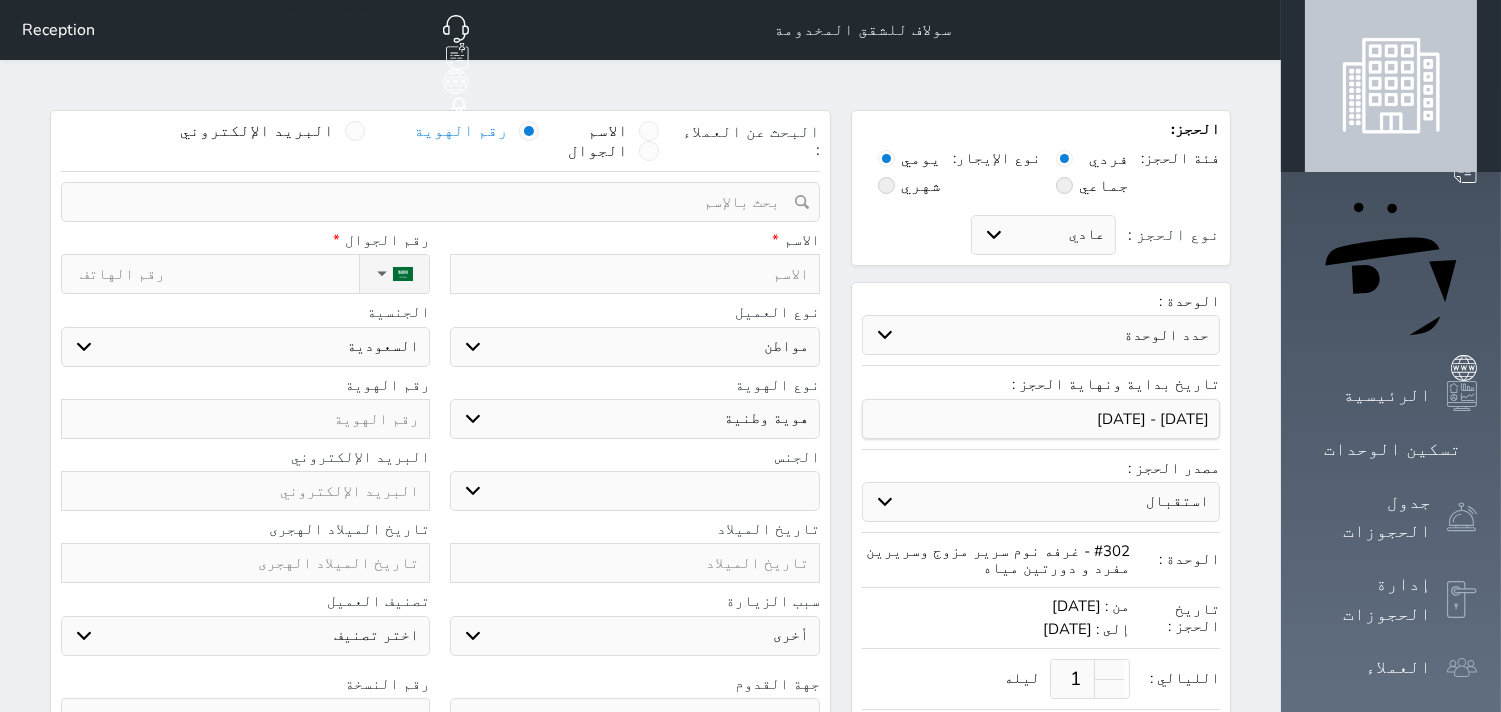 select 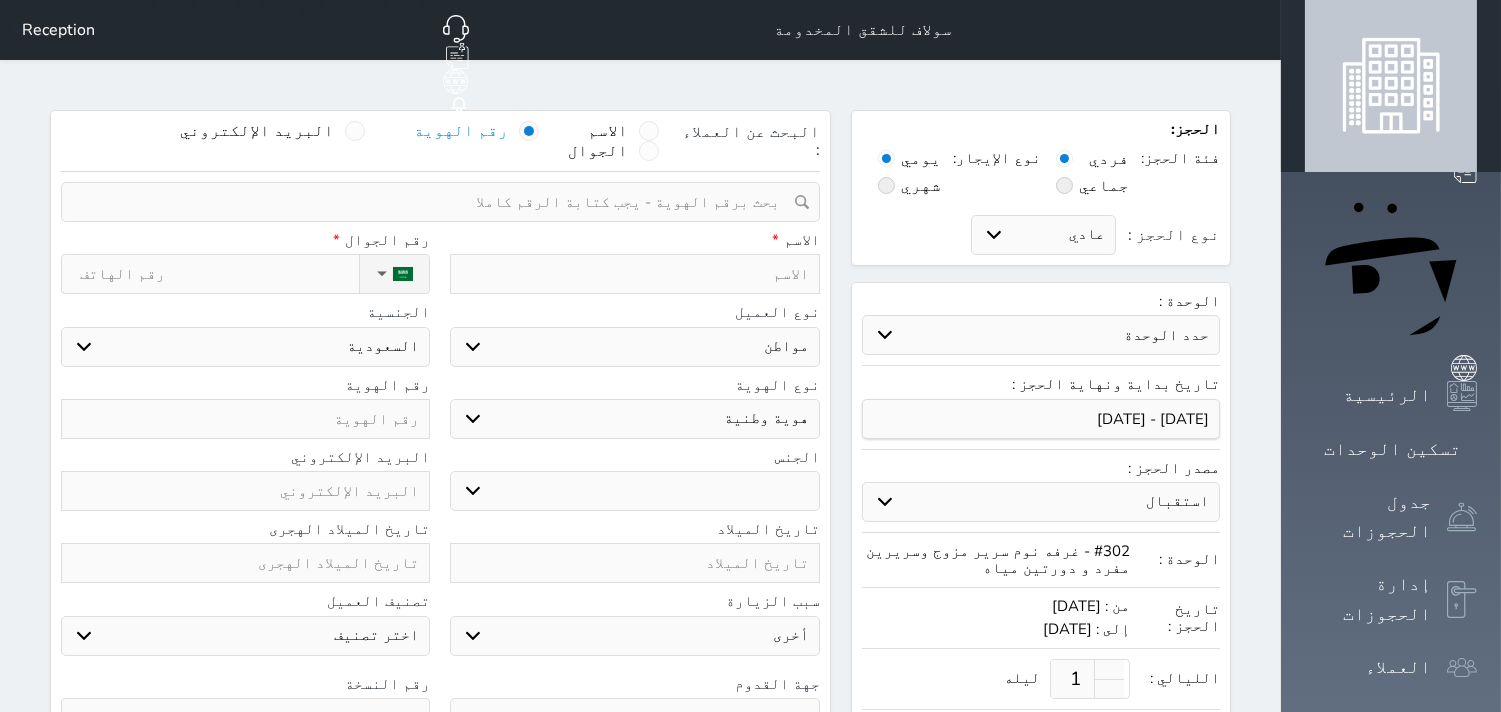 click at bounding box center (433, 202) 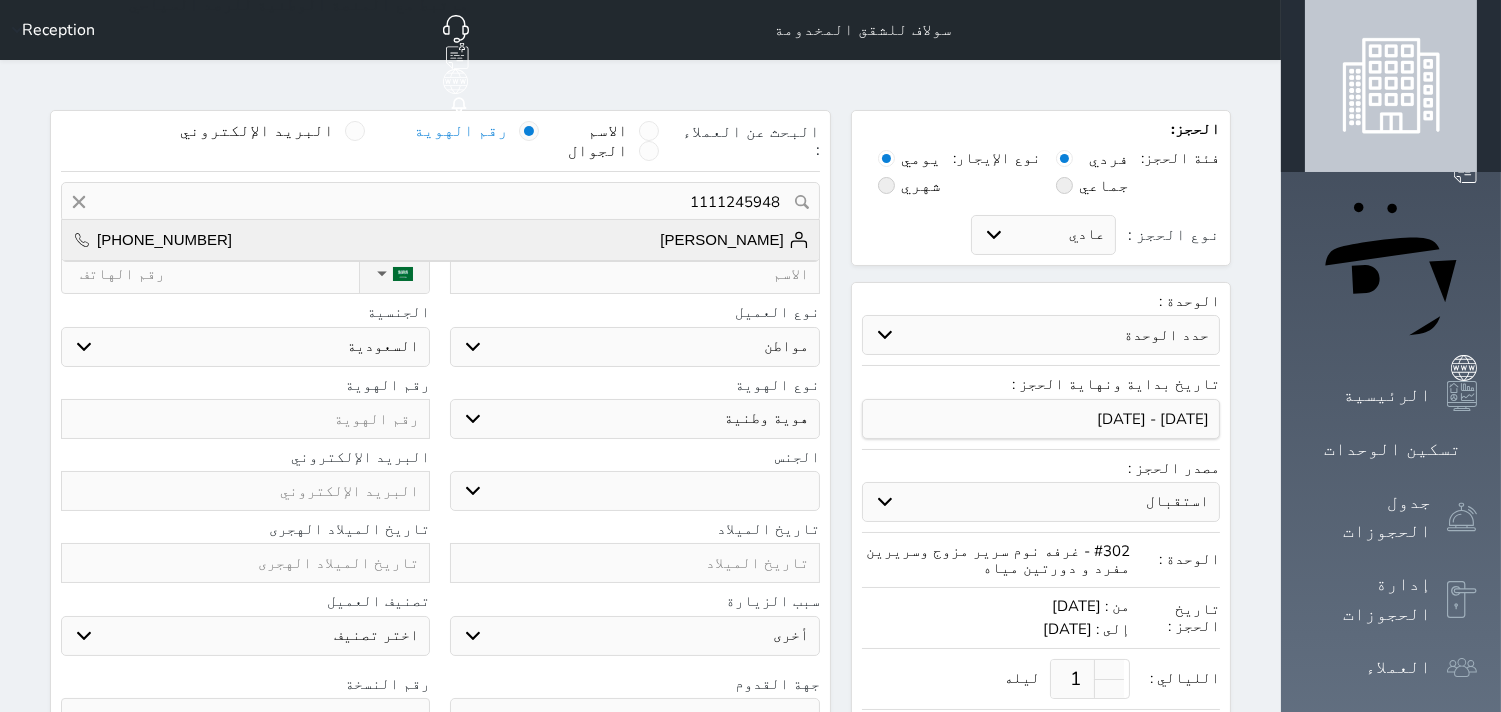 click on "[PERSON_NAME] مشيني   [PHONE_NUMBER]" at bounding box center (440, 240) 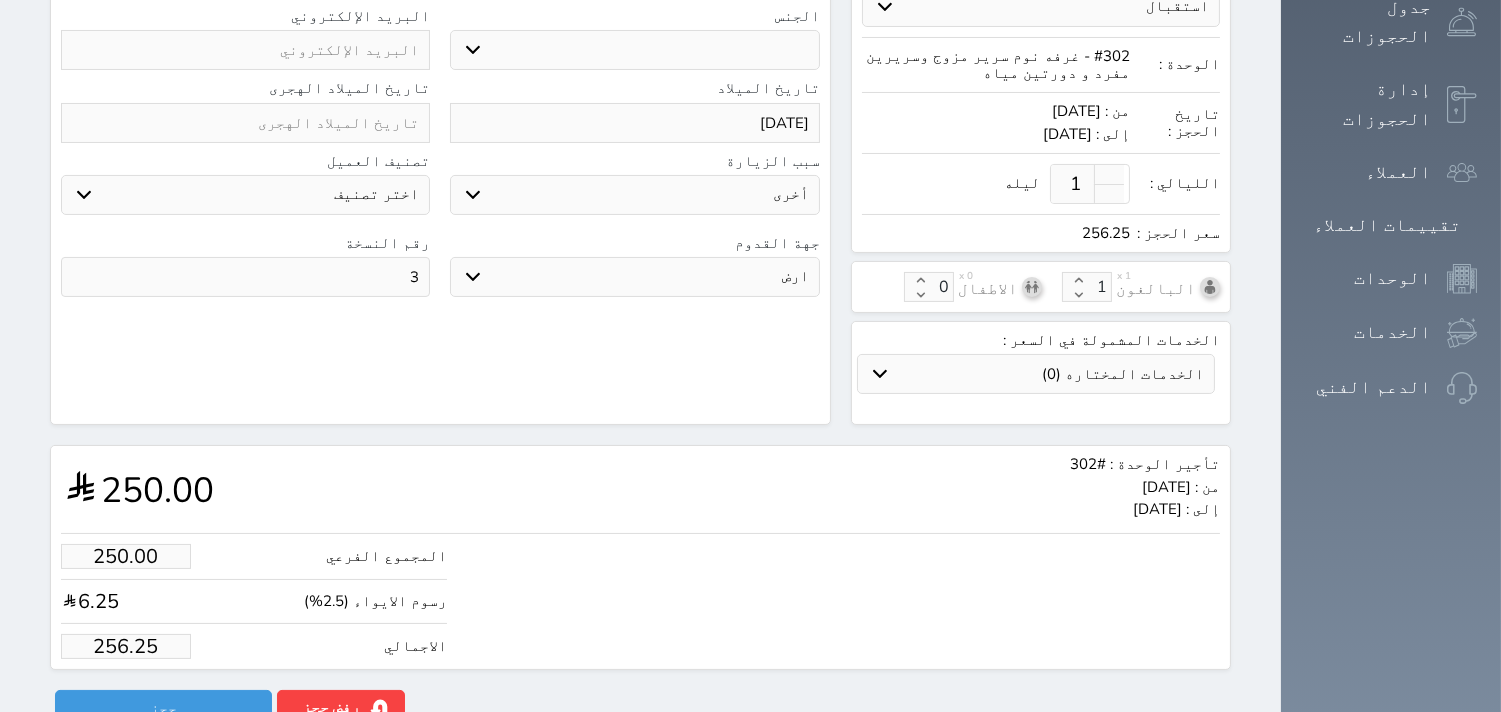 scroll, scrollTop: 496, scrollLeft: 0, axis: vertical 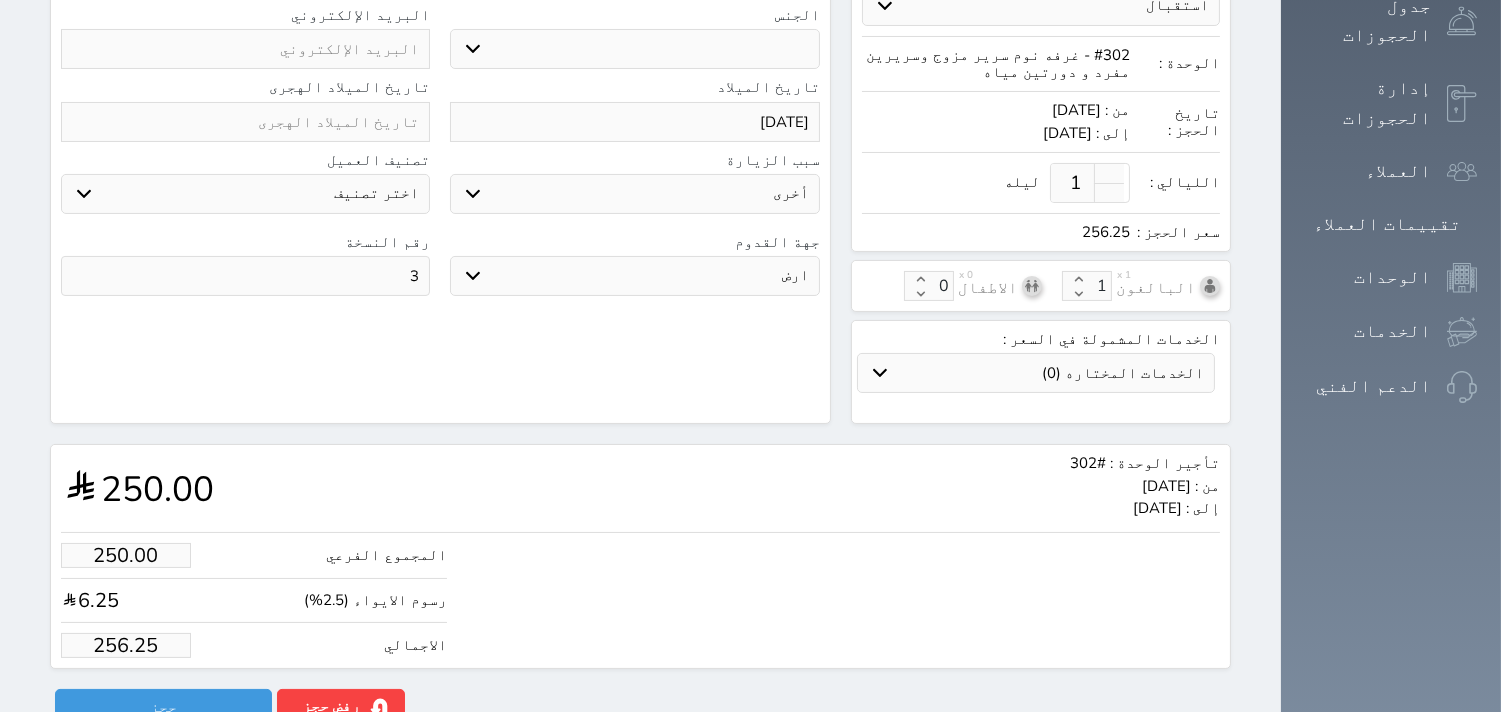 click on "256.25" at bounding box center [126, 645] 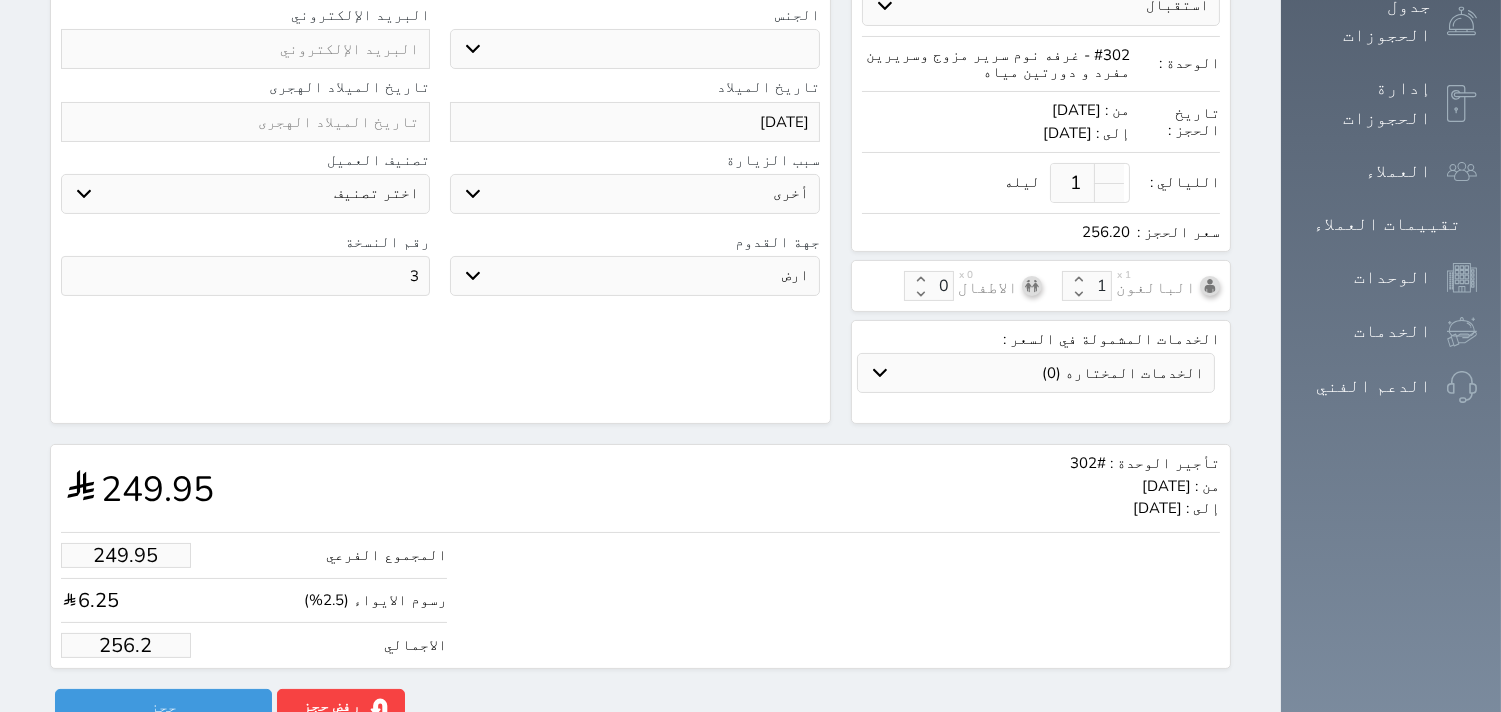 type on "249.76" 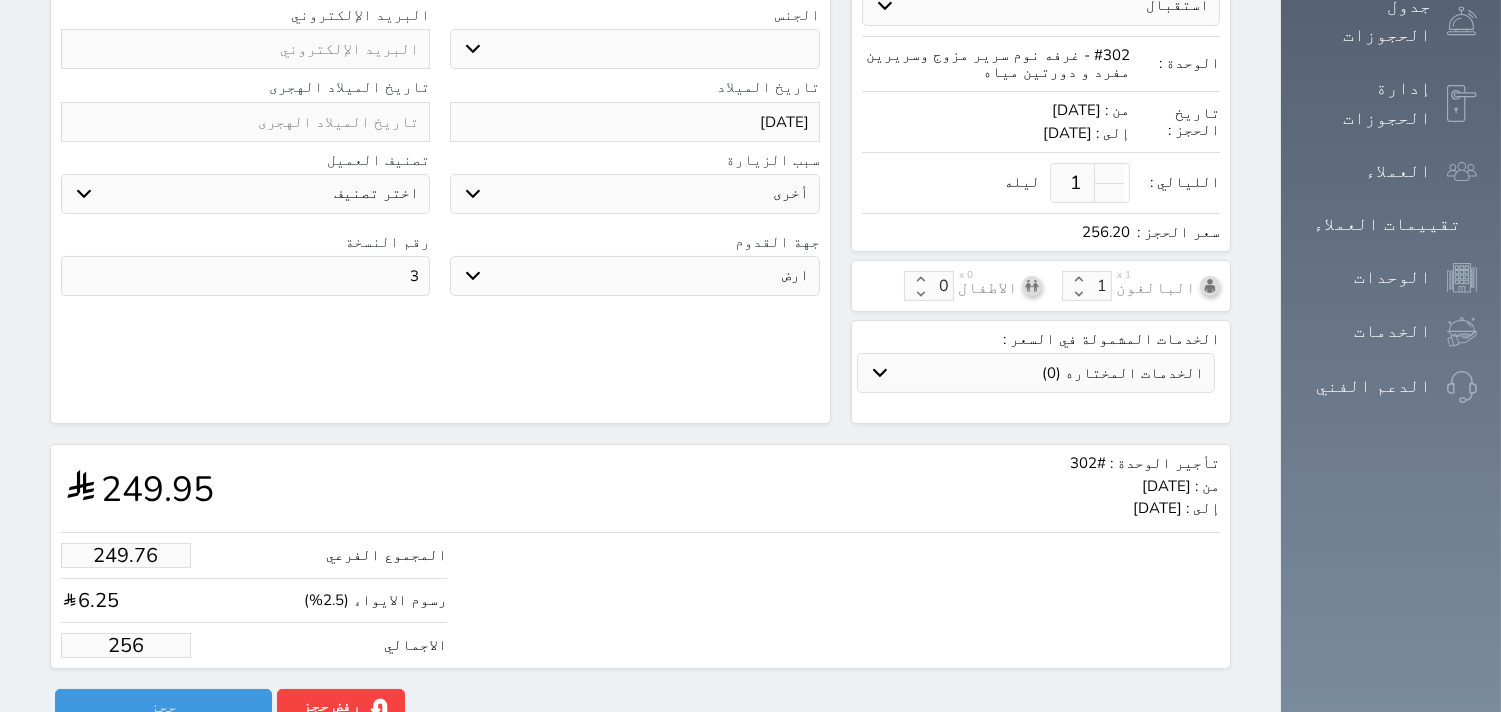 type on "24.39" 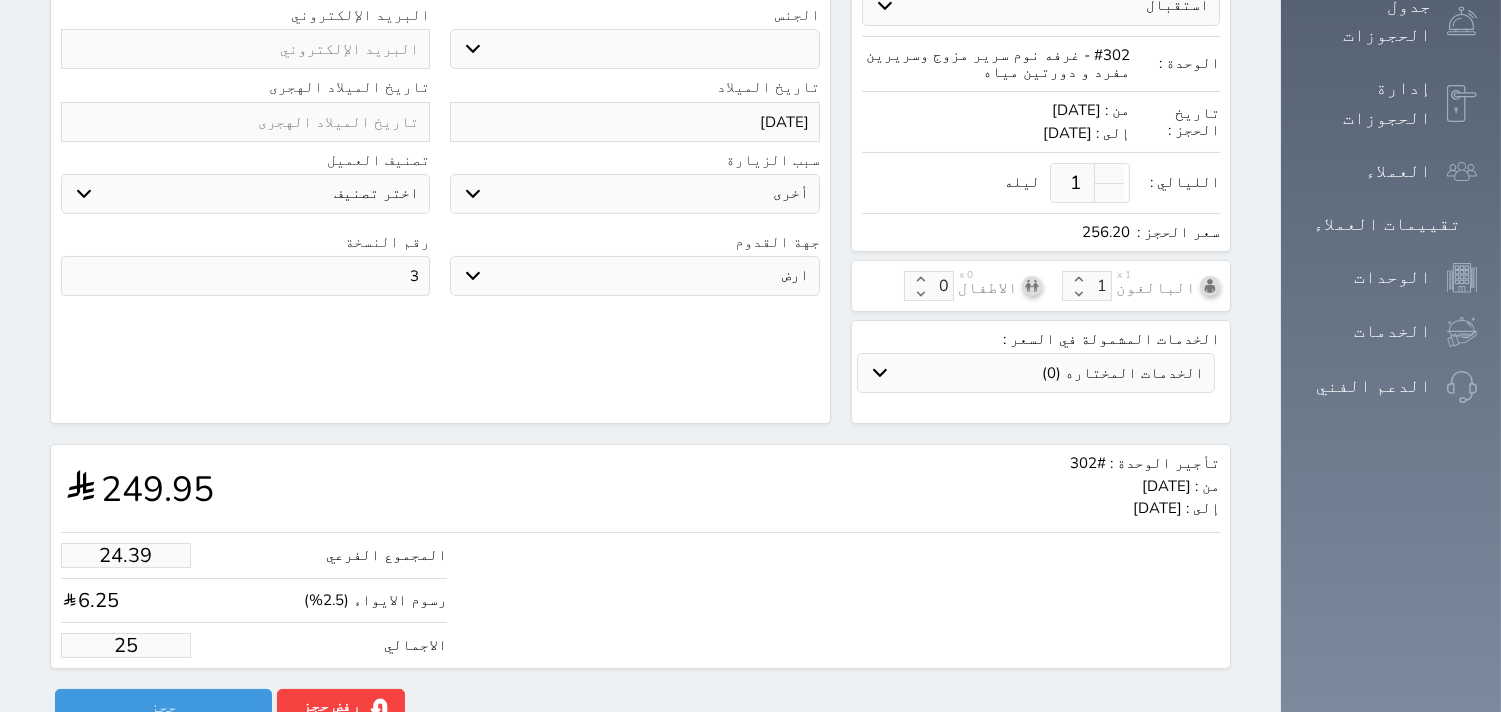 type on "1.95" 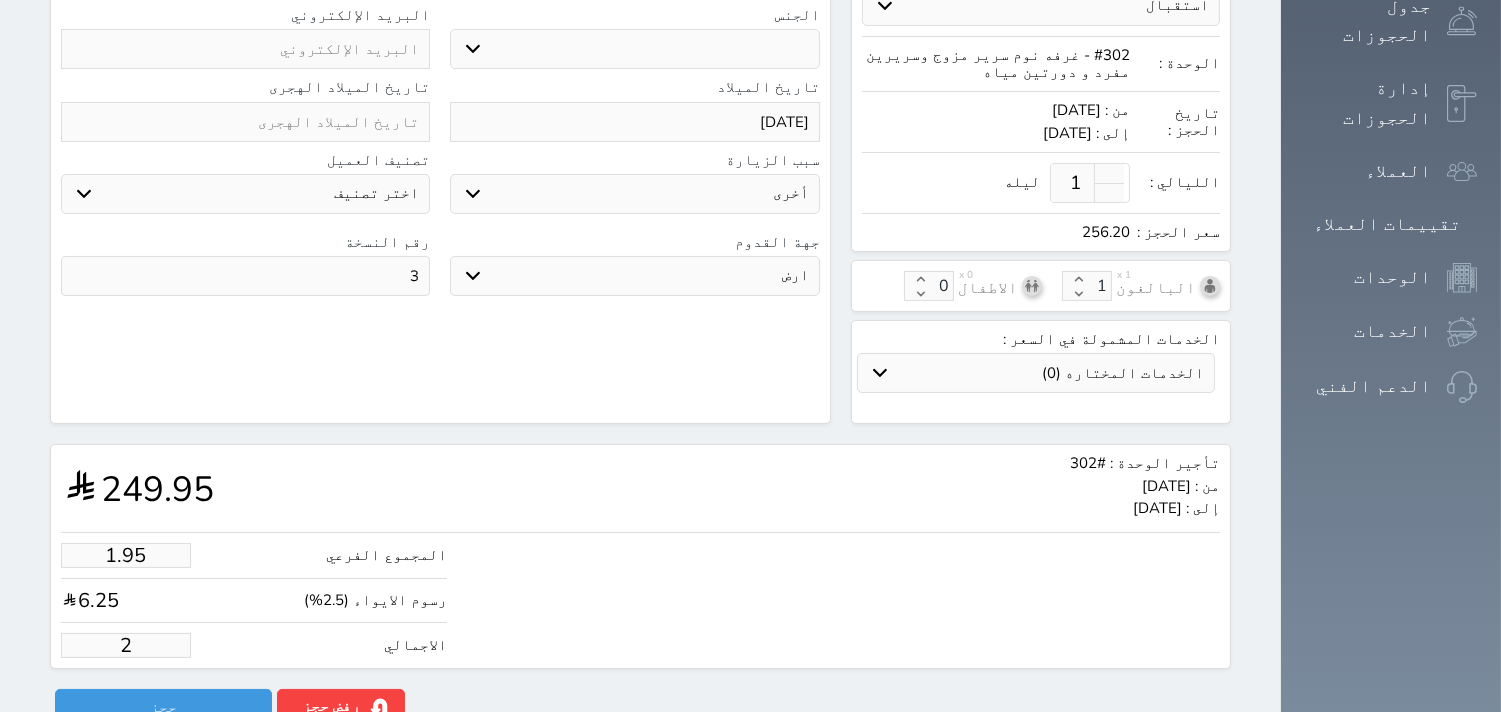 type on "1.00" 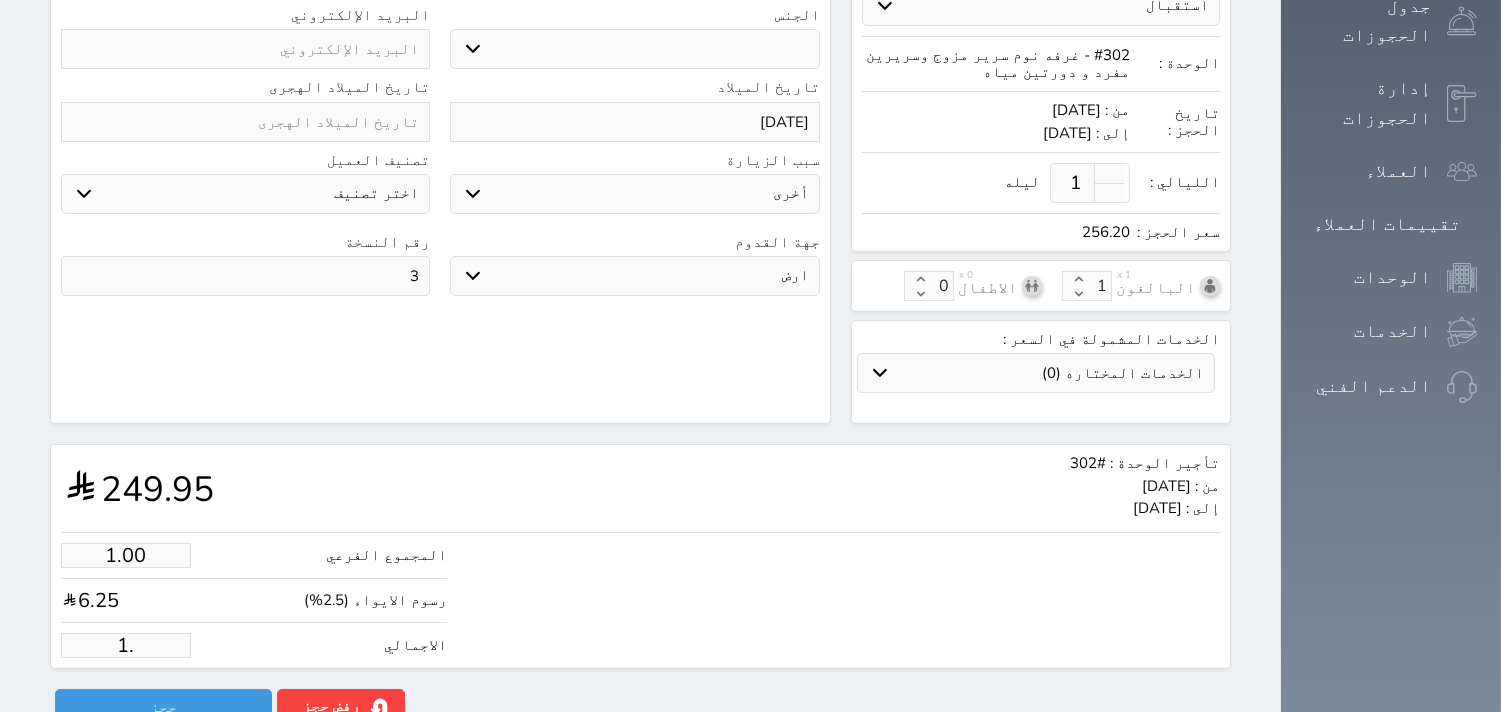 type on "1" 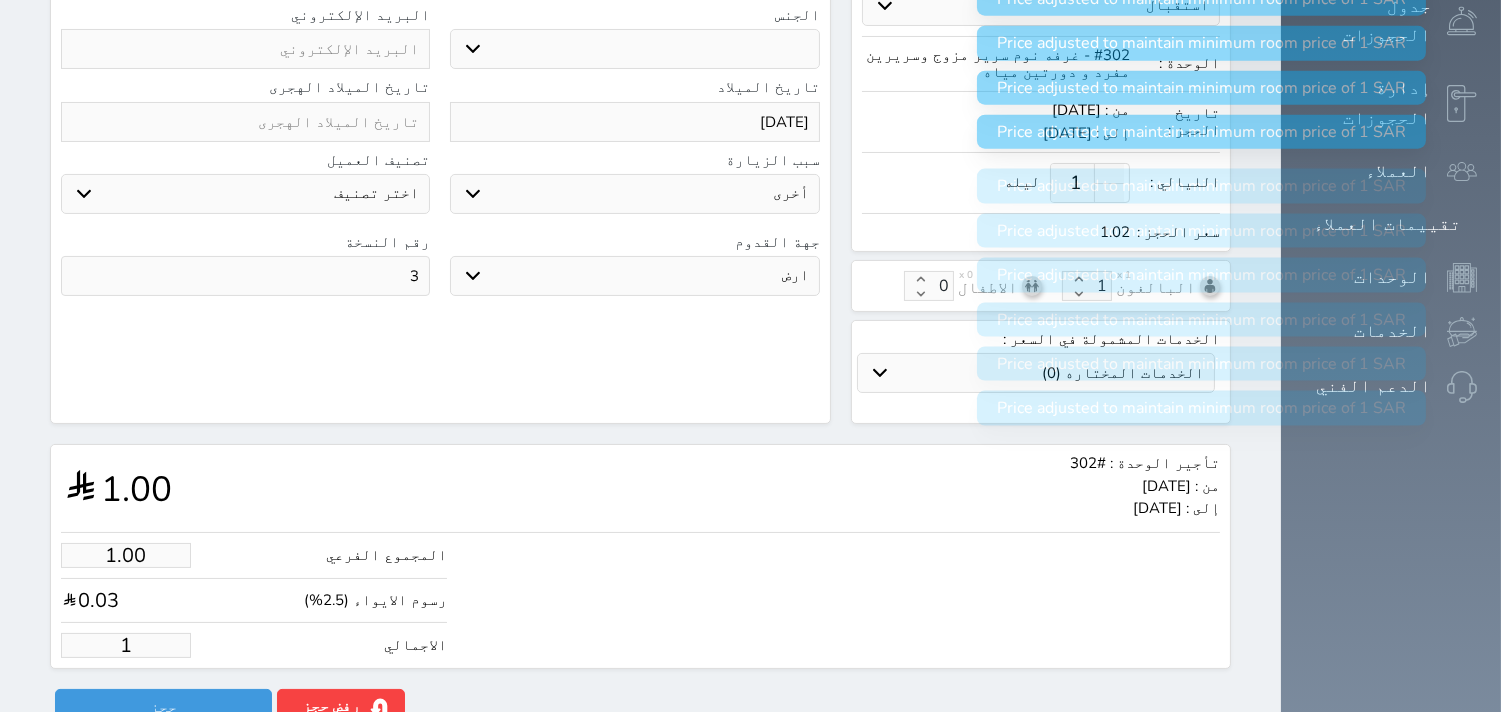 type 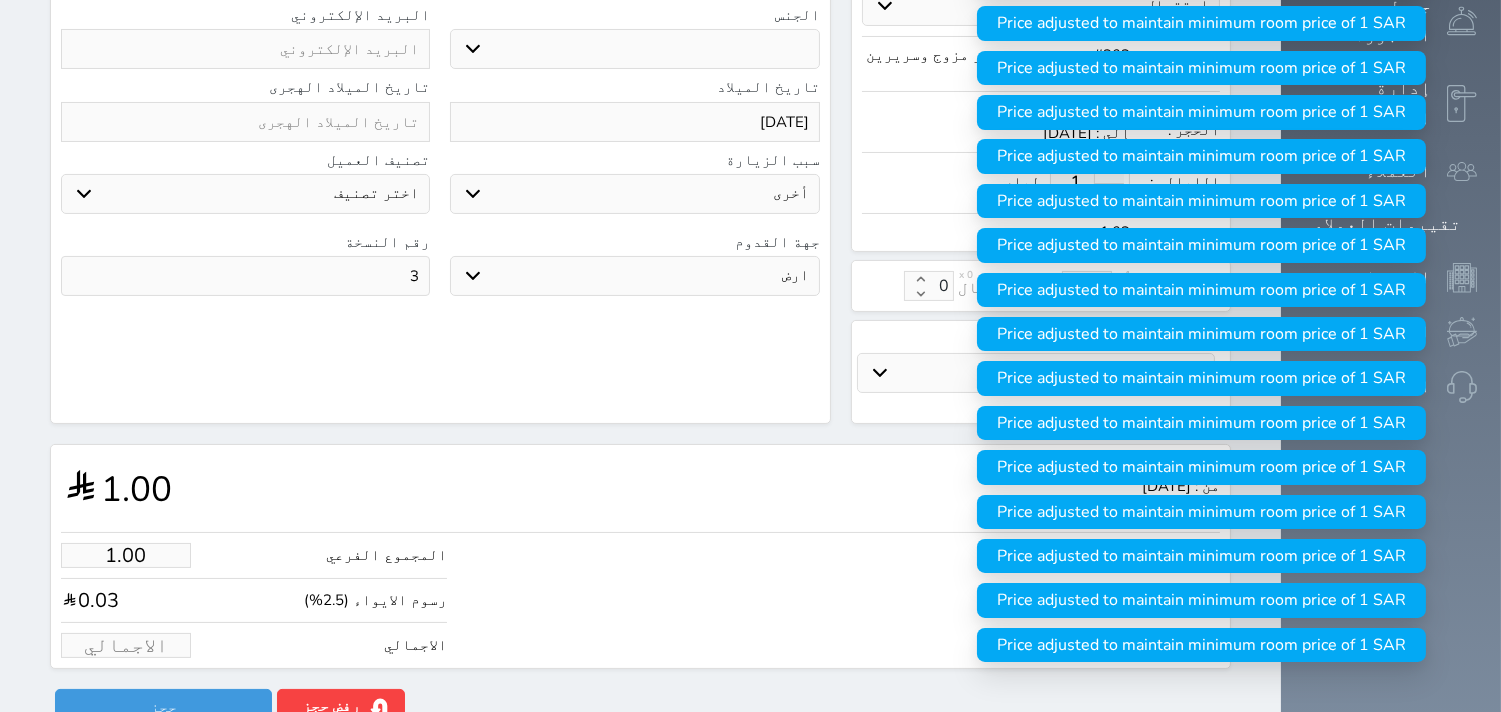 type on "1.95" 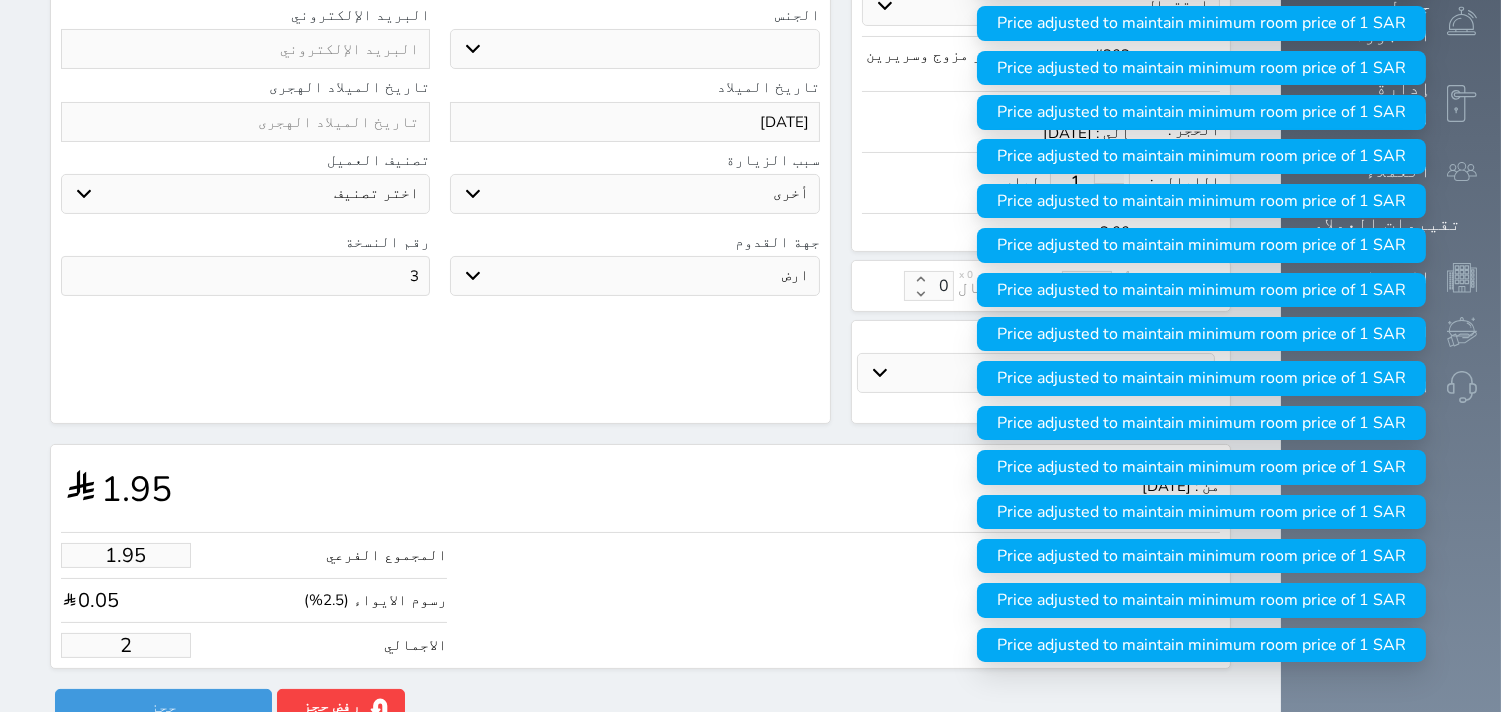 type on "22.44" 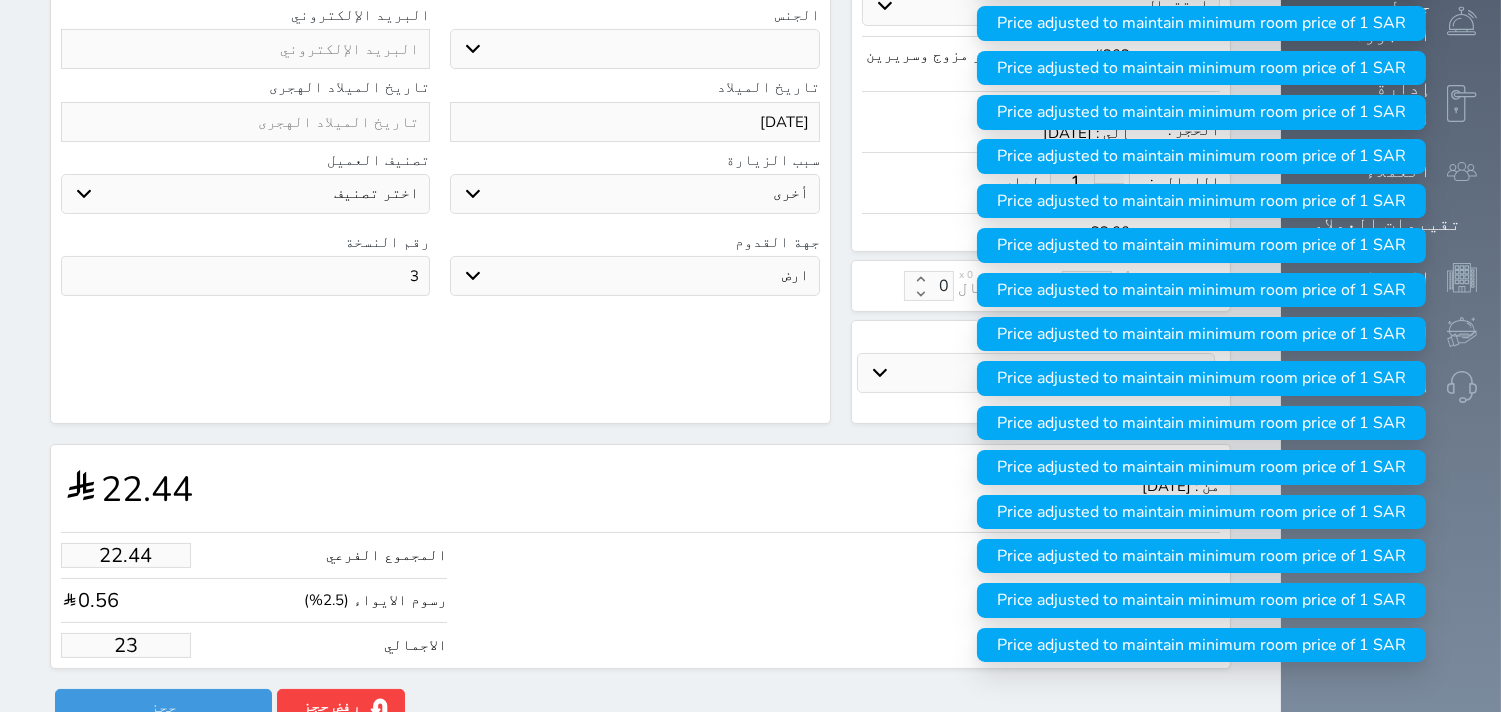 type on "224.39" 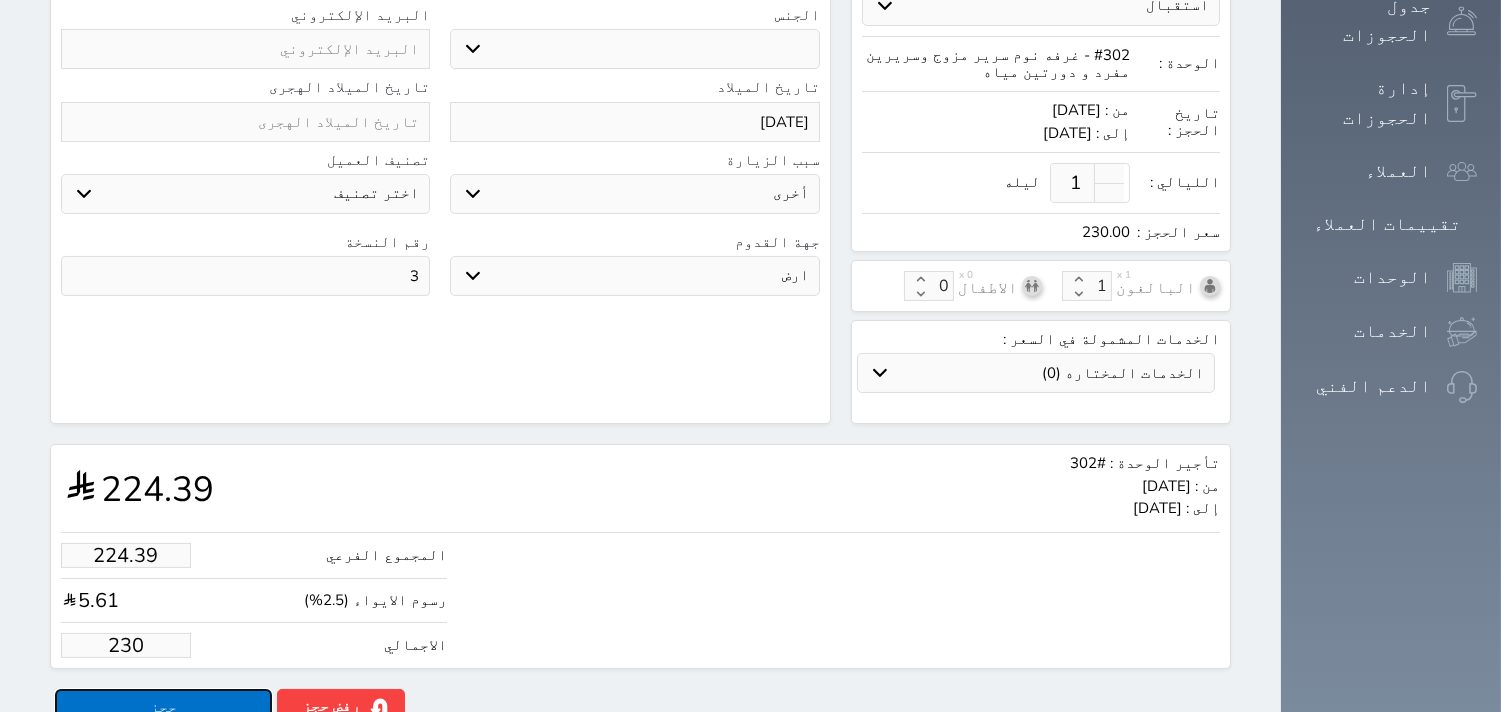 type on "230.00" 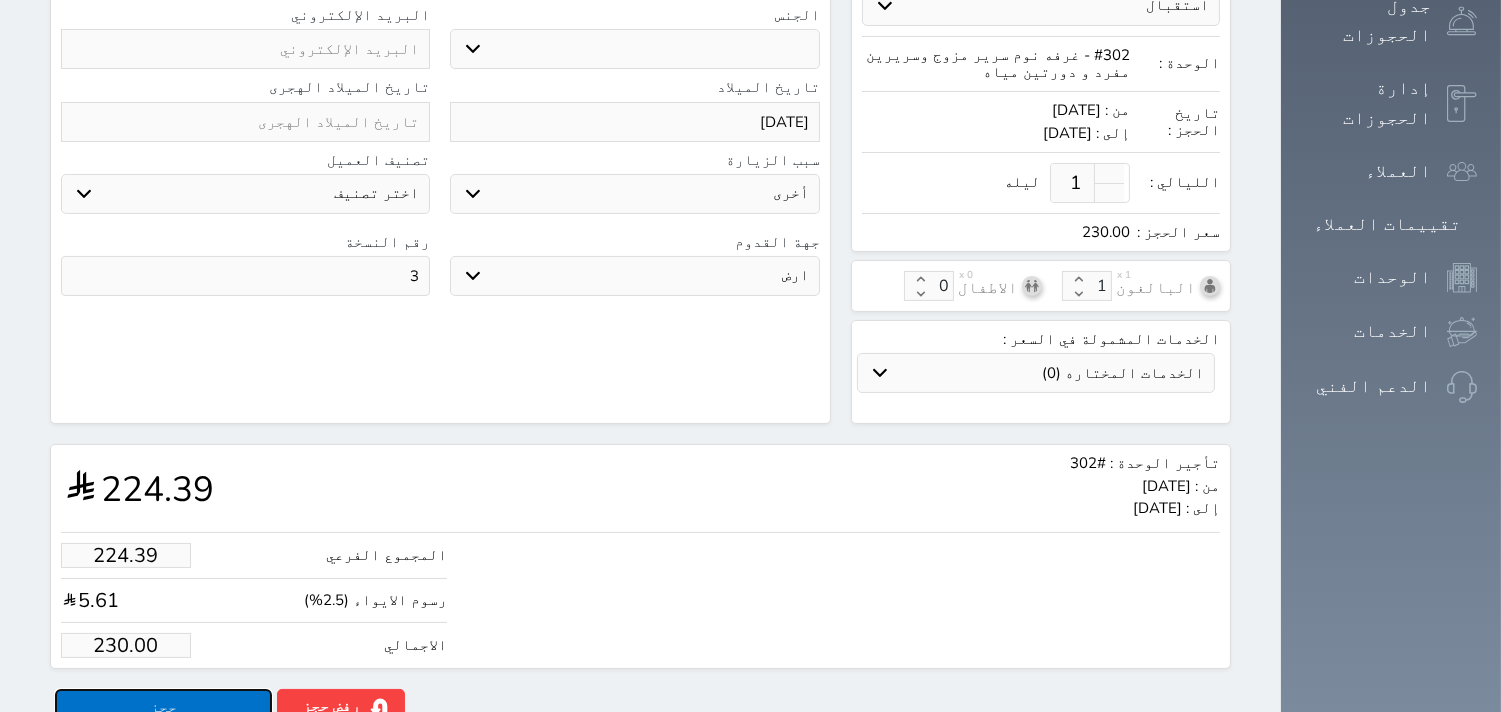 click on "حجز" at bounding box center (163, 706) 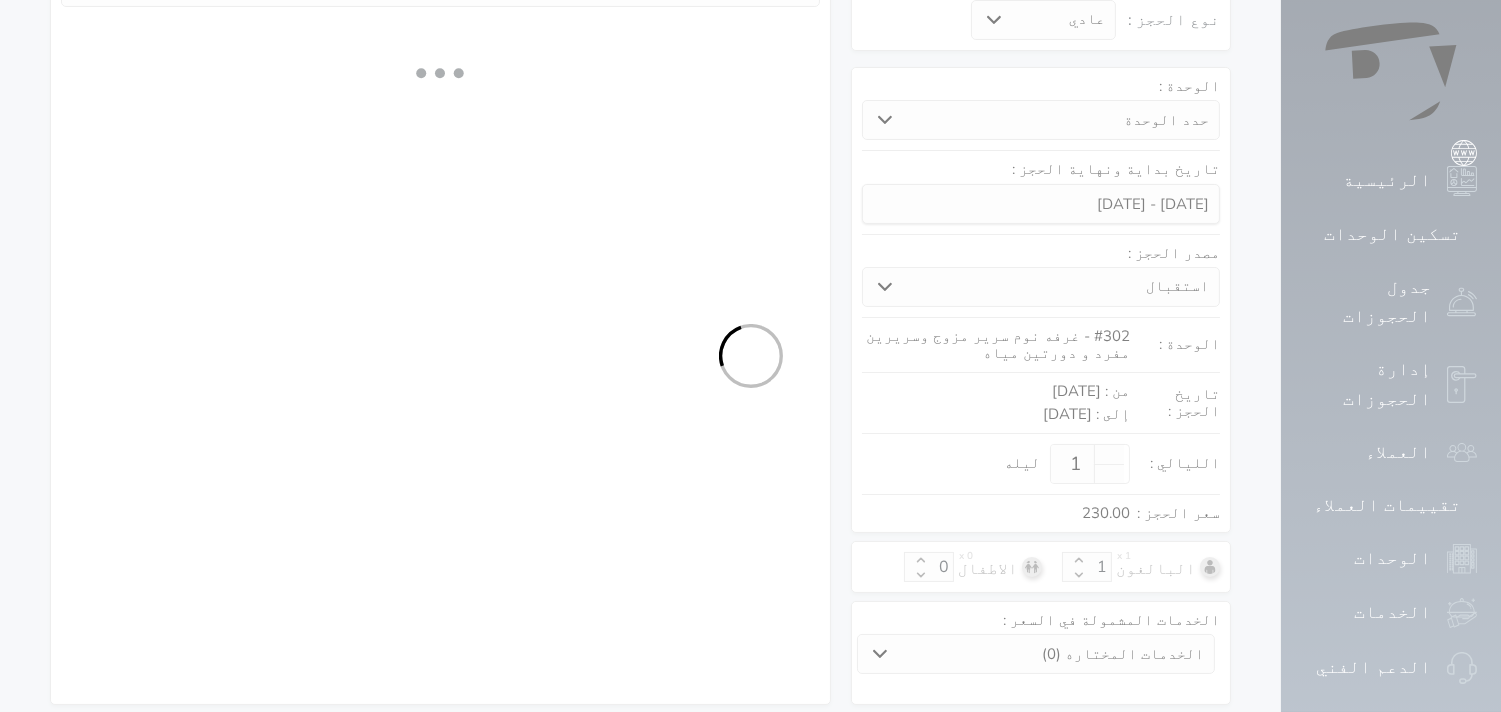 select on "1" 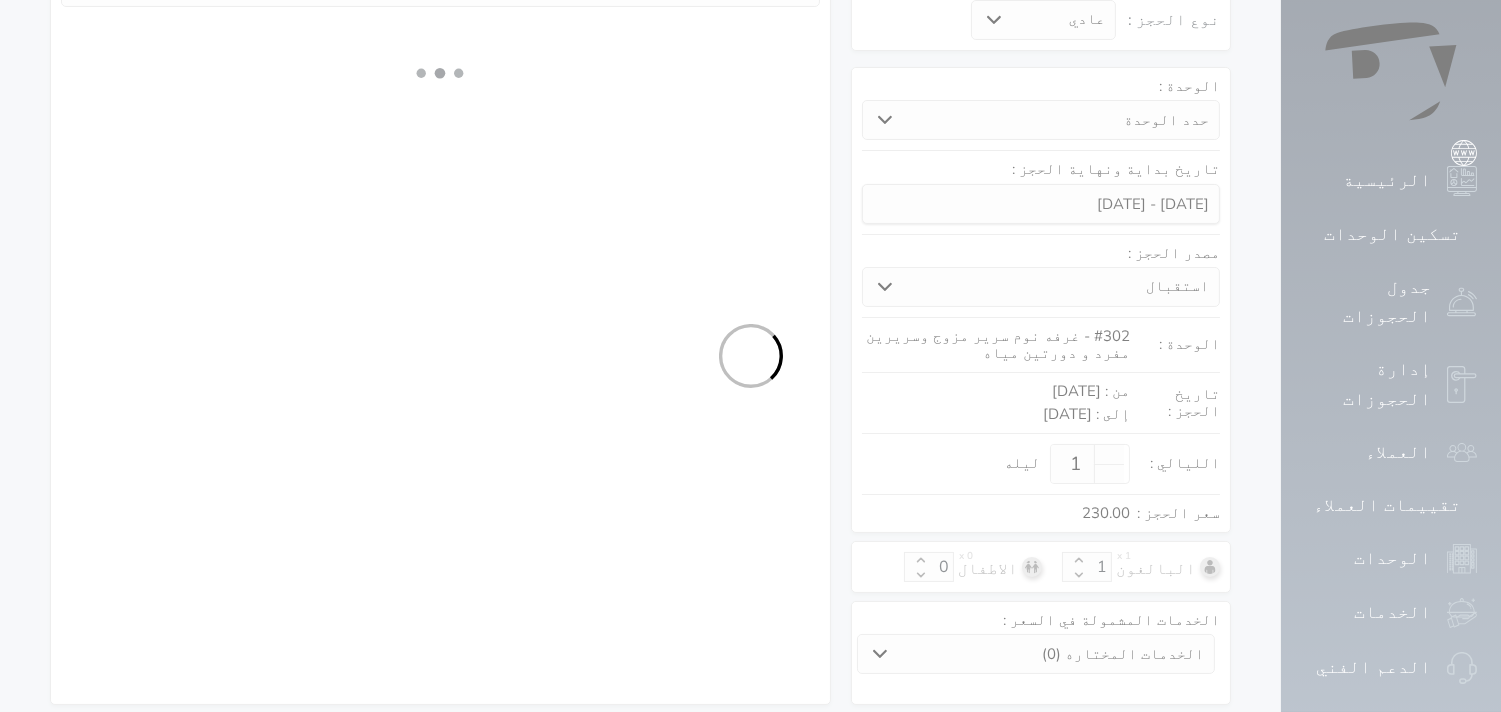 select on "113" 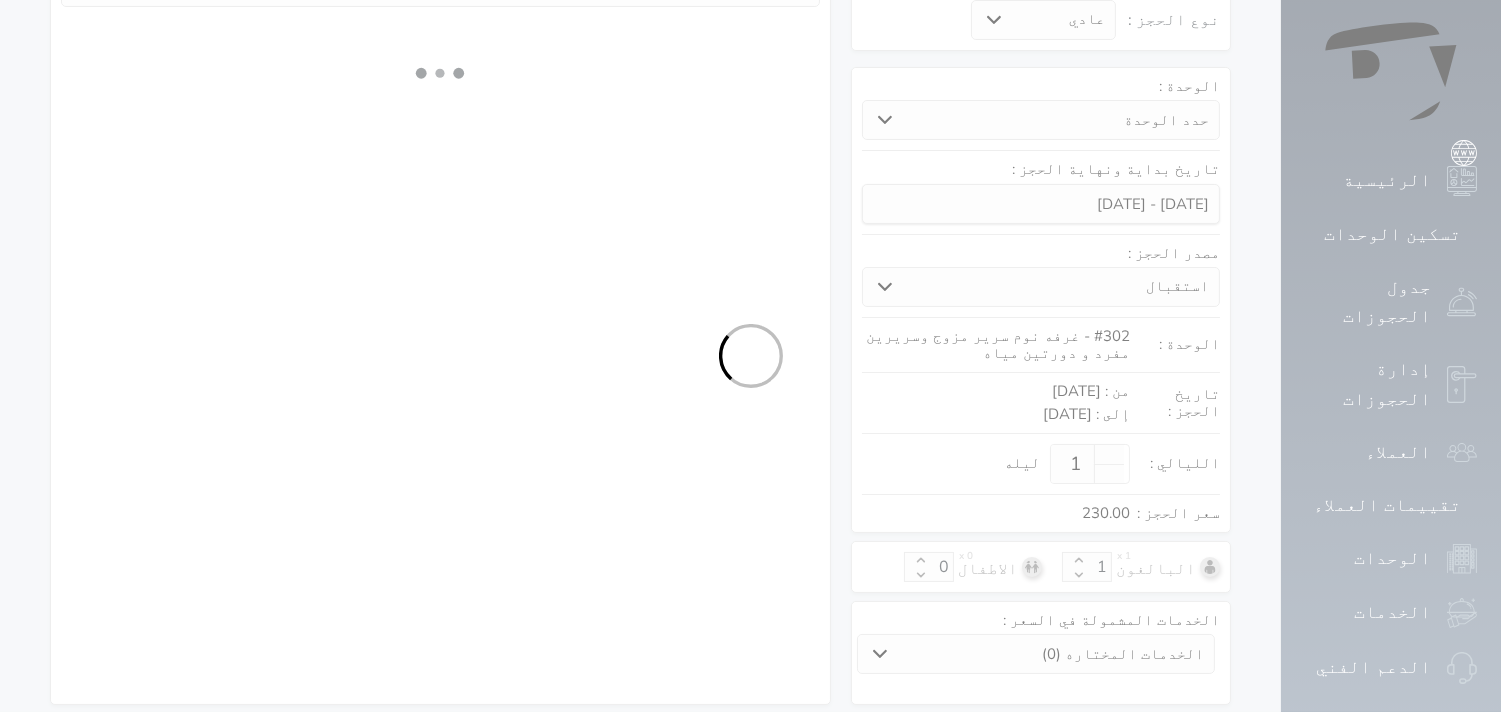 select on "1" 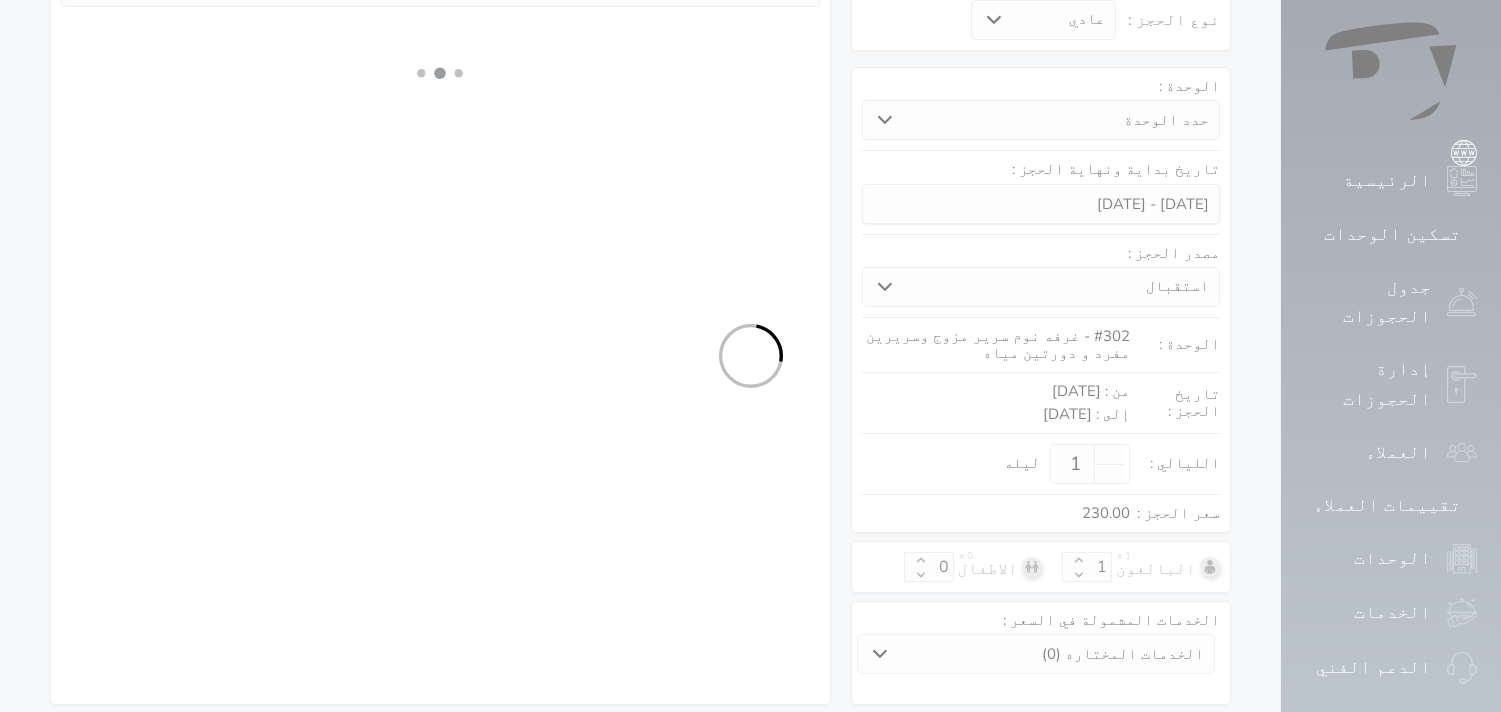 select on "7" 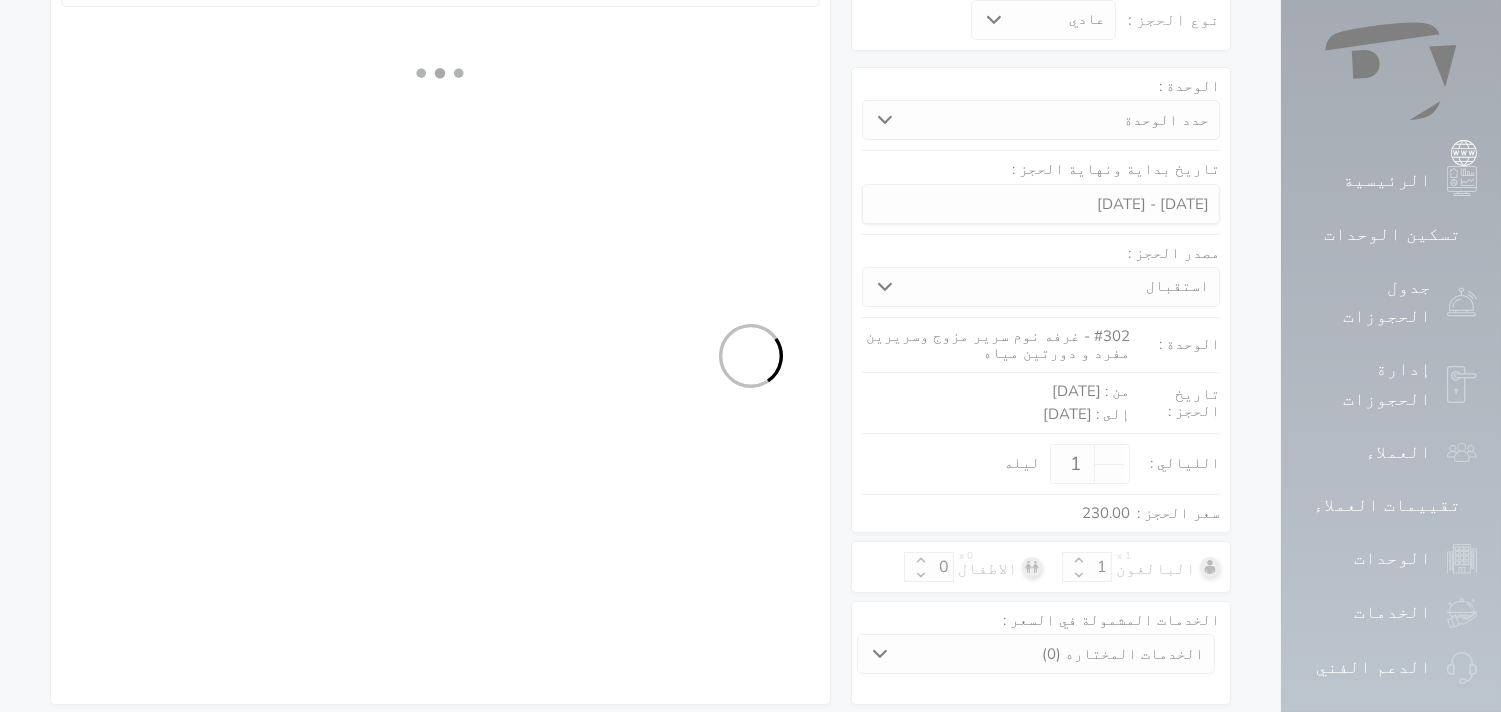 select on "9" 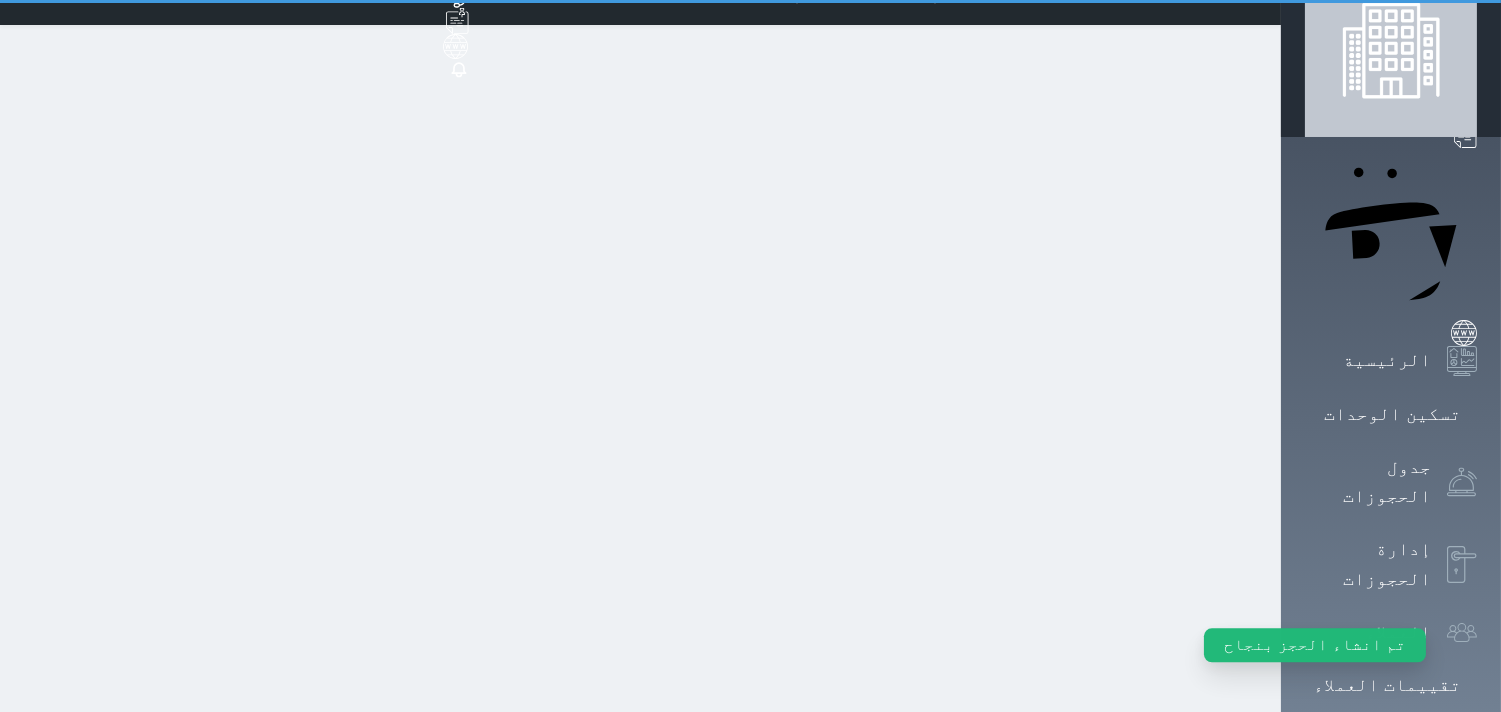 scroll, scrollTop: 0, scrollLeft: 0, axis: both 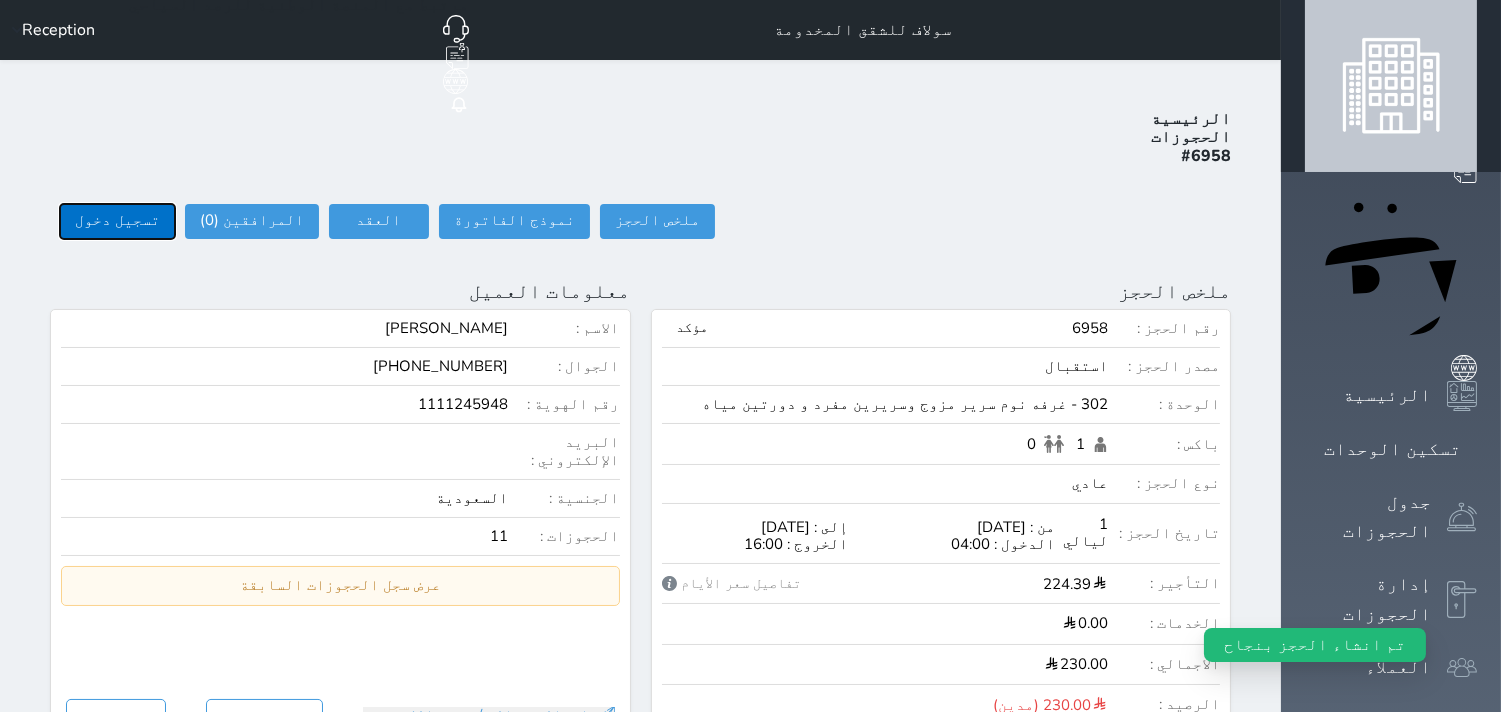 click on "تسجيل دخول" at bounding box center (117, 221) 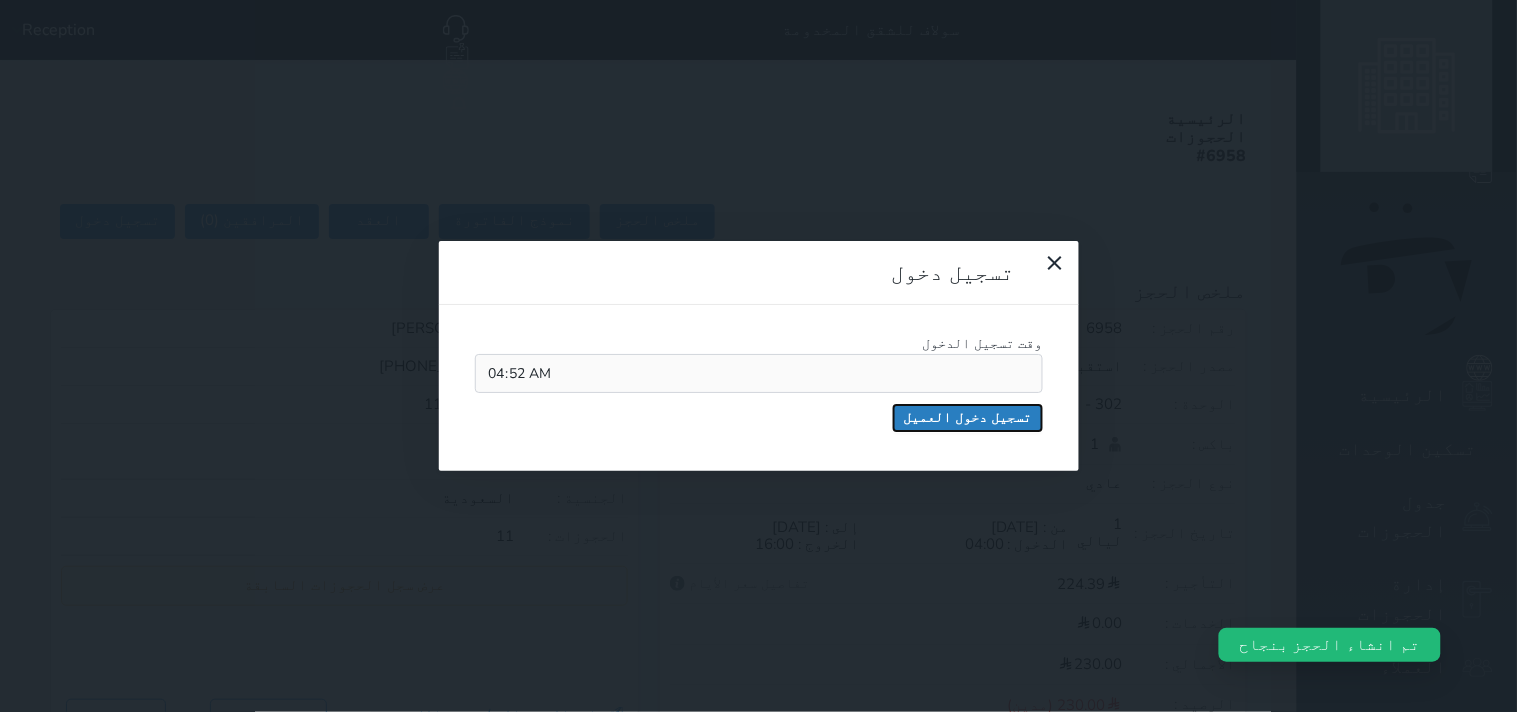 click on "تسجيل دخول العميل" at bounding box center [968, 418] 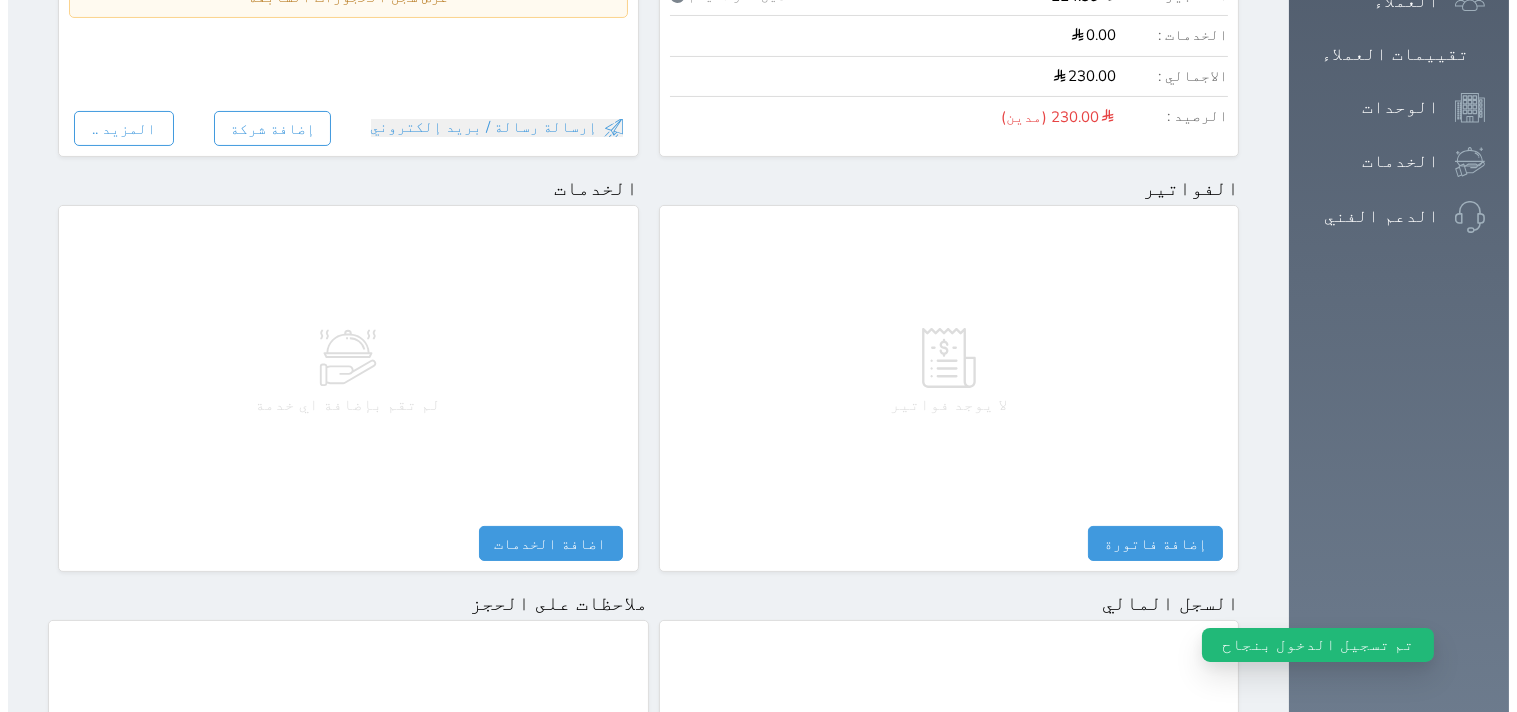 scroll, scrollTop: 1068, scrollLeft: 0, axis: vertical 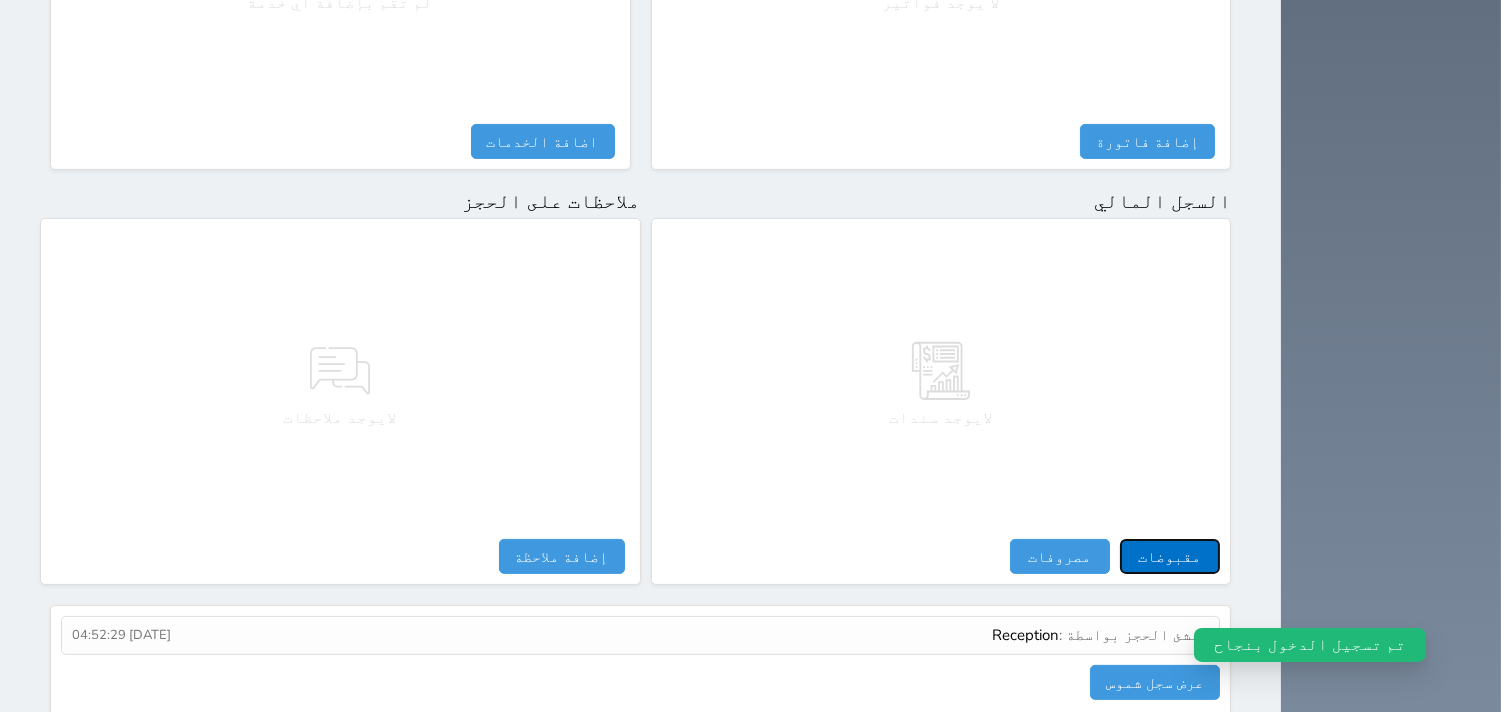 click on "مقبوضات" at bounding box center (1170, 556) 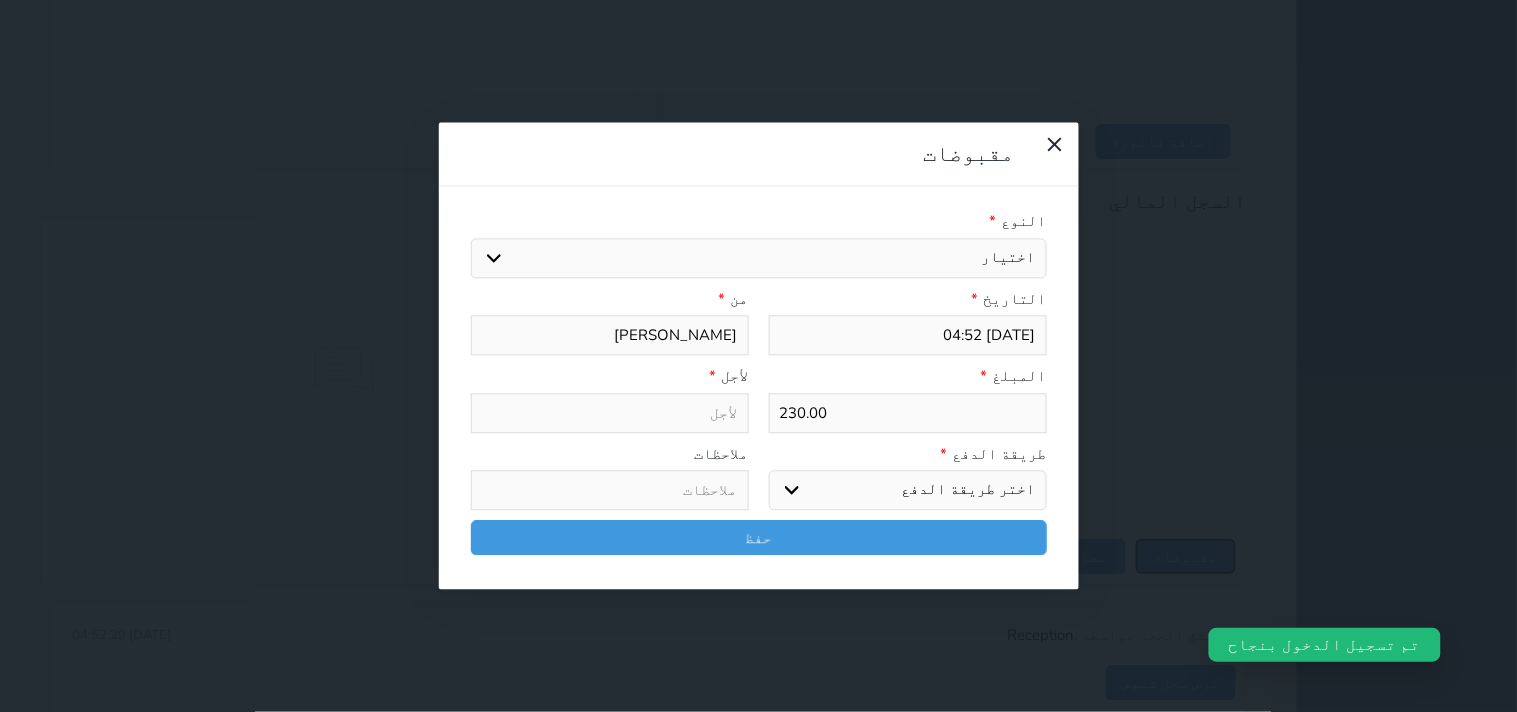 select 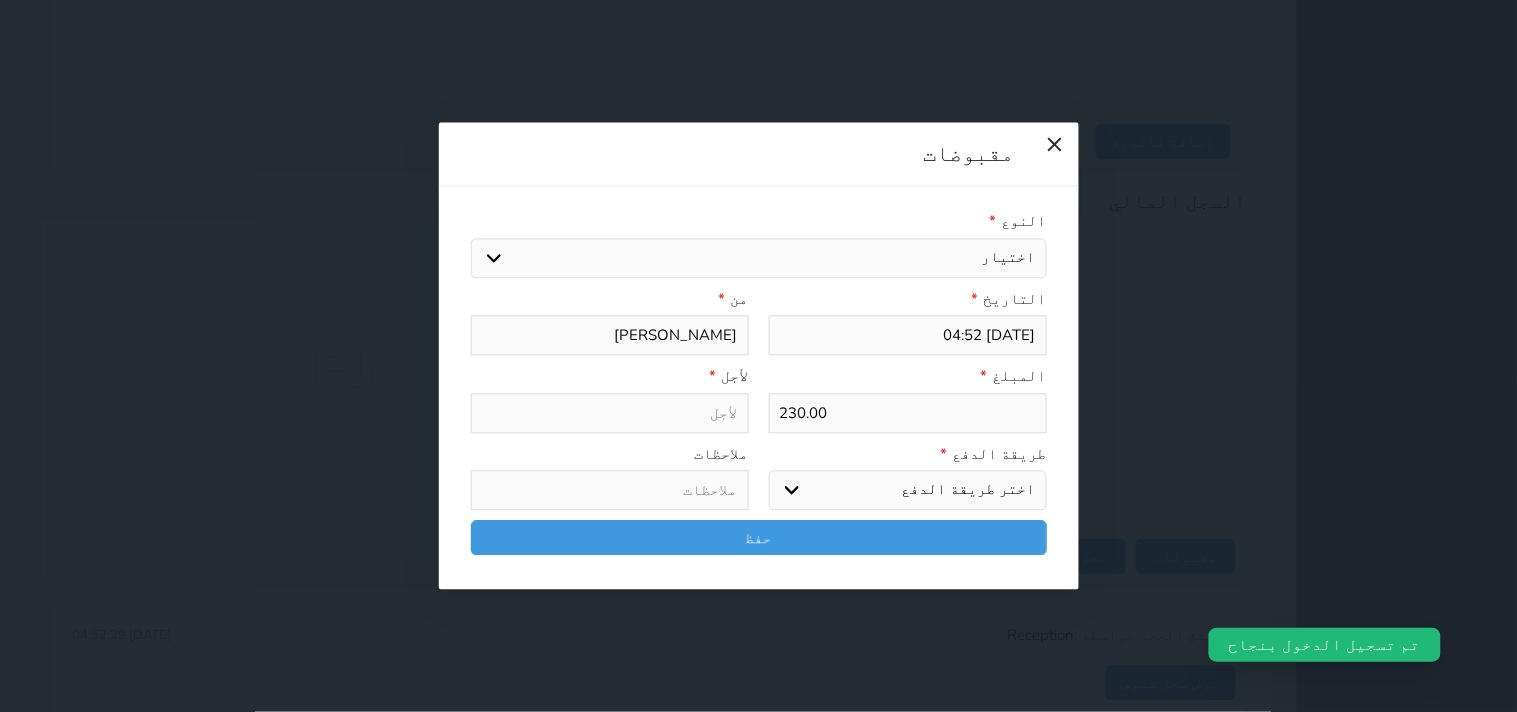 click on "اختيار   مقبوضات عامة قيمة إيجار فواتير تامين عربون لا ينطبق آخر مغسلة واي فاي - الإنترنت مواقف السيارات طعام الأغذية والمشروبات مشروبات المشروبات الباردة المشروبات الساخنة الإفطار غداء عشاء مخبز و كعك حمام سباحة الصالة الرياضية سبا و خدمات الجمال اختيار وإسقاط (خدمات النقل) ميني بار كابل - تلفزيون سرير إضافي تصفيف الشعر التسوق خدمات الجولات السياحية المنظمة خدمات الدليل السياحي" at bounding box center [759, 258] 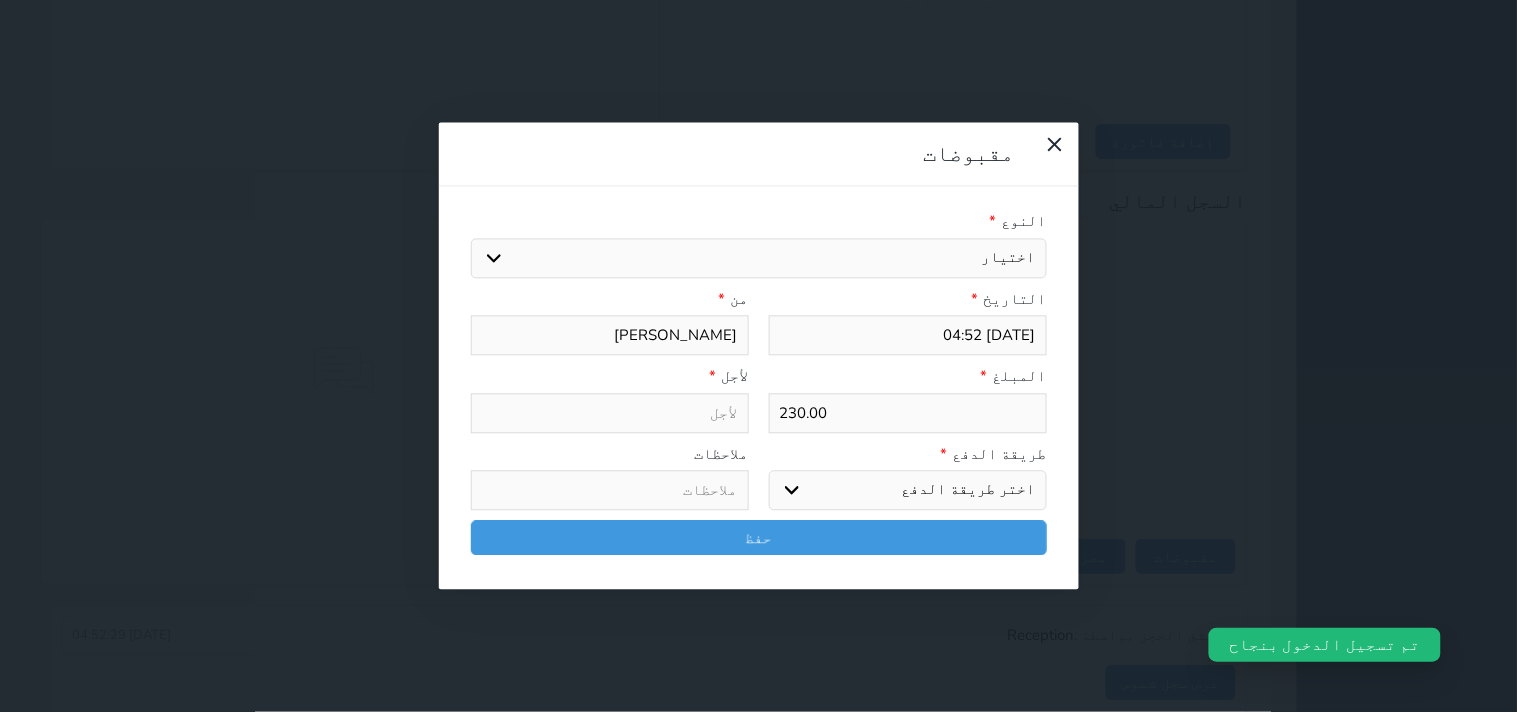 select on "13095" 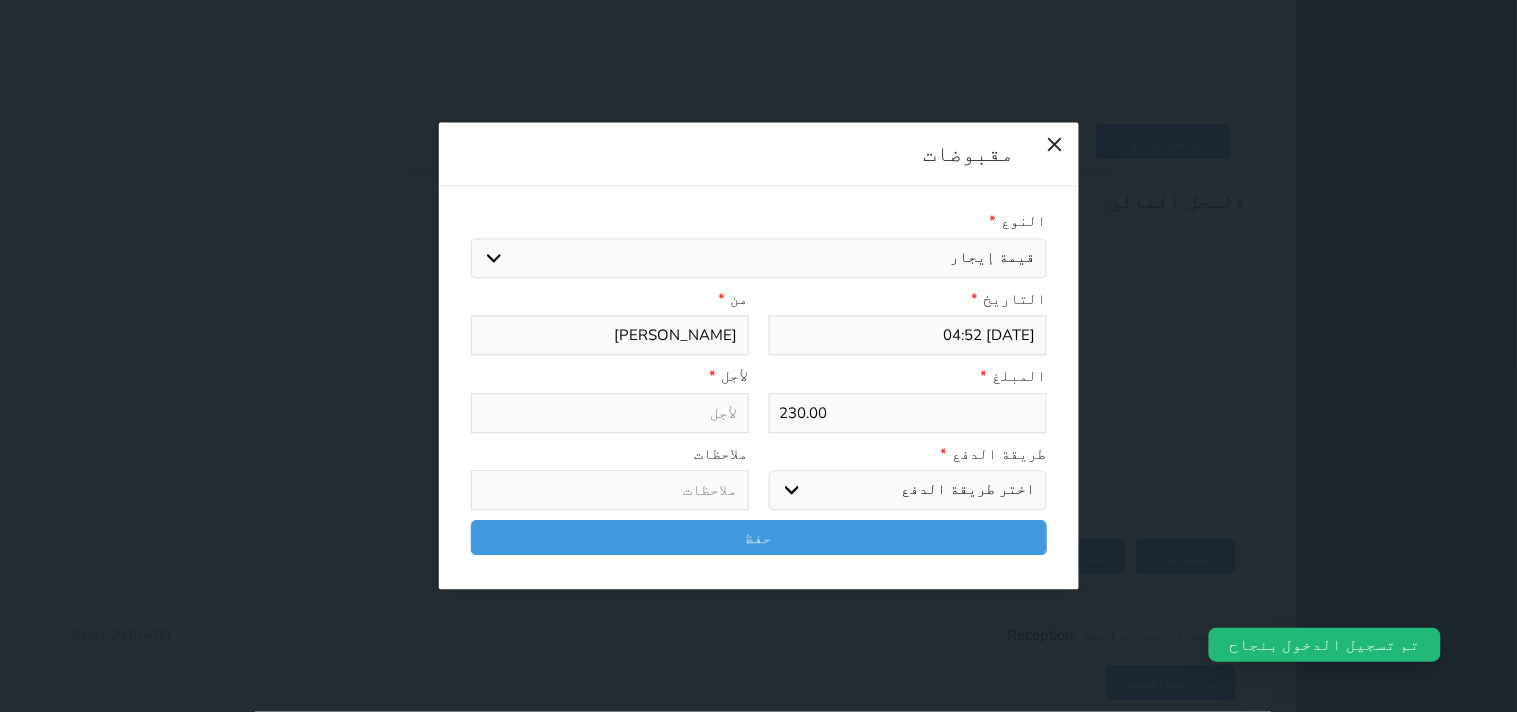 click on "اختيار   مقبوضات عامة قيمة إيجار فواتير تامين عربون لا ينطبق آخر مغسلة واي فاي - الإنترنت مواقف السيارات طعام الأغذية والمشروبات مشروبات المشروبات الباردة المشروبات الساخنة الإفطار غداء عشاء مخبز و كعك حمام سباحة الصالة الرياضية سبا و خدمات الجمال اختيار وإسقاط (خدمات النقل) ميني بار كابل - تلفزيون سرير إضافي تصفيف الشعر التسوق خدمات الجولات السياحية المنظمة خدمات الدليل السياحي" at bounding box center [759, 258] 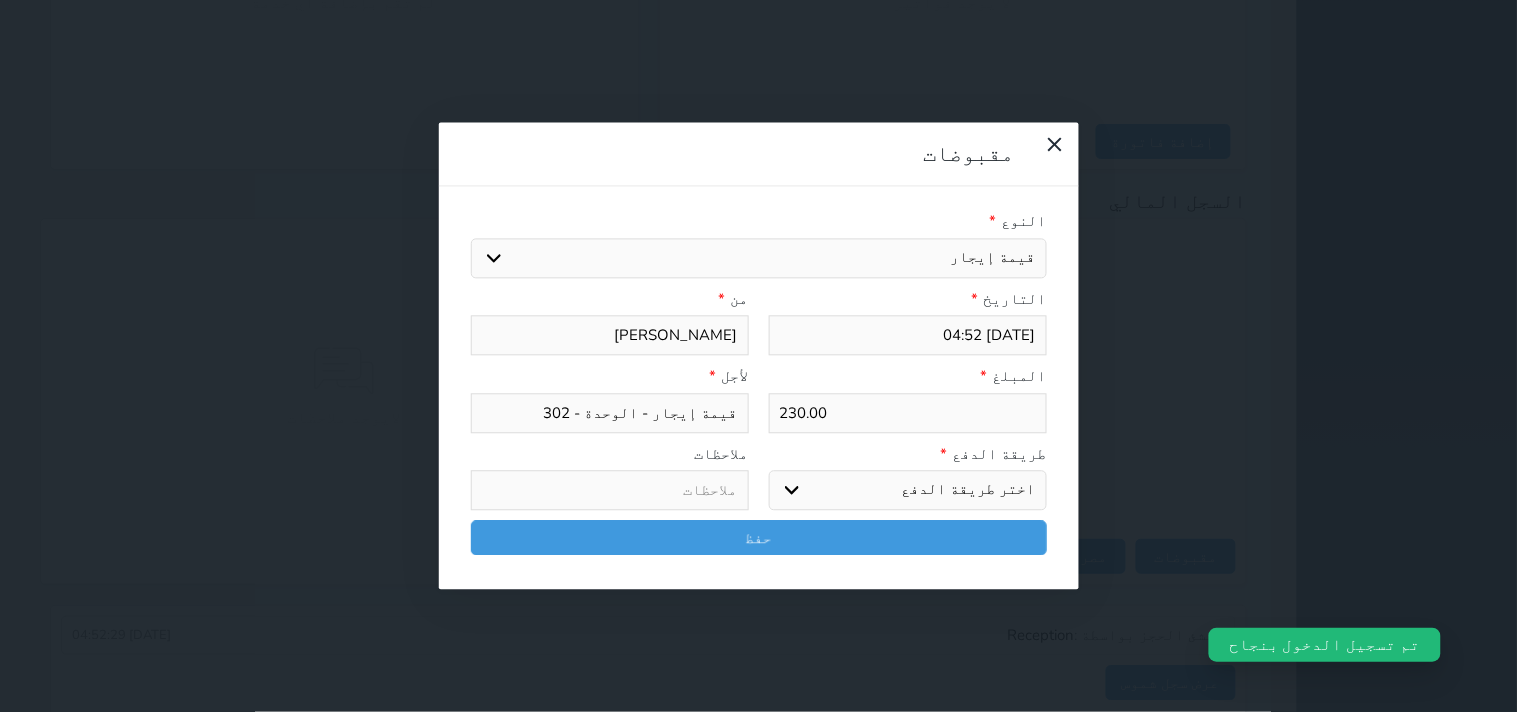 click on "اختر طريقة الدفع   دفع نقدى   تحويل بنكى   مدى   بطاقة ائتمان   آجل" at bounding box center [908, 491] 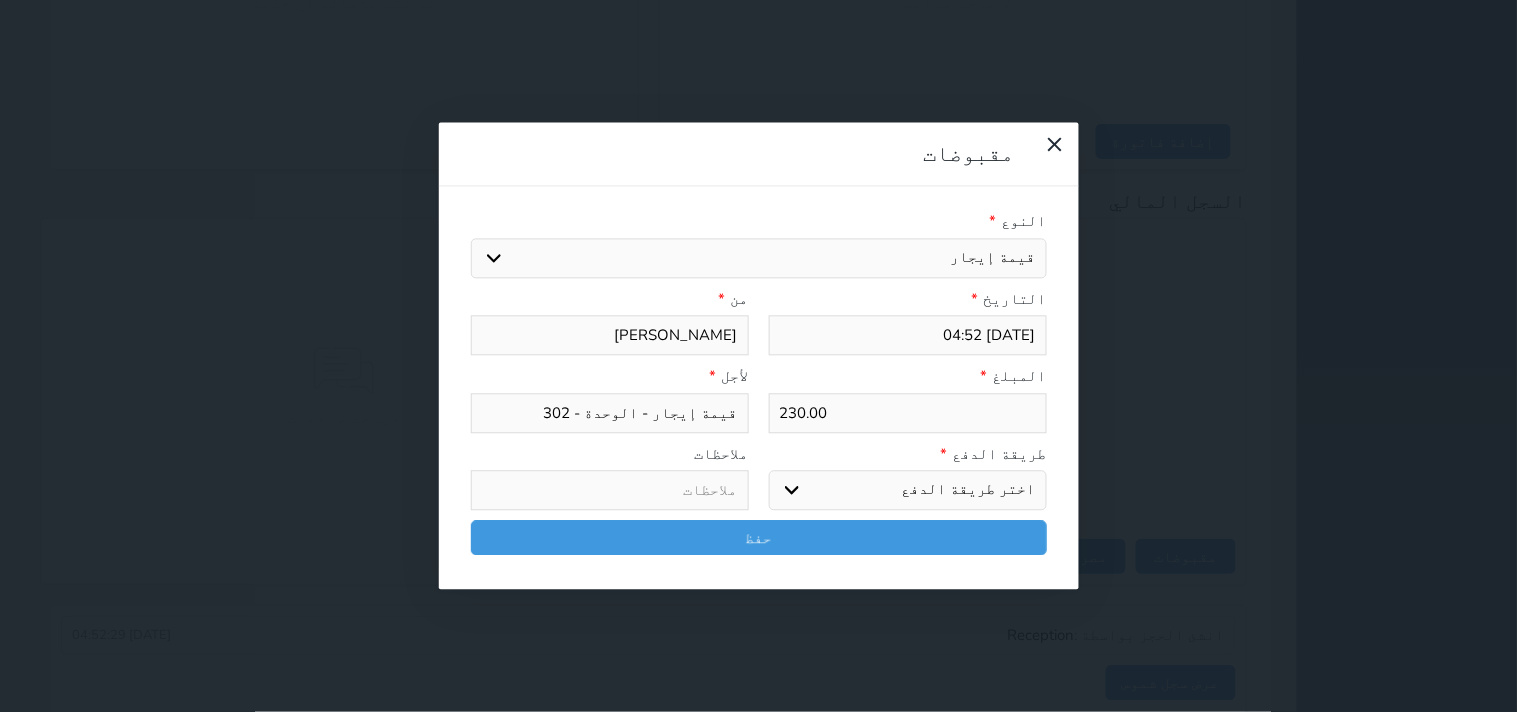 select on "cash" 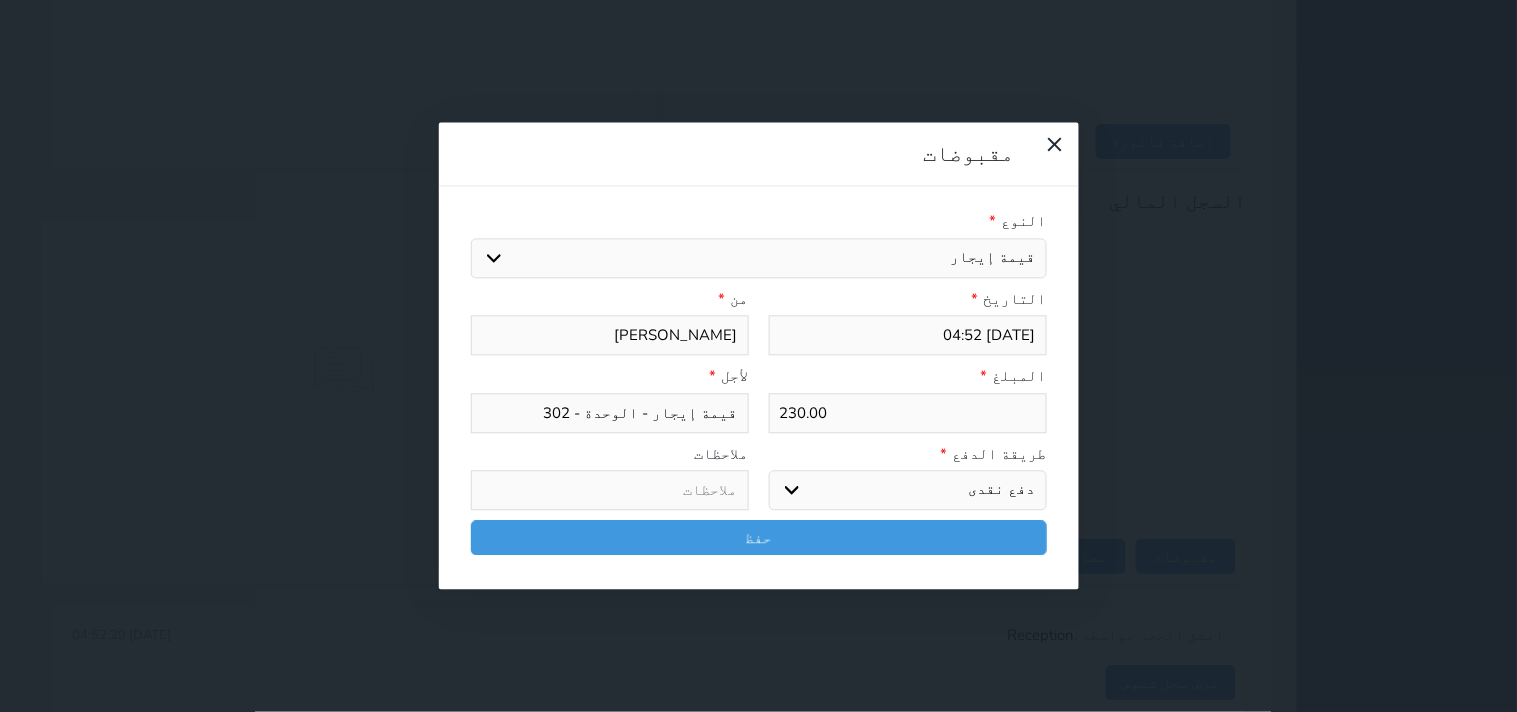 click on "اختر طريقة الدفع   دفع نقدى   تحويل بنكى   مدى   بطاقة ائتمان   آجل" at bounding box center [908, 491] 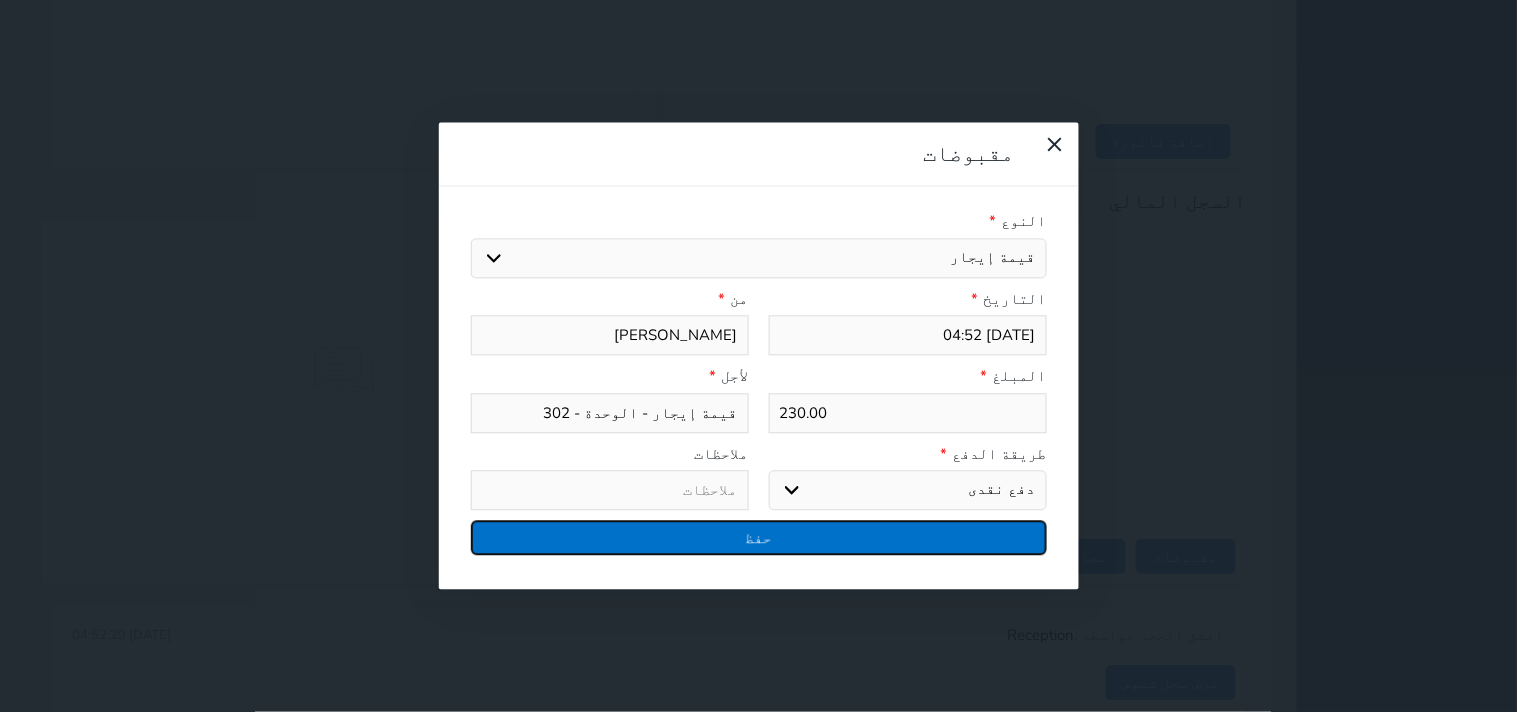 click on "حفظ" at bounding box center [759, 538] 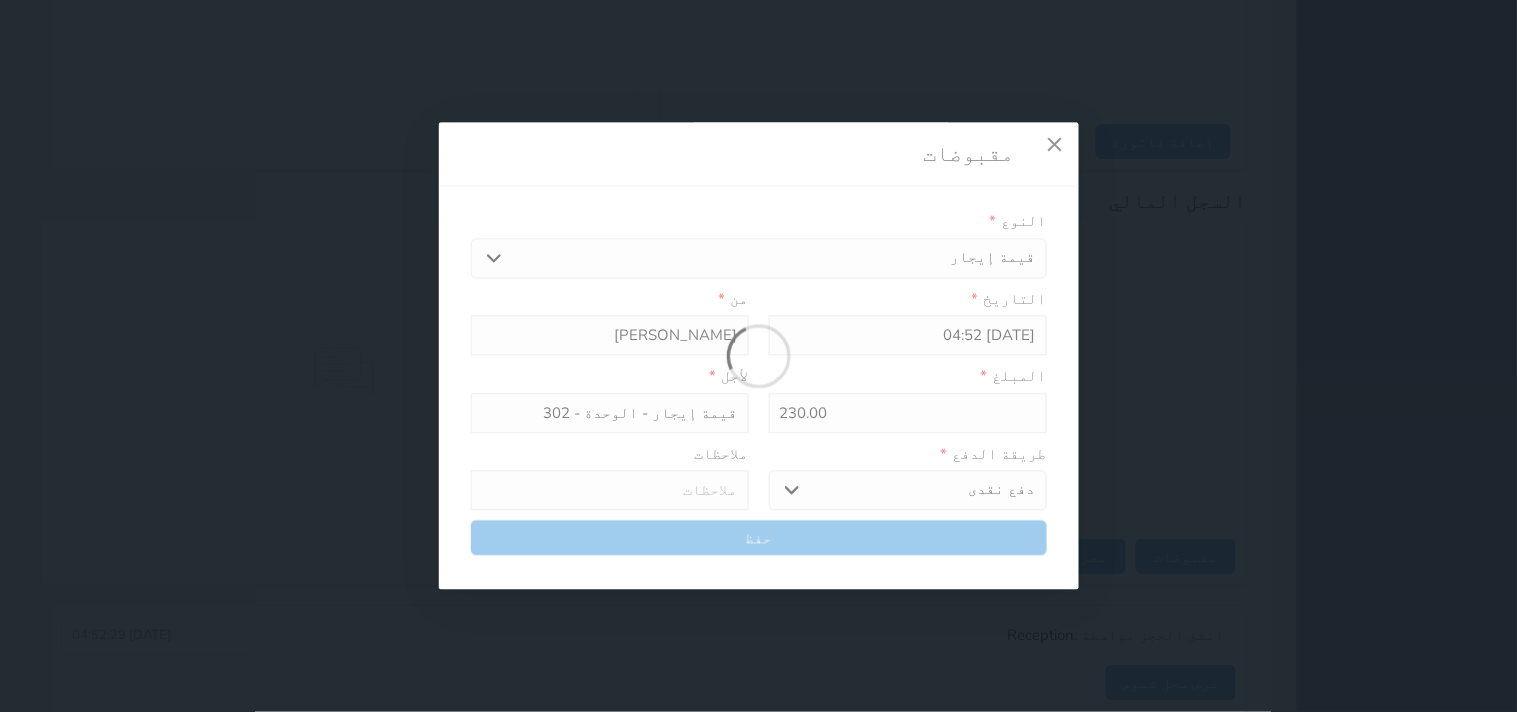 select 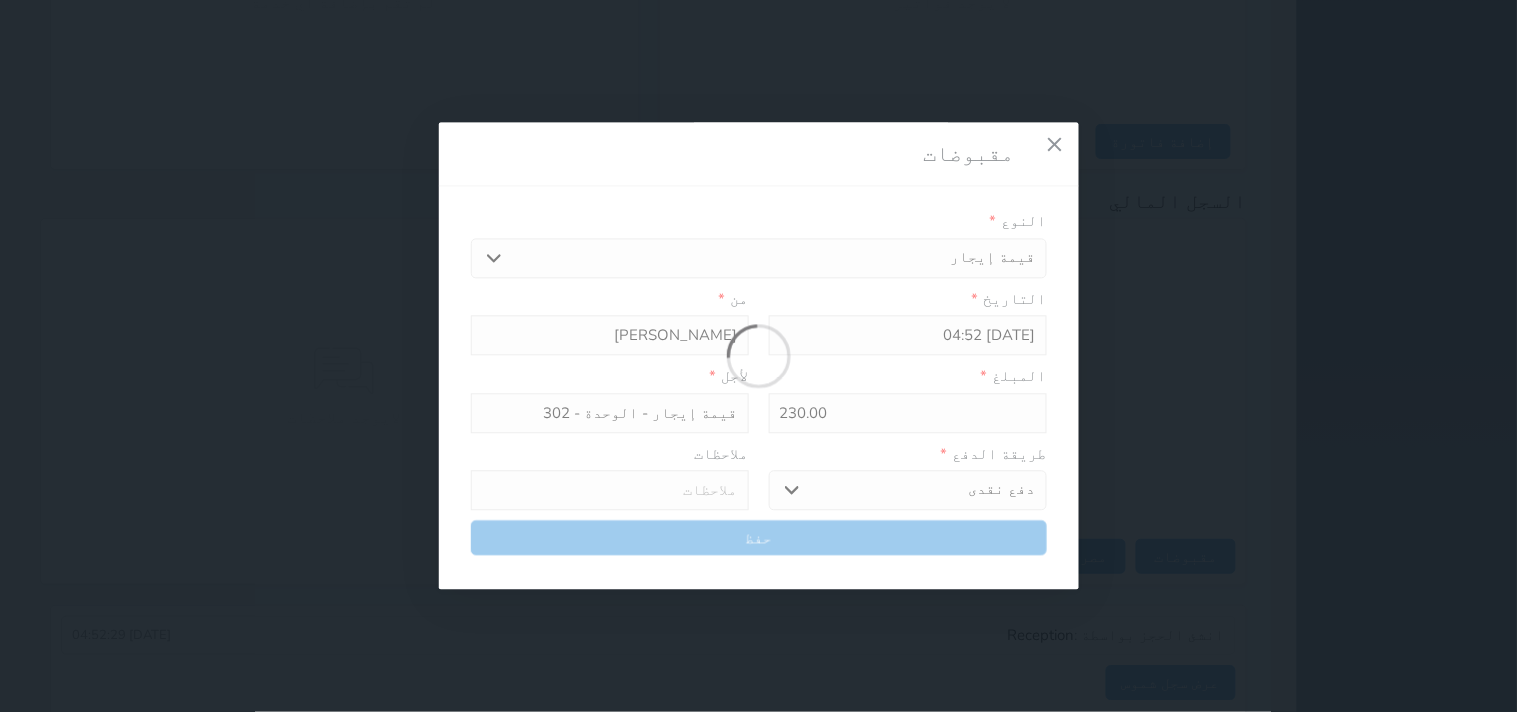 type 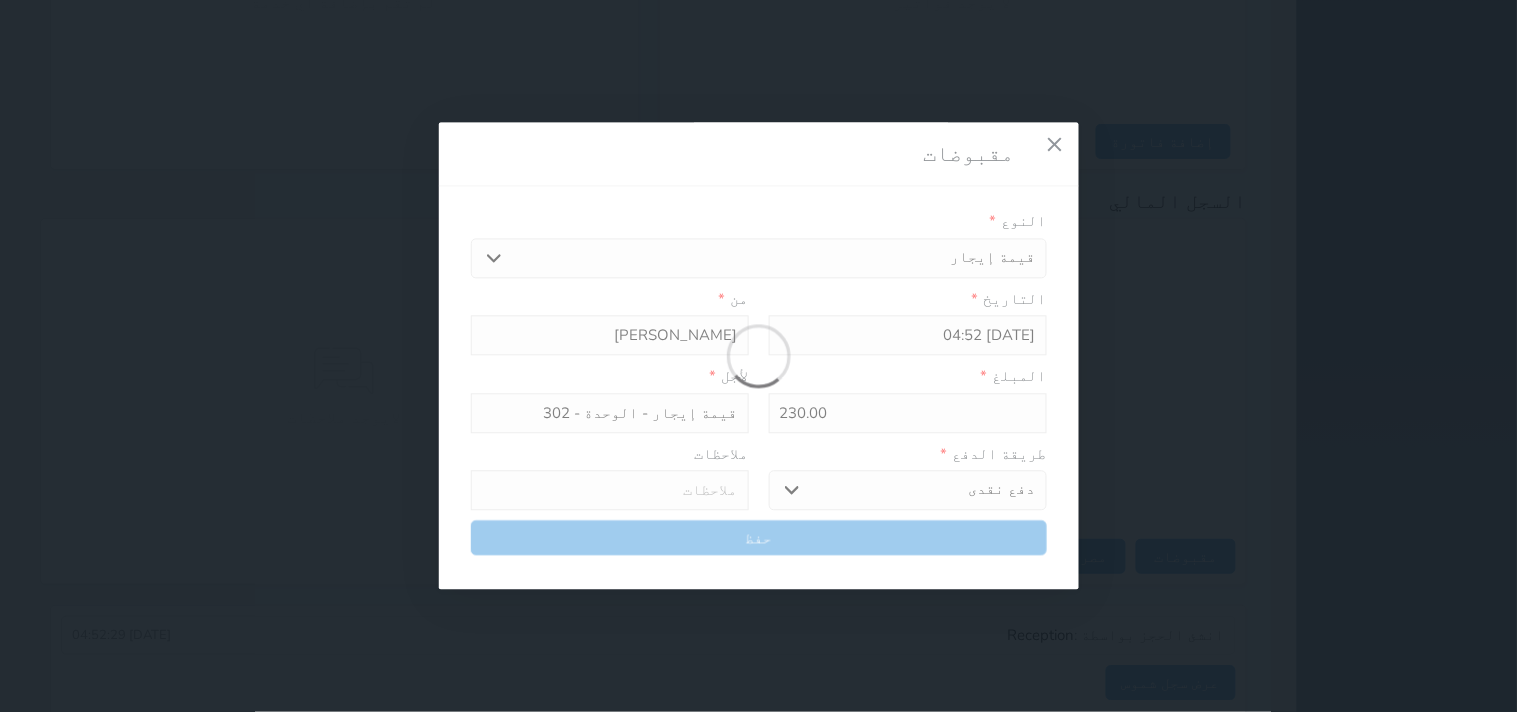 type on "0" 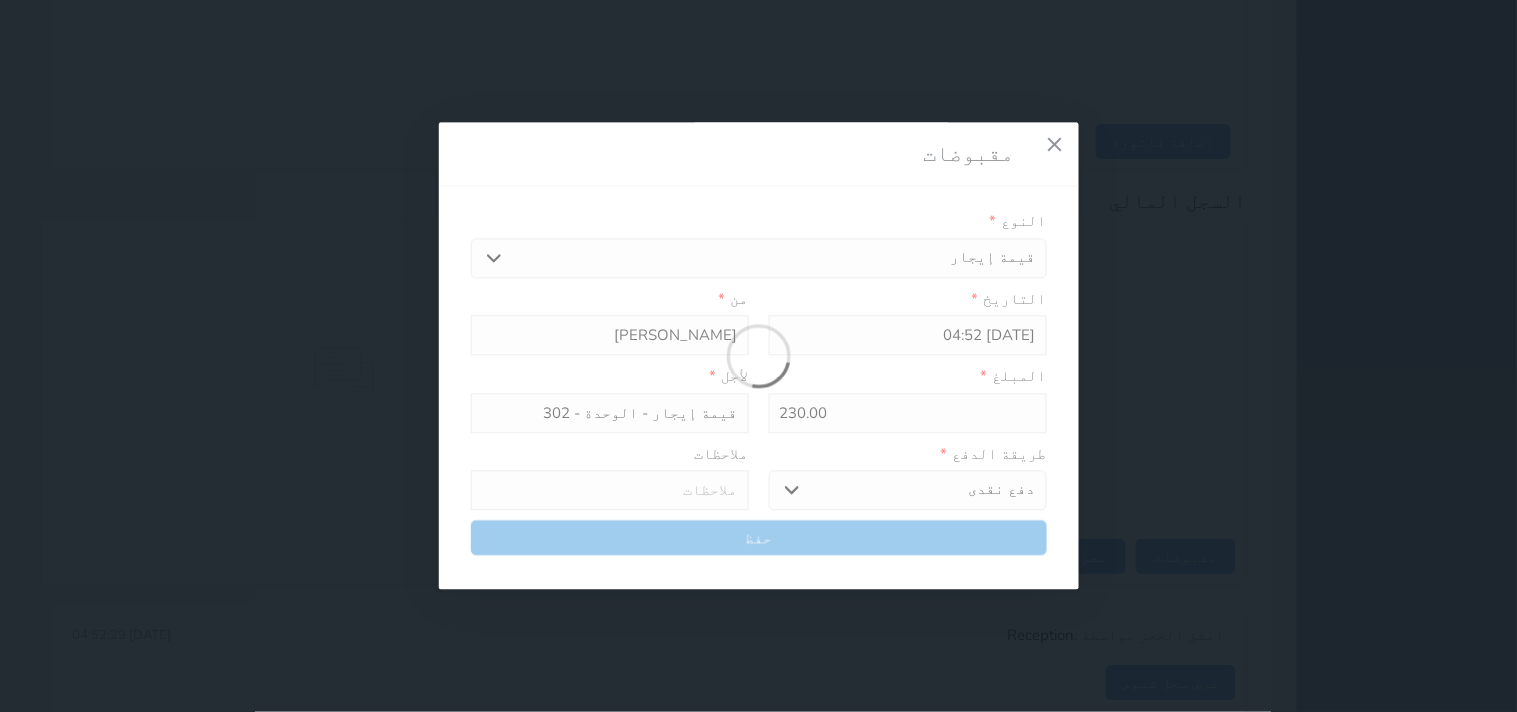 select 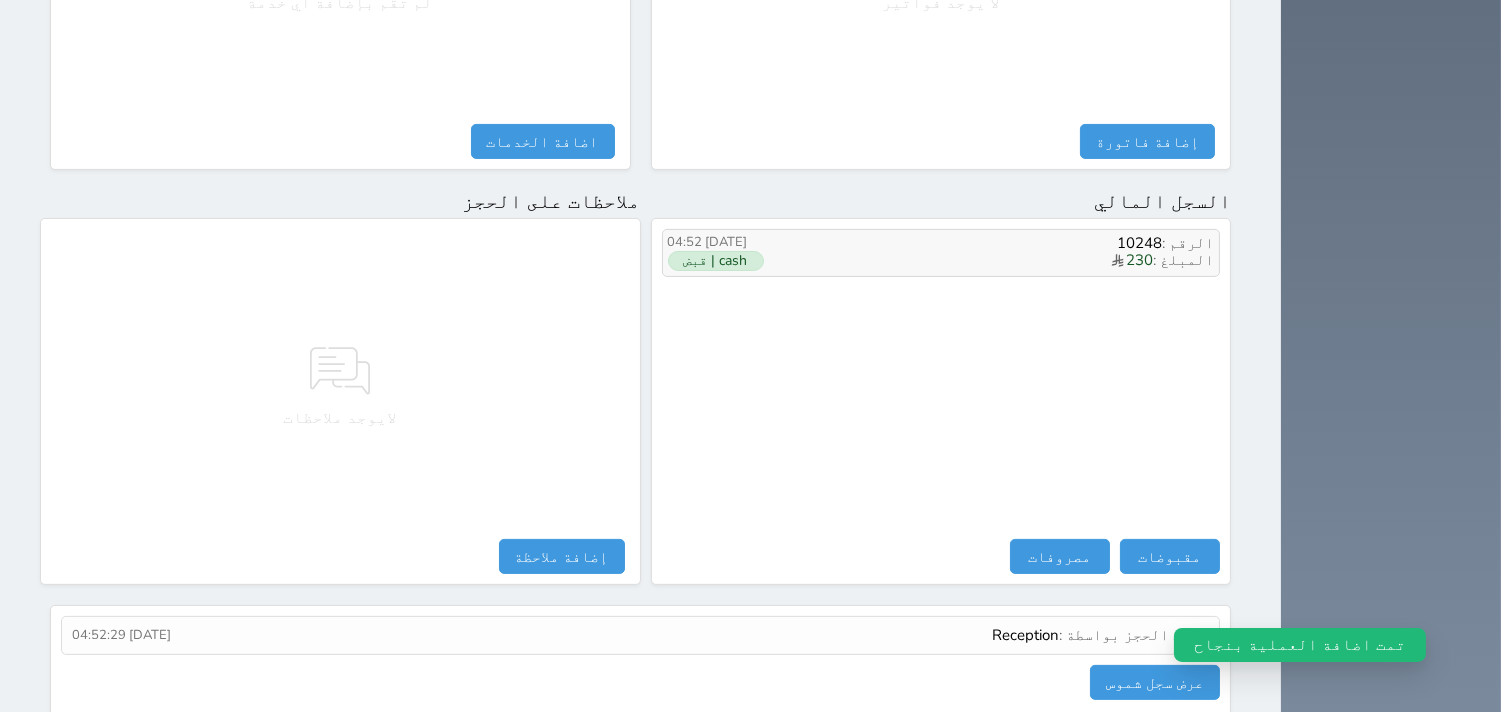 click on "المبلغ :  230" at bounding box center (1022, 261) 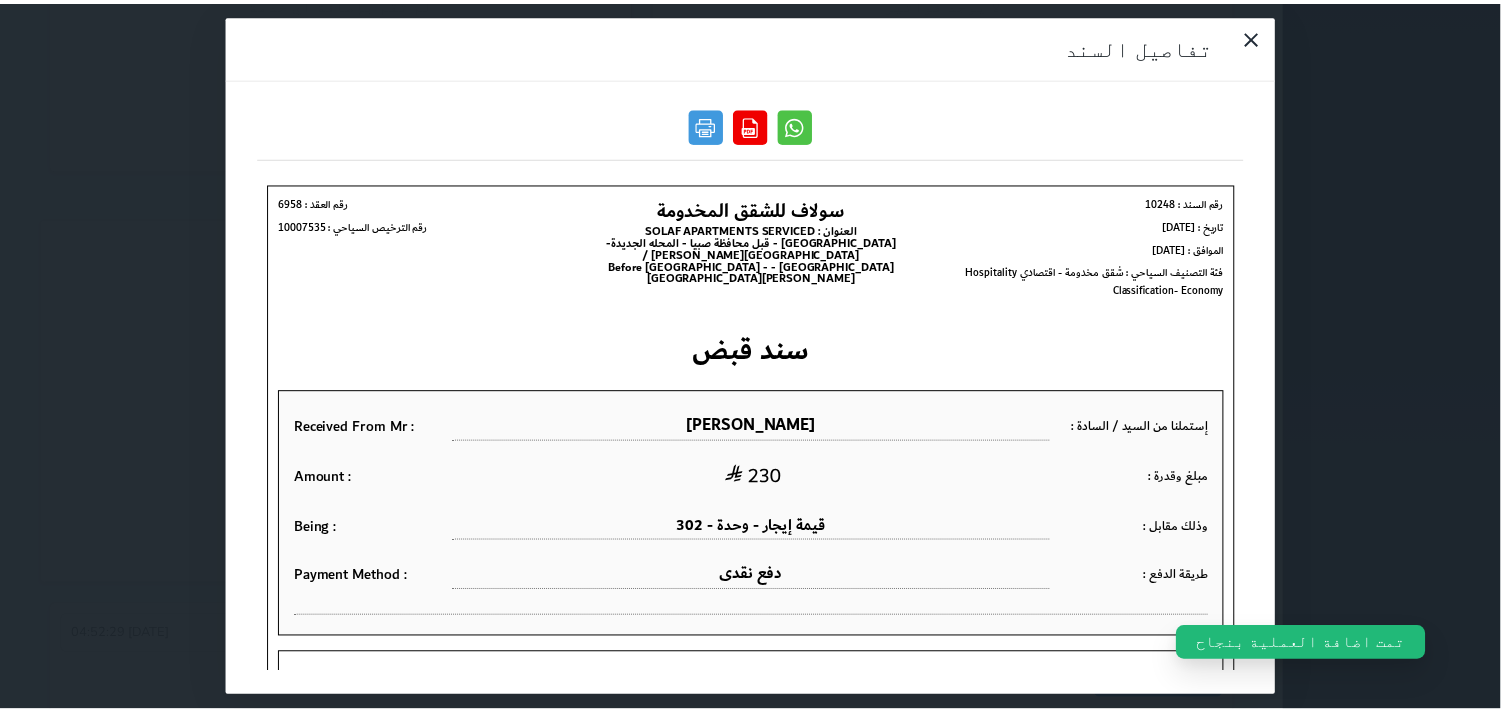 scroll, scrollTop: 0, scrollLeft: 0, axis: both 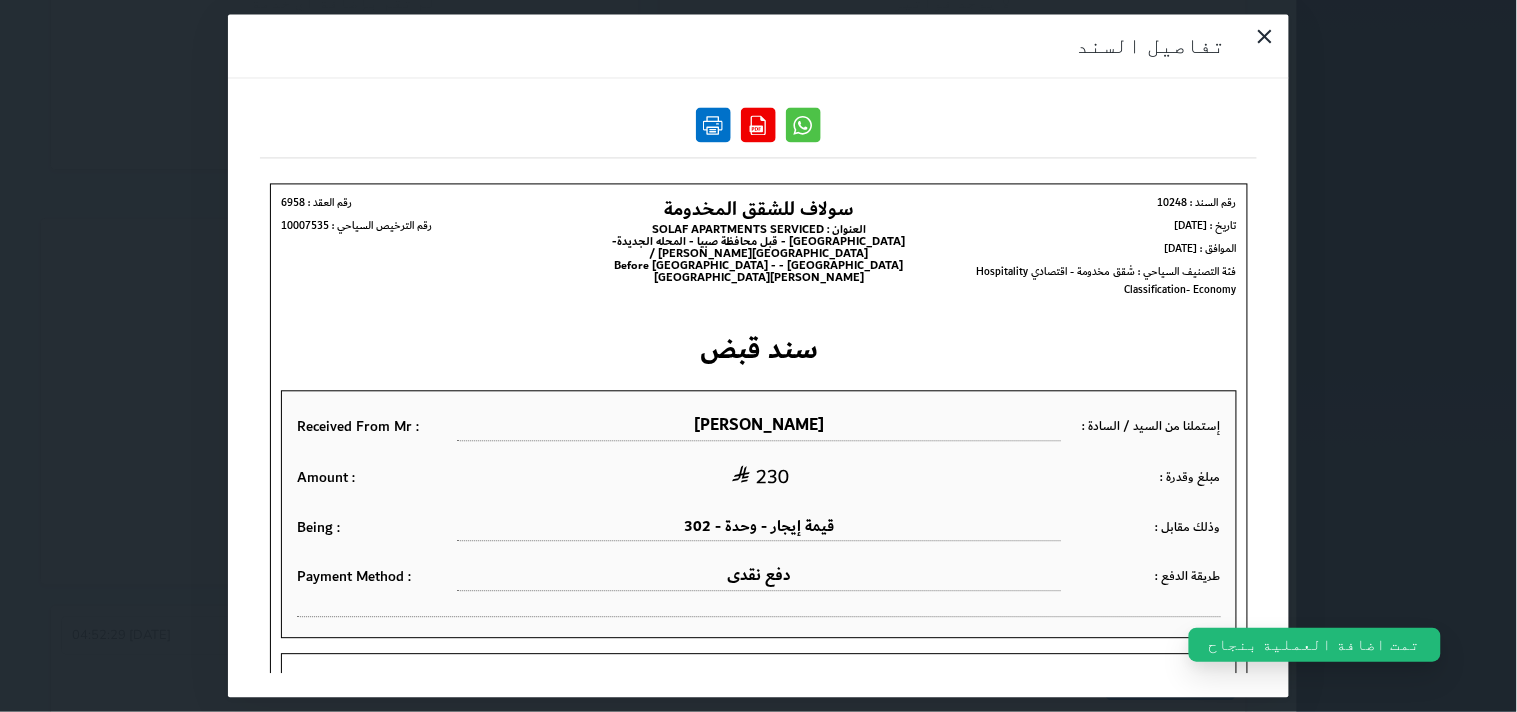 click at bounding box center [713, 125] 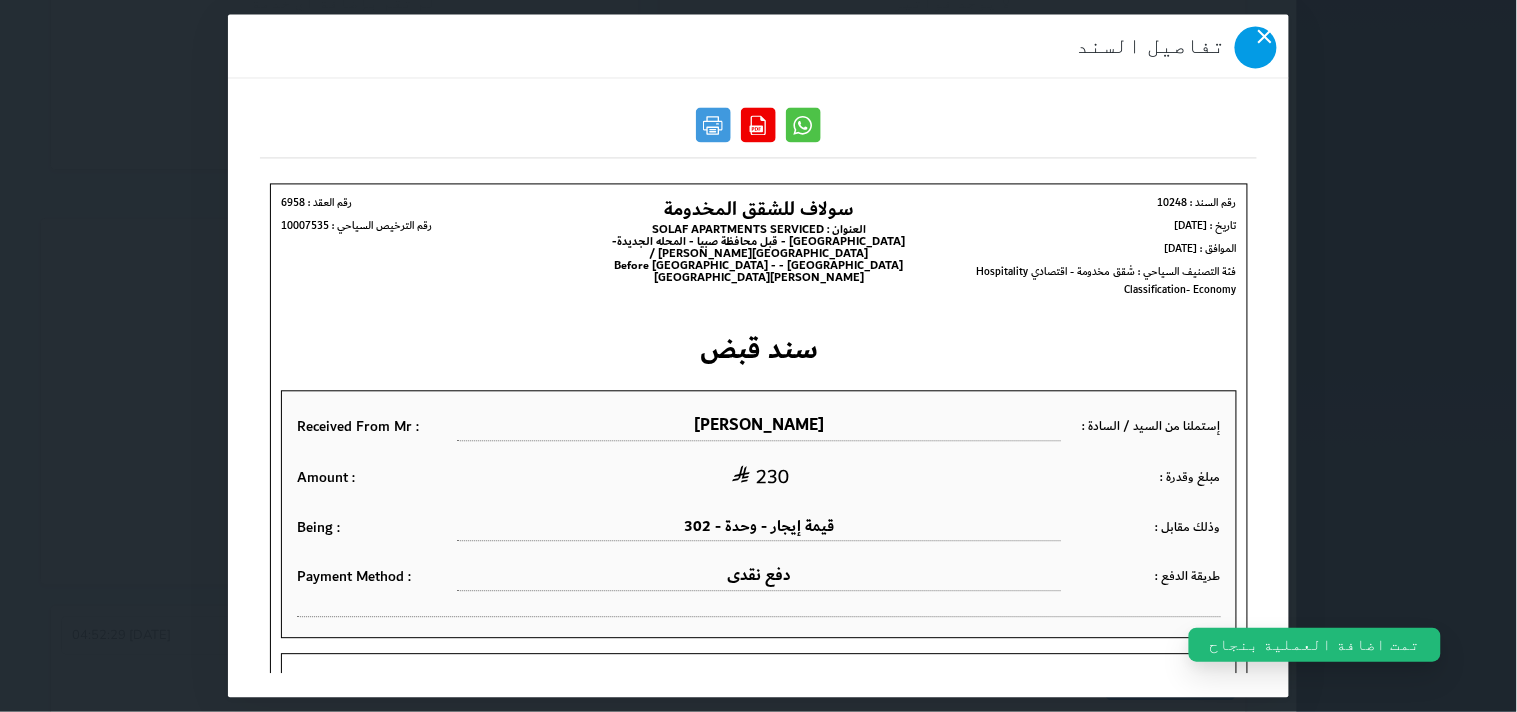 click 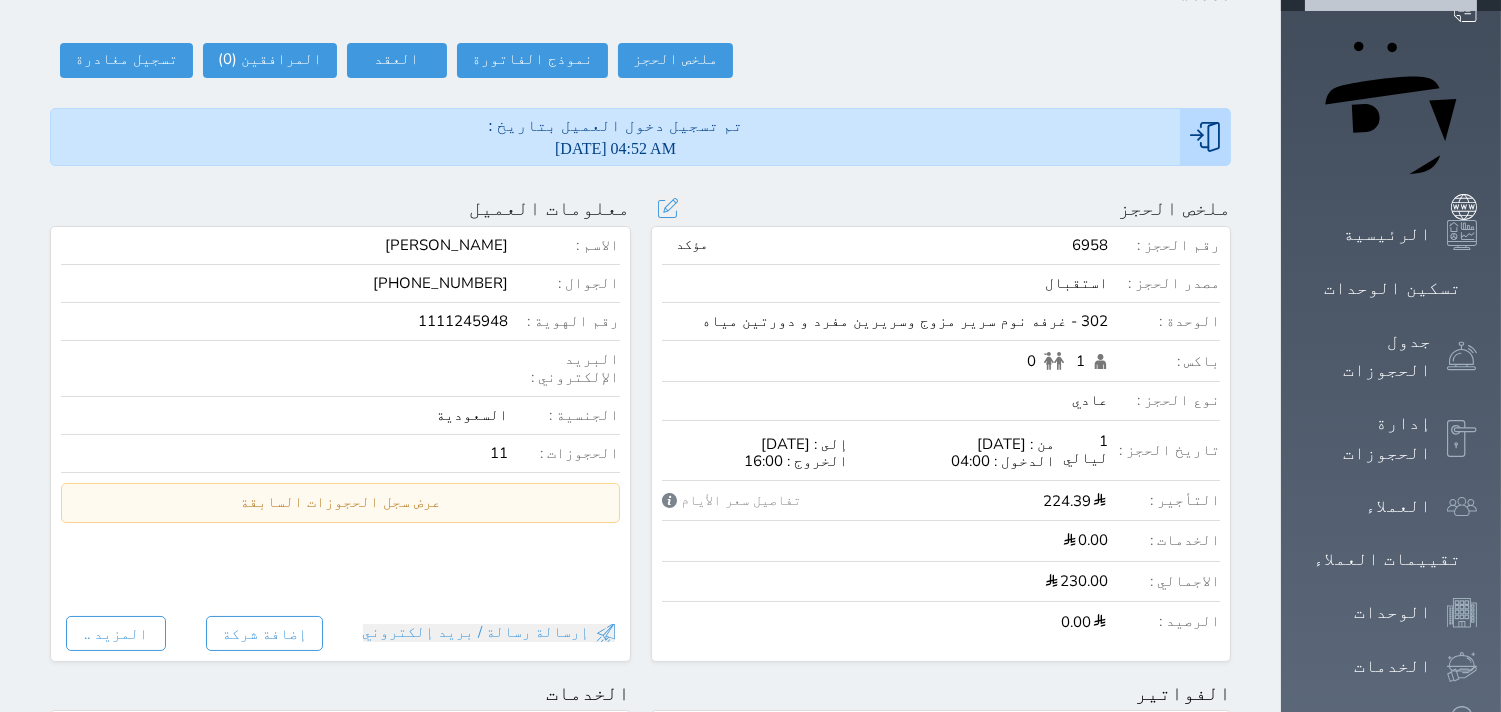 scroll, scrollTop: 0, scrollLeft: 0, axis: both 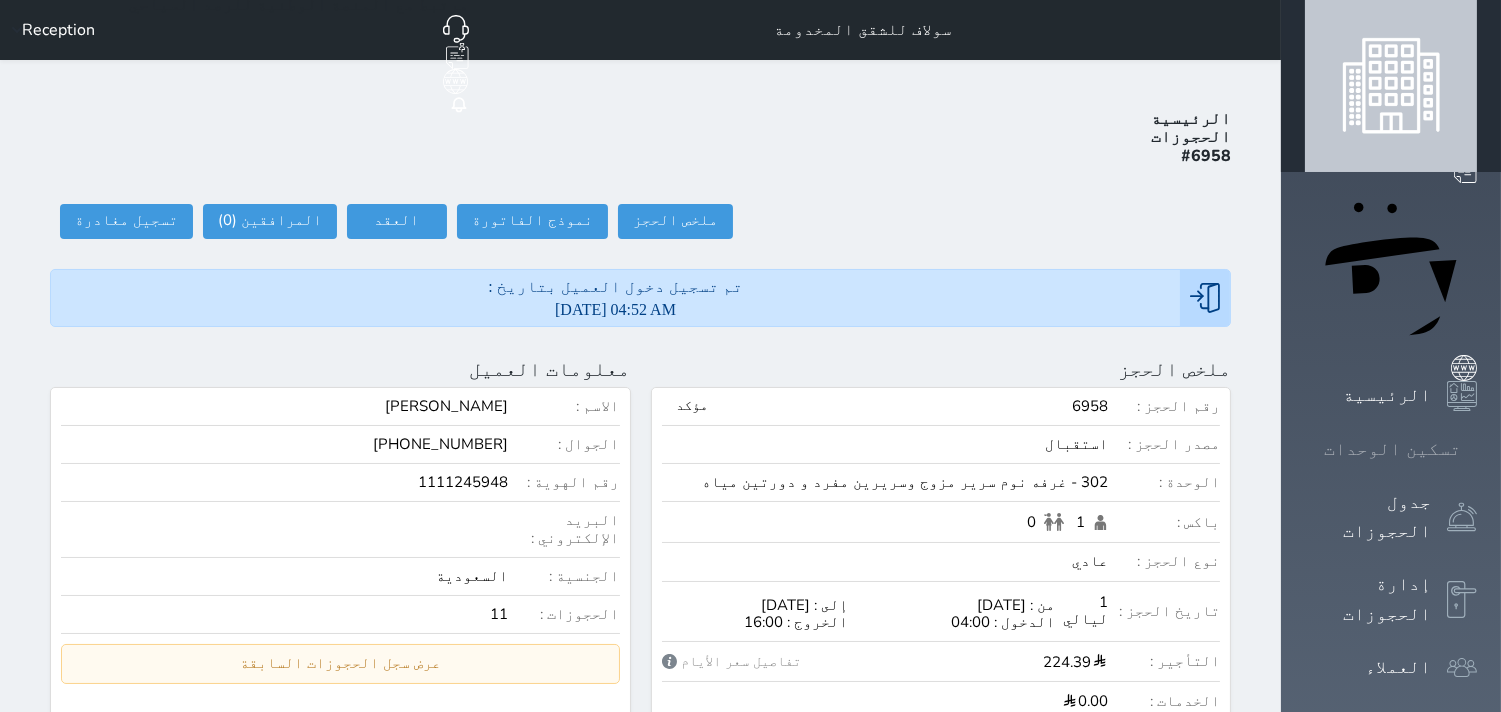 click 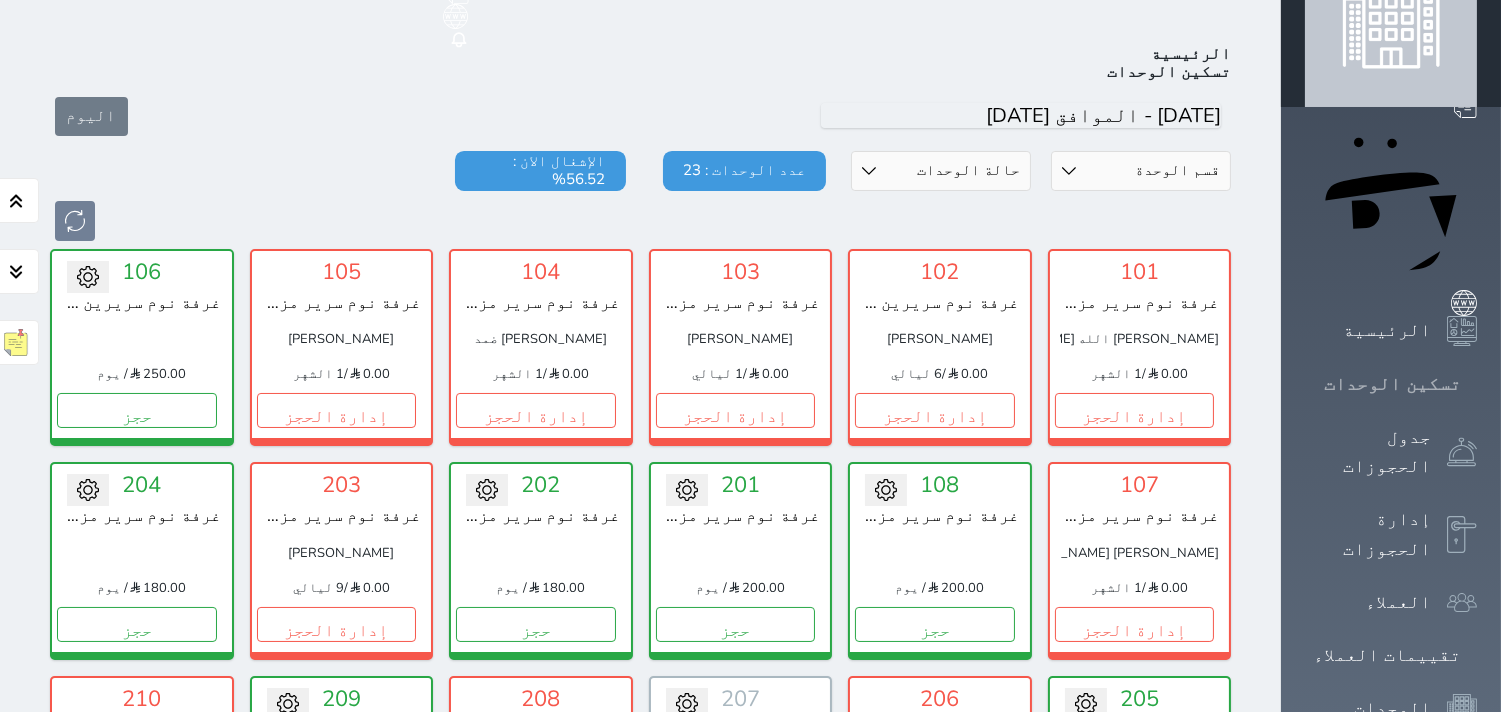 scroll, scrollTop: 77, scrollLeft: 0, axis: vertical 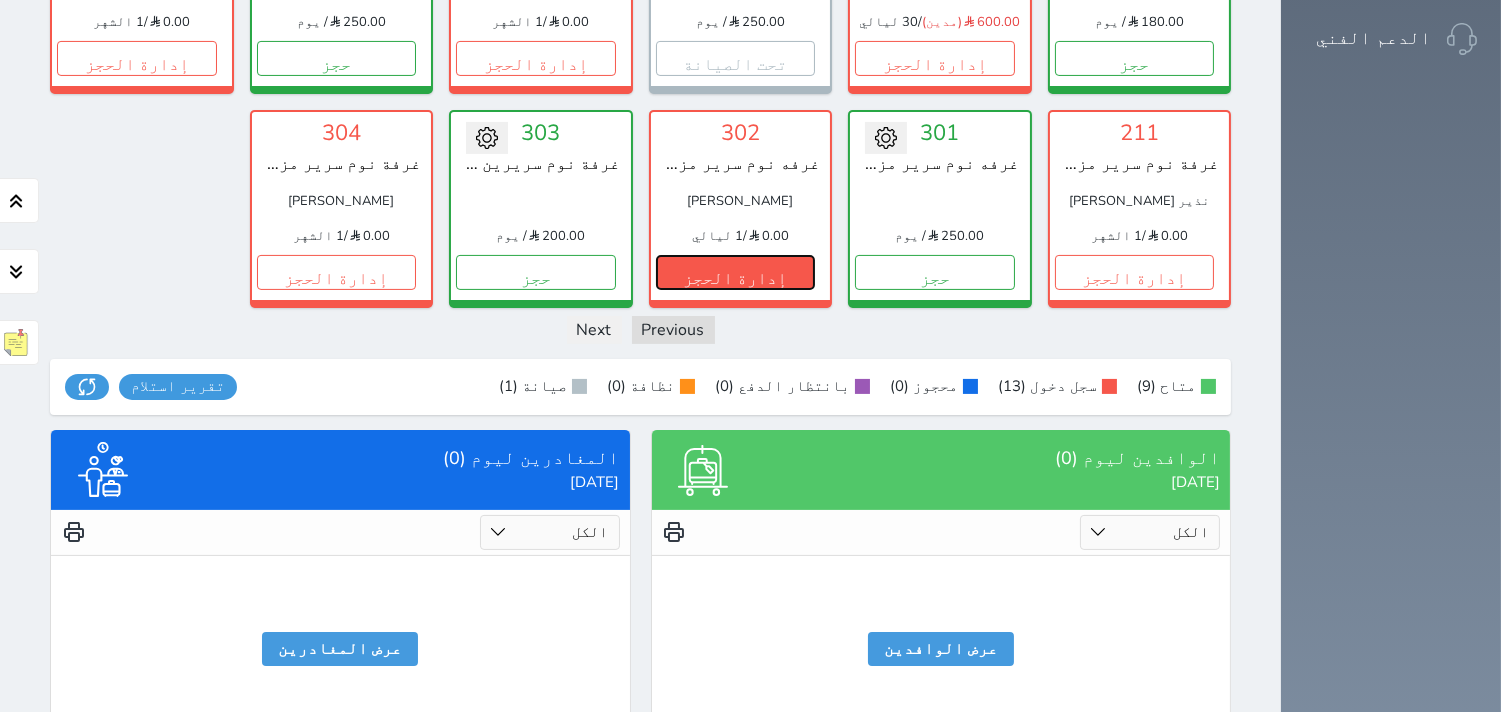 click on "إدارة الحجز" at bounding box center (736, 272) 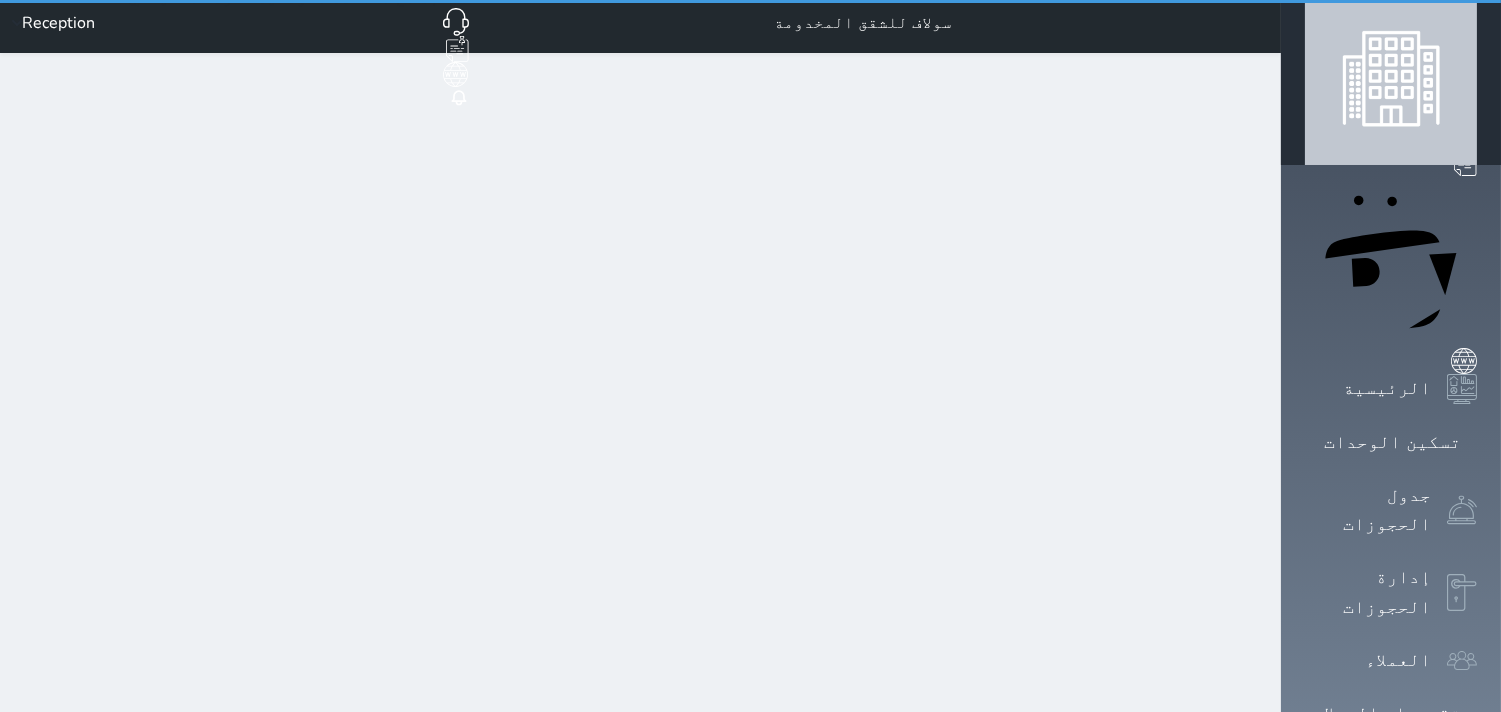 scroll, scrollTop: 0, scrollLeft: 0, axis: both 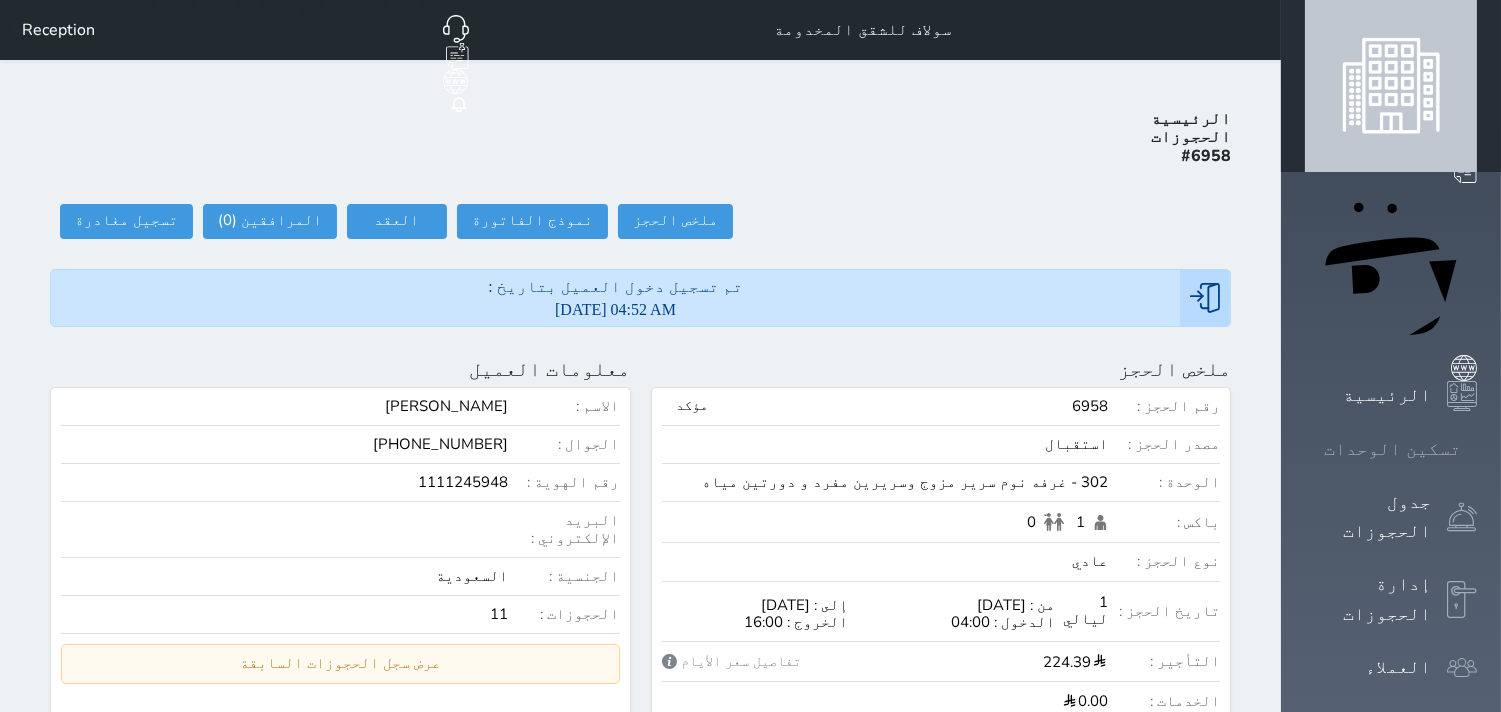 click 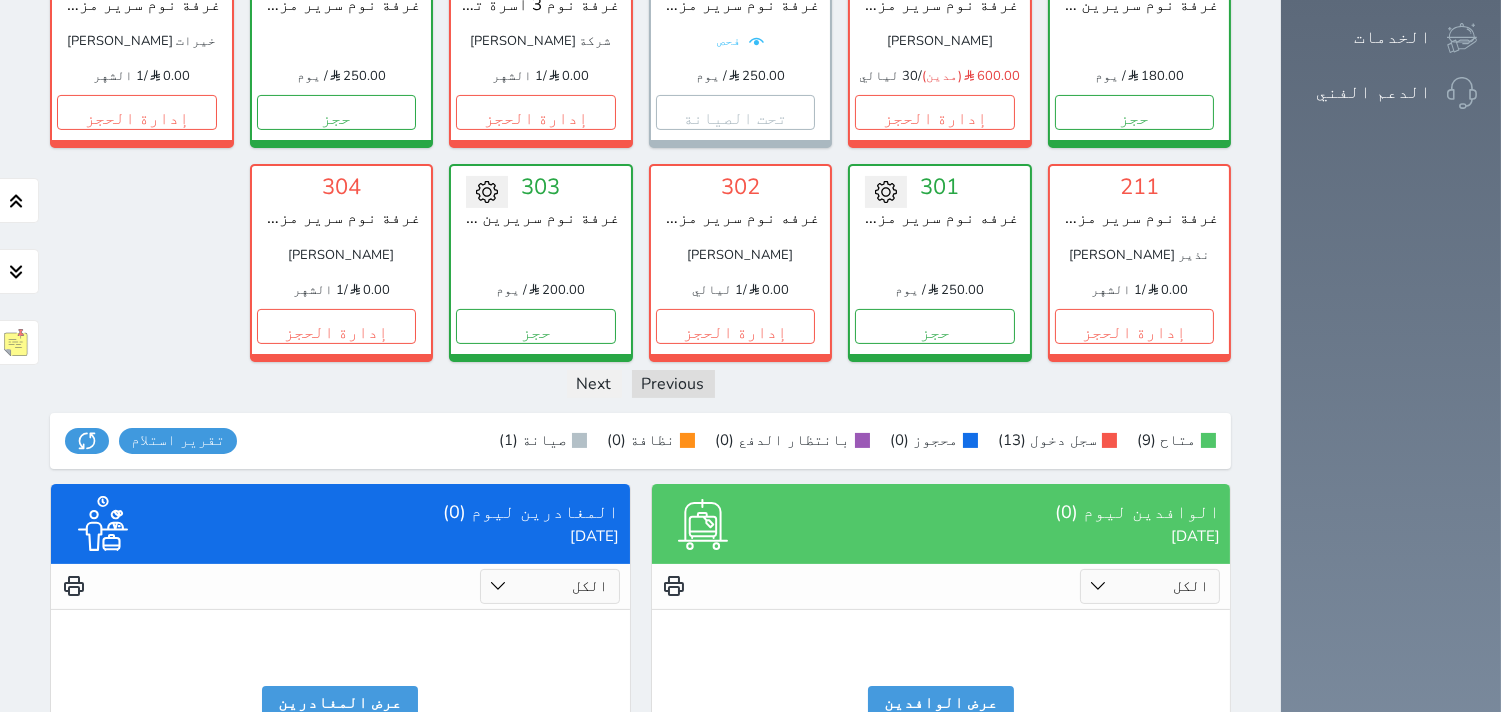 scroll, scrollTop: 844, scrollLeft: 0, axis: vertical 